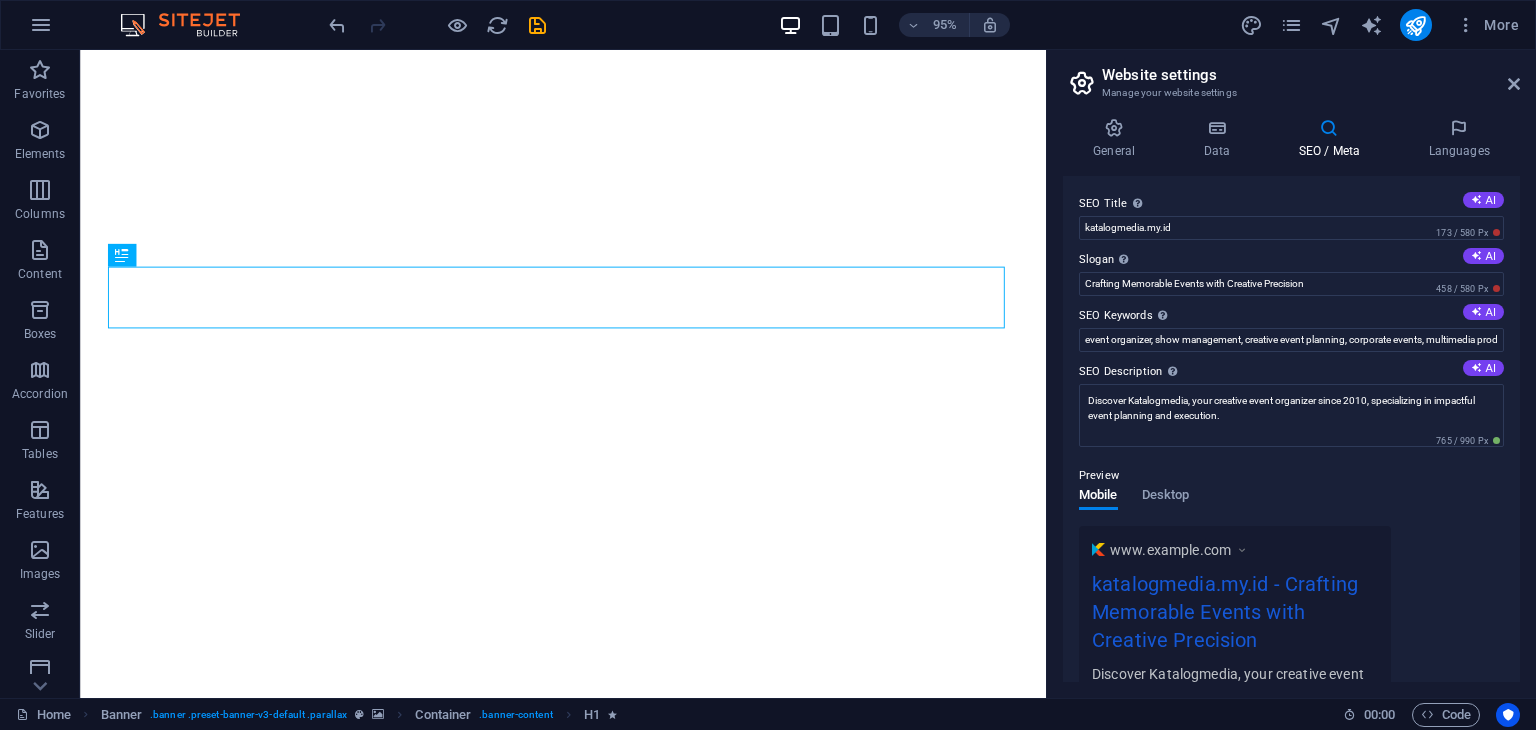 scroll, scrollTop: 0, scrollLeft: 0, axis: both 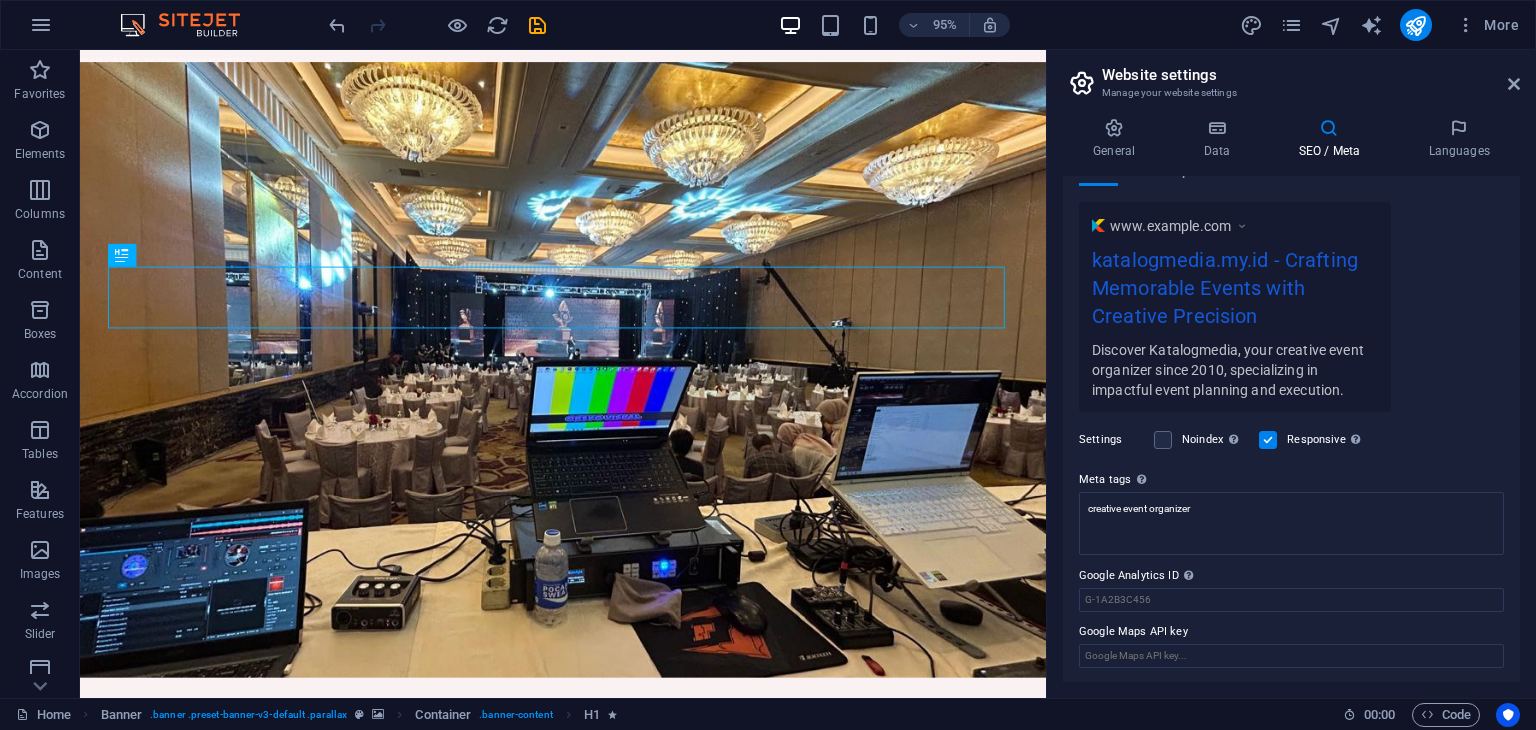 drag, startPoint x: 1077, startPoint y: 575, endPoint x: 1176, endPoint y: 576, distance: 99.00505 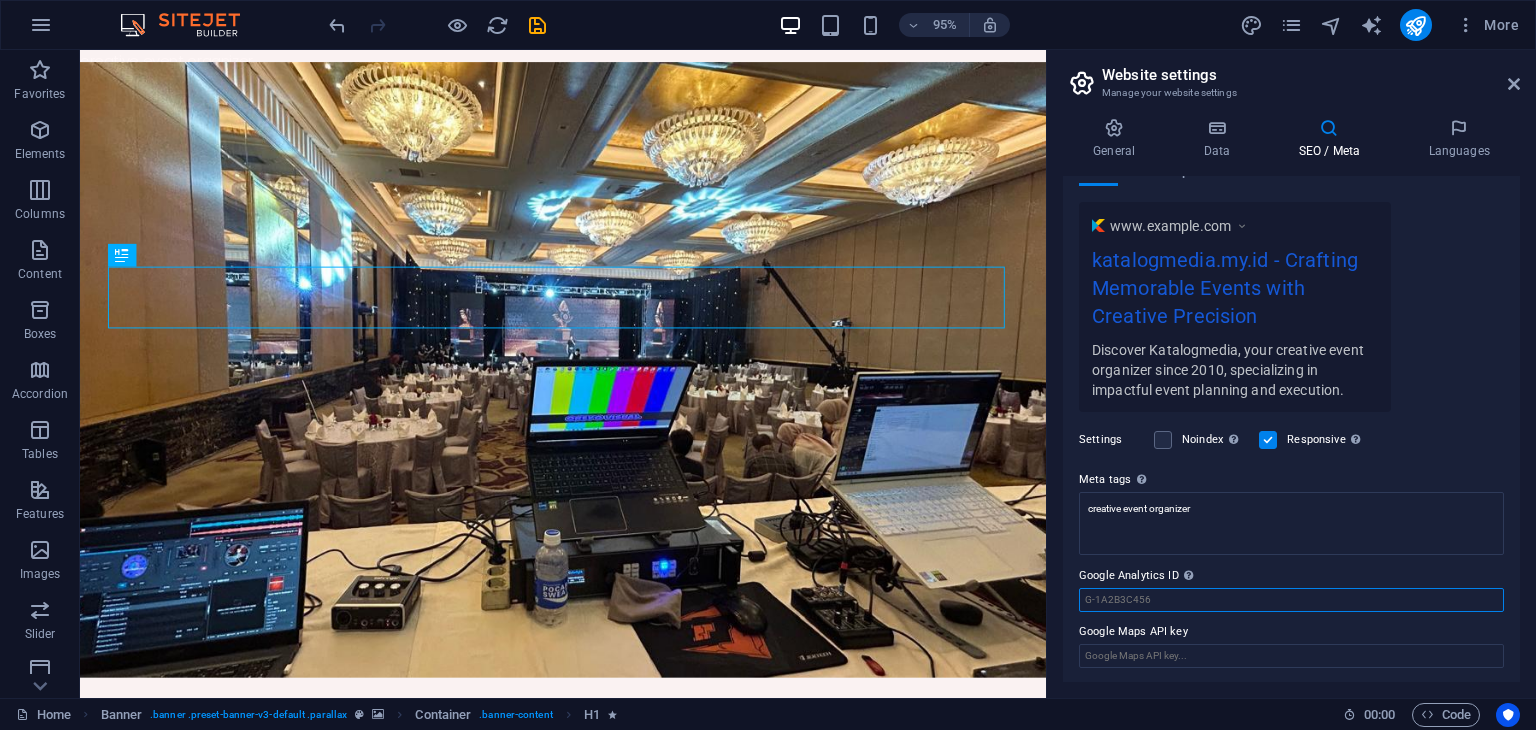 click on "Google Analytics ID Please only add the Google Analytics ID. We automatically include the ID in the tracking snippet. The Analytics ID looks similar to e.g. G-1A2B3C456" at bounding box center (1291, 600) 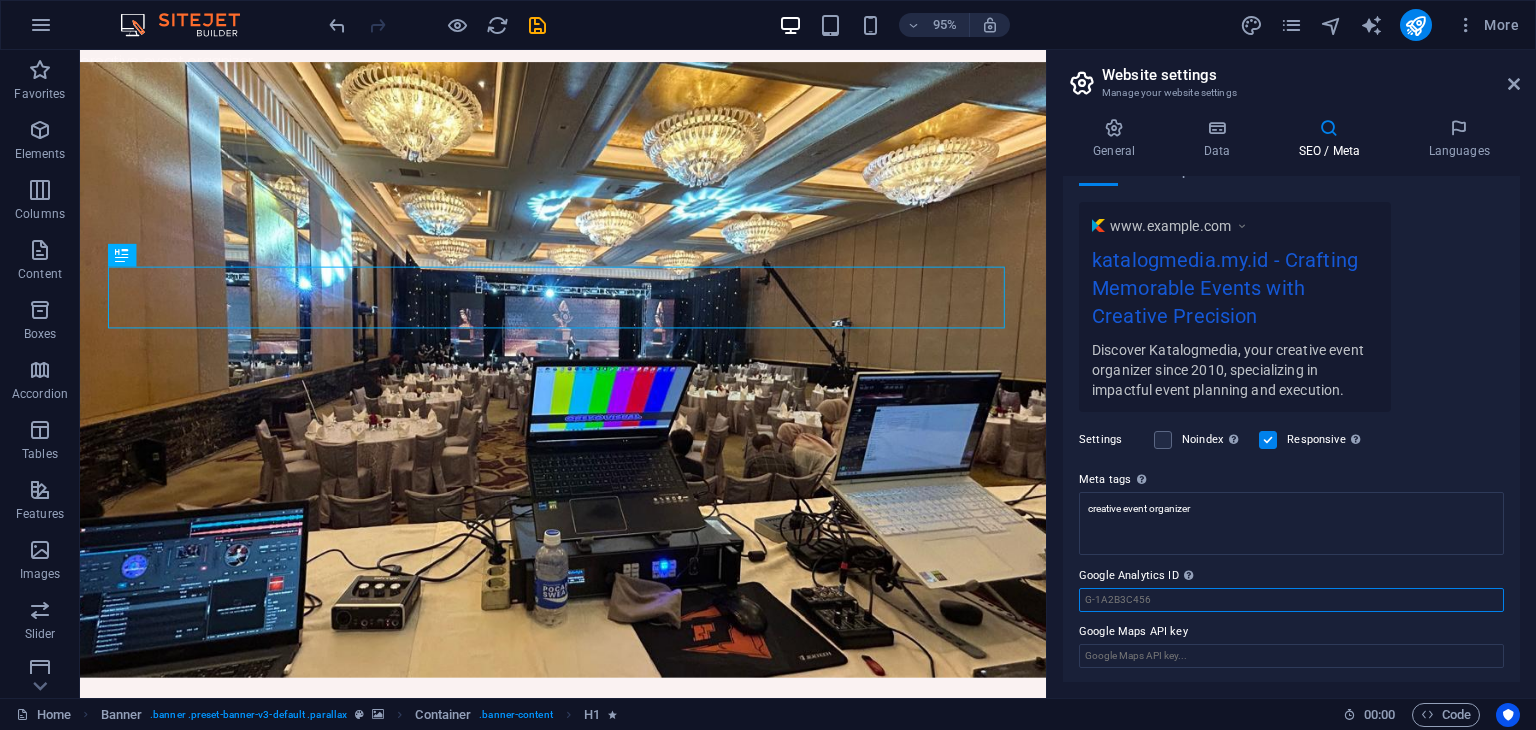 paste on "G-E0538KWVWV" 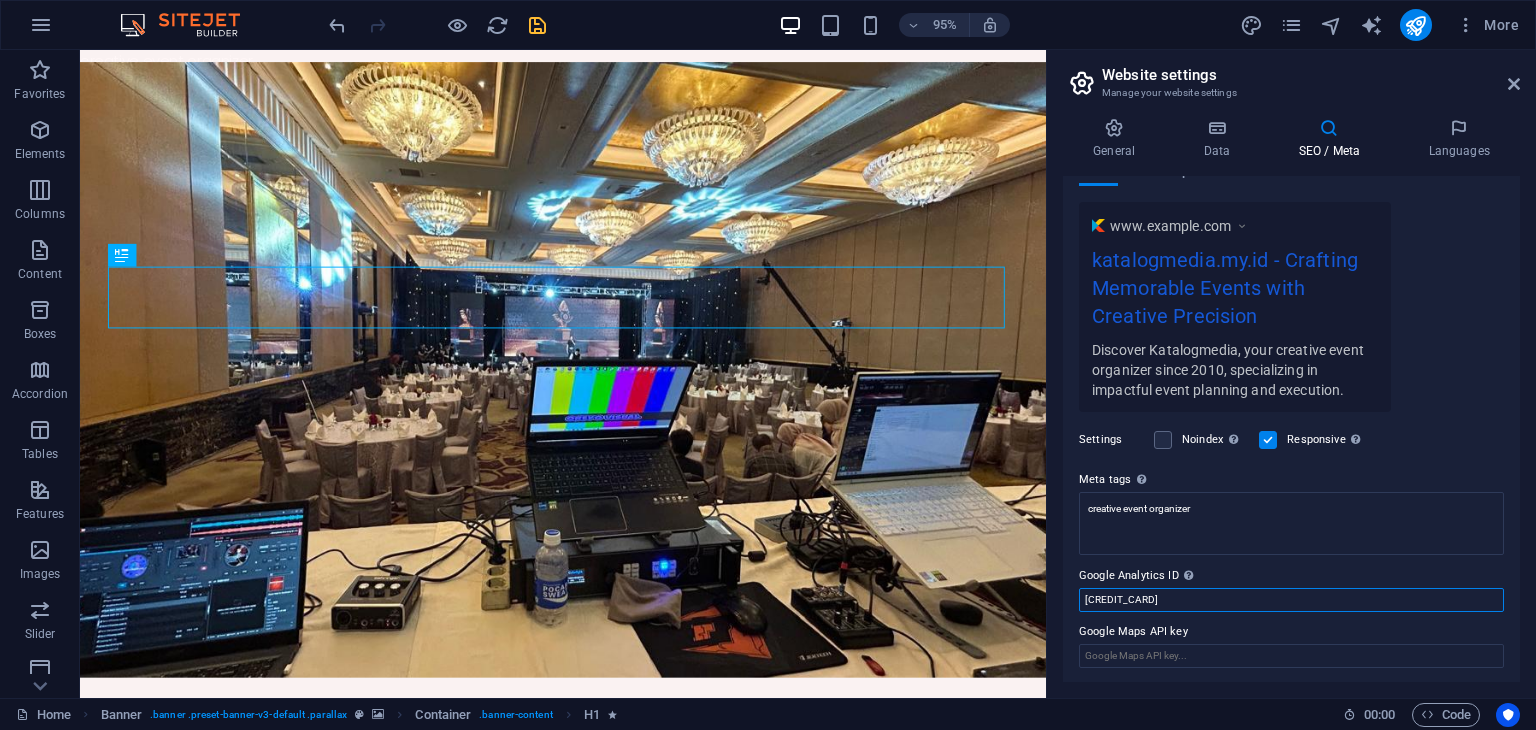 type on "G-E0538KWVWV" 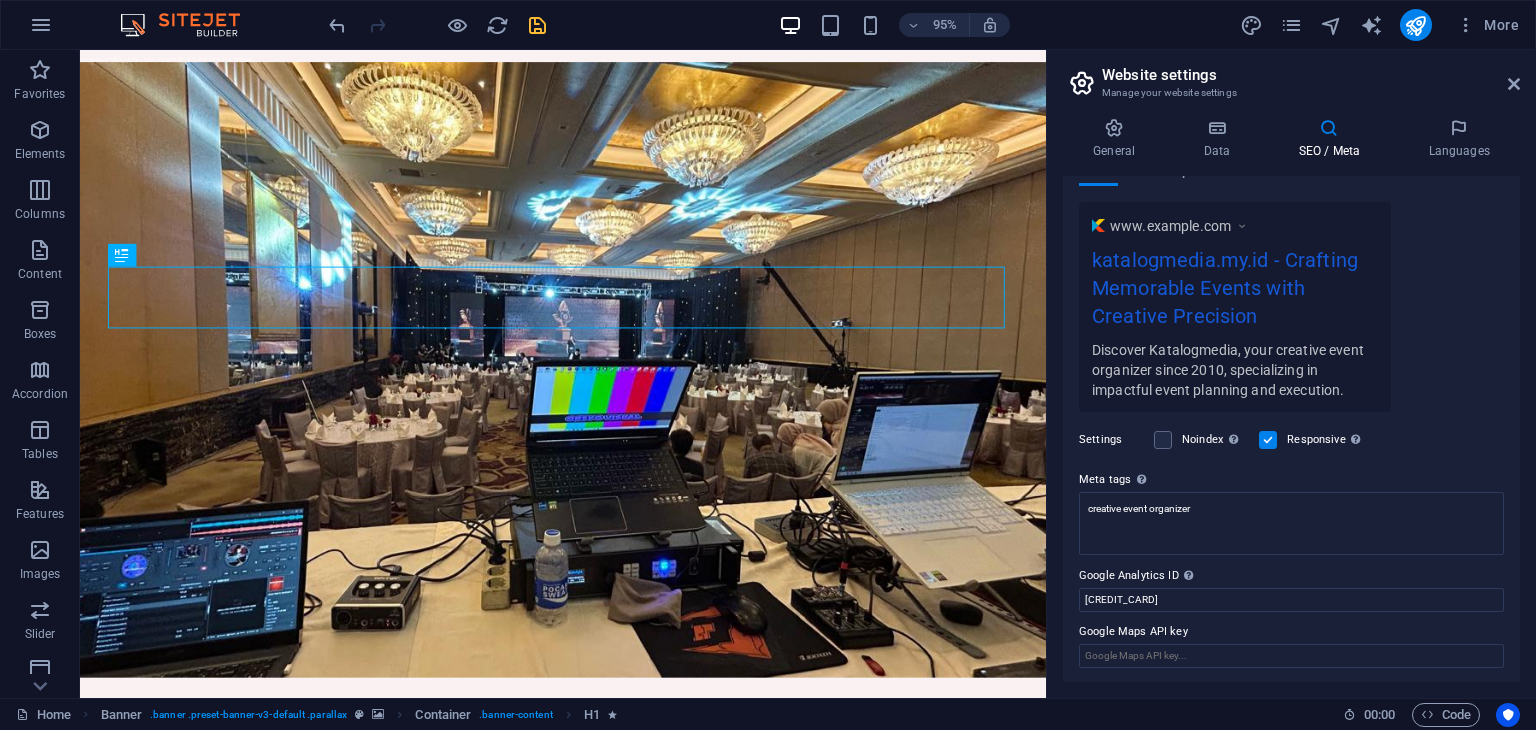 type 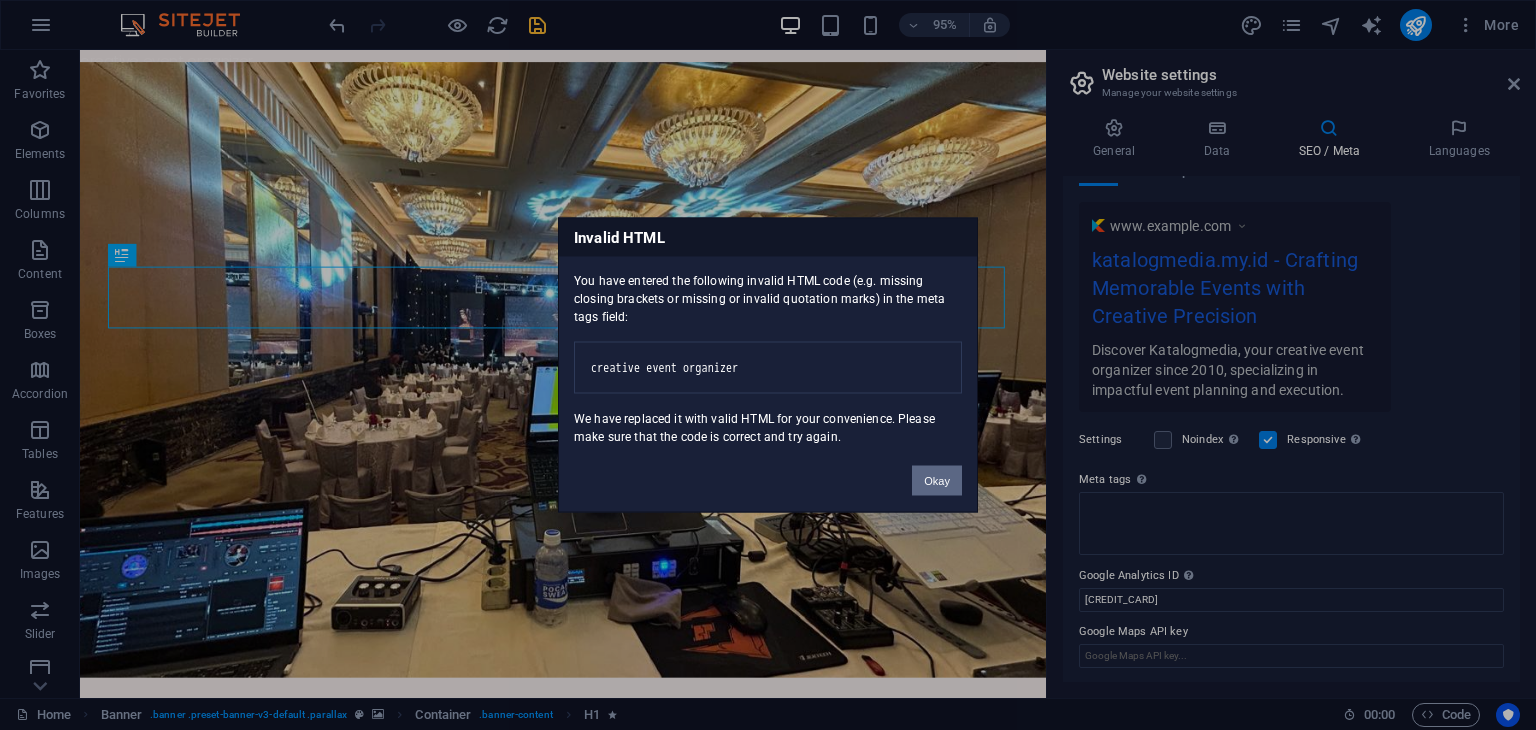 click on "katalogmedia.my.id Home Favorites Elements Columns Content Boxes Accordion Tables Features Images Slider Header Footer Forms Marketing Collections
Drag here to replace the existing content. Press “Ctrl” if you want to create a new element.
H1   Banner   Container   Banner   Menu Bar   Logo   Menu   H1   H1   Spacer 95% More Home Banner . banner .preset-banner-v3-default .parallax Container . banner-content H1 00 : 00 Code Website settings Manage your website settings  General  Data  SEO / Meta  Languages Website name katalogmedia.my.id Logo Drag files here, click to choose files or select files from Files or our free stock photos & videos Select files from the file manager, stock photos, or upload file(s) Upload Favicon Set the favicon of your website here. A favicon is a small icon shown in the browser tab next to your website title. It helps visitors identify your website. Upload Upload Street" at bounding box center (768, 365) 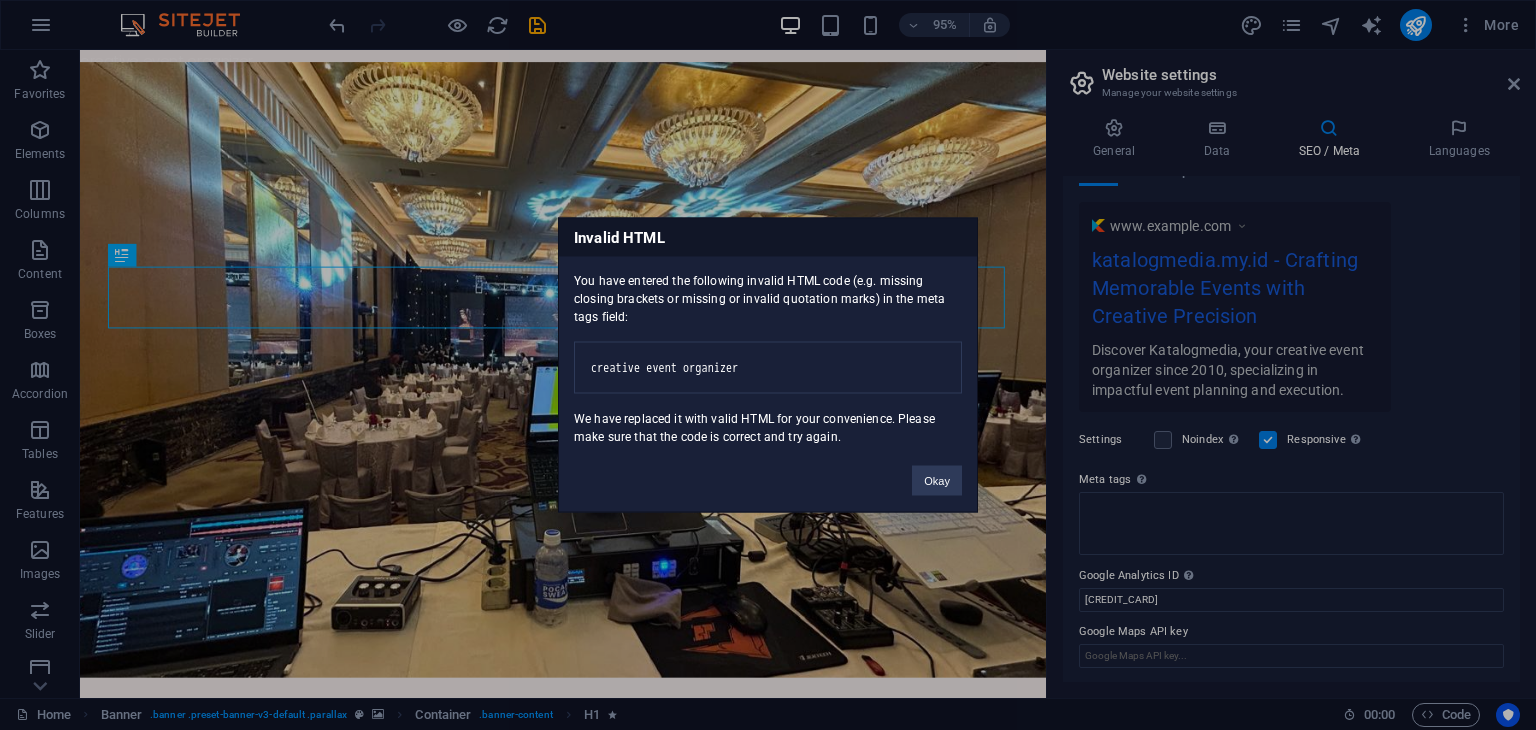 drag, startPoint x: 736, startPoint y: 364, endPoint x: 577, endPoint y: 360, distance: 159.05031 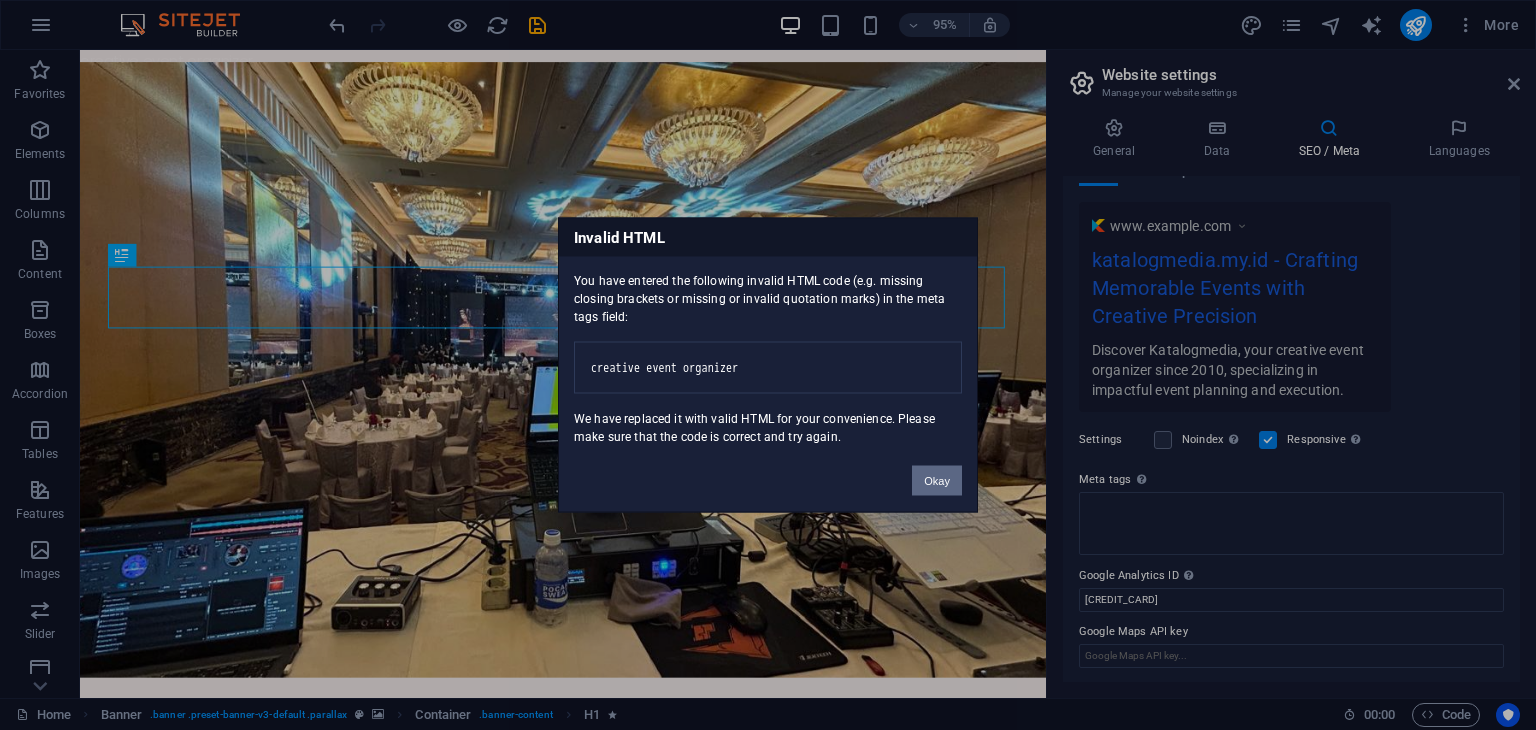 click on "Okay" at bounding box center (937, 481) 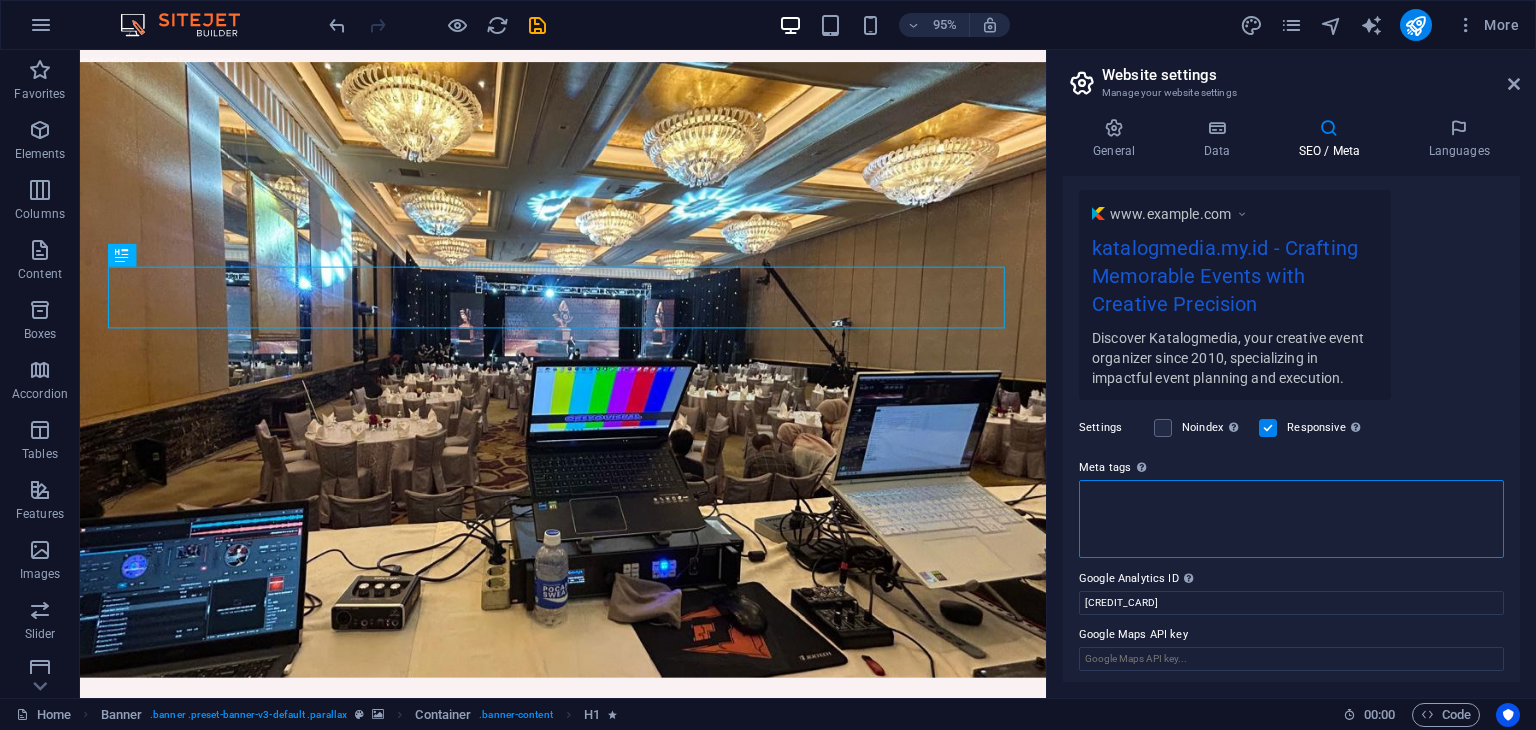 scroll, scrollTop: 339, scrollLeft: 0, axis: vertical 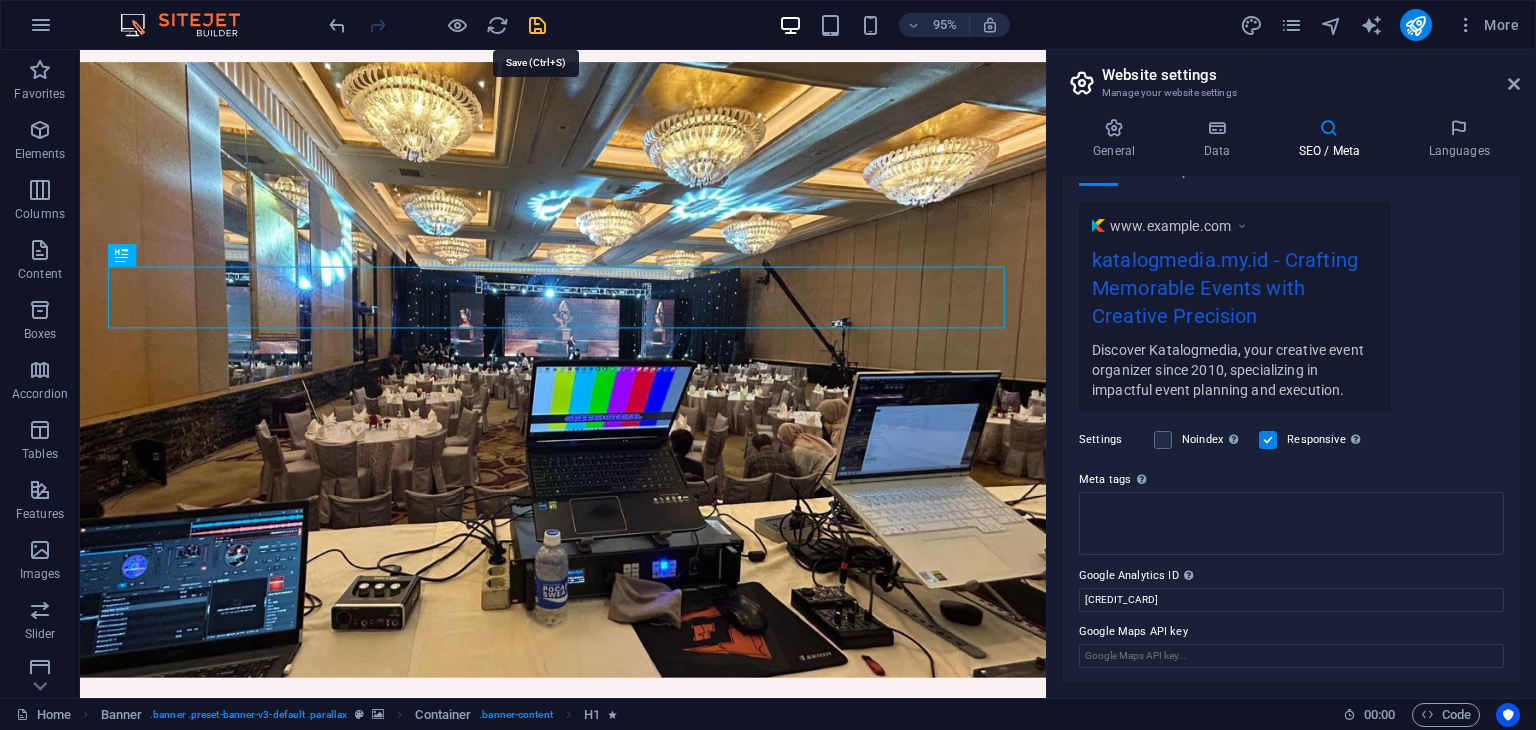 click at bounding box center [537, 25] 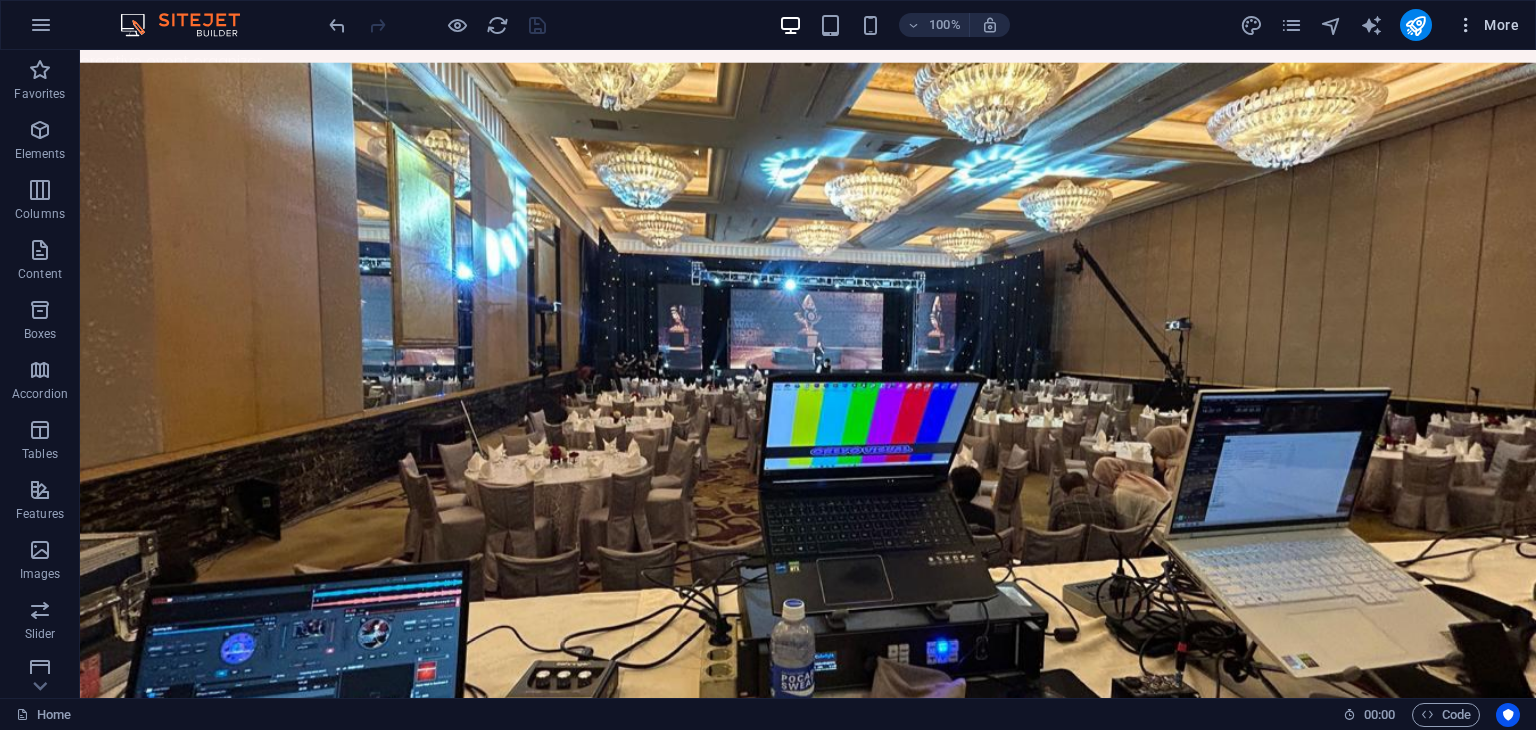 click at bounding box center [1466, 25] 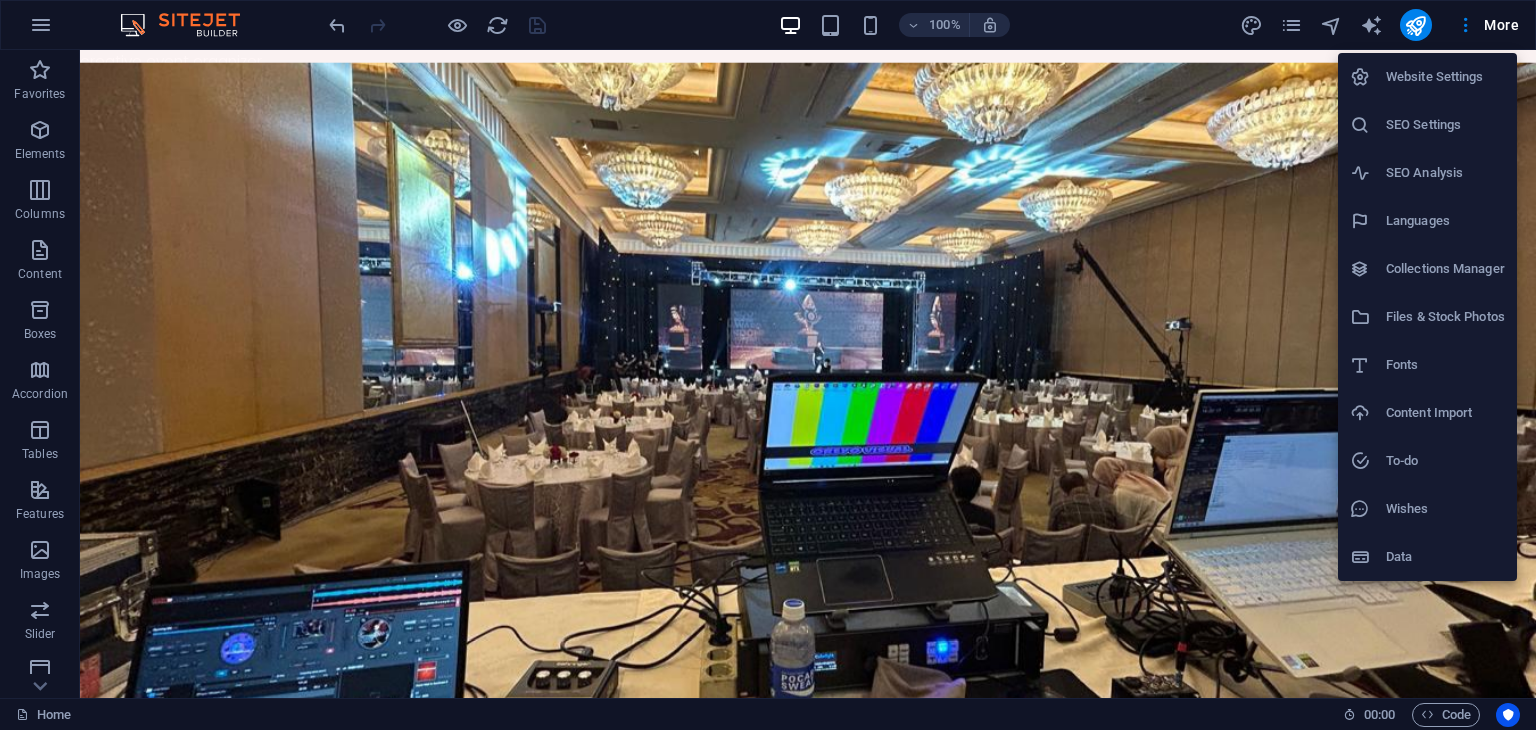 click on "SEO Settings" at bounding box center (1445, 125) 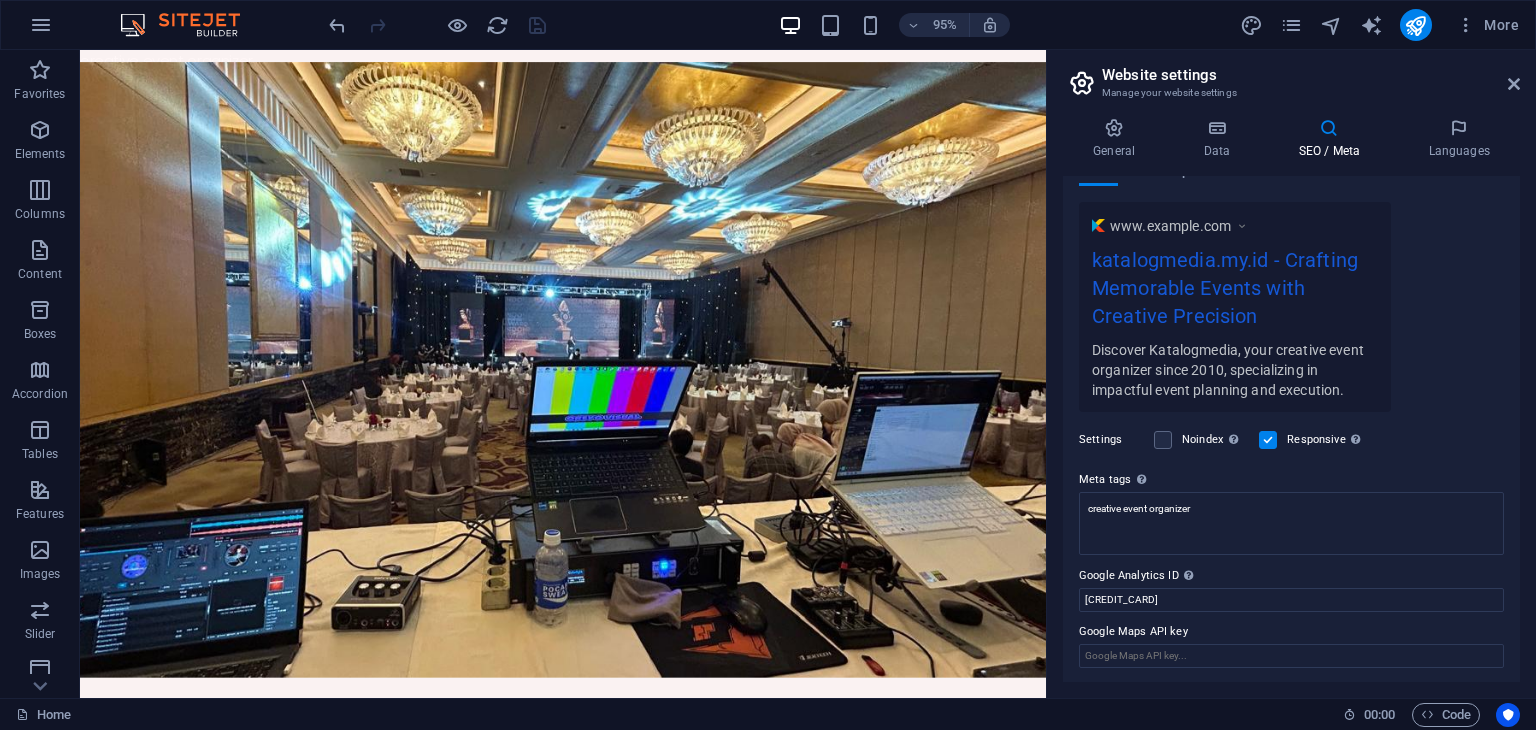 scroll, scrollTop: 0, scrollLeft: 0, axis: both 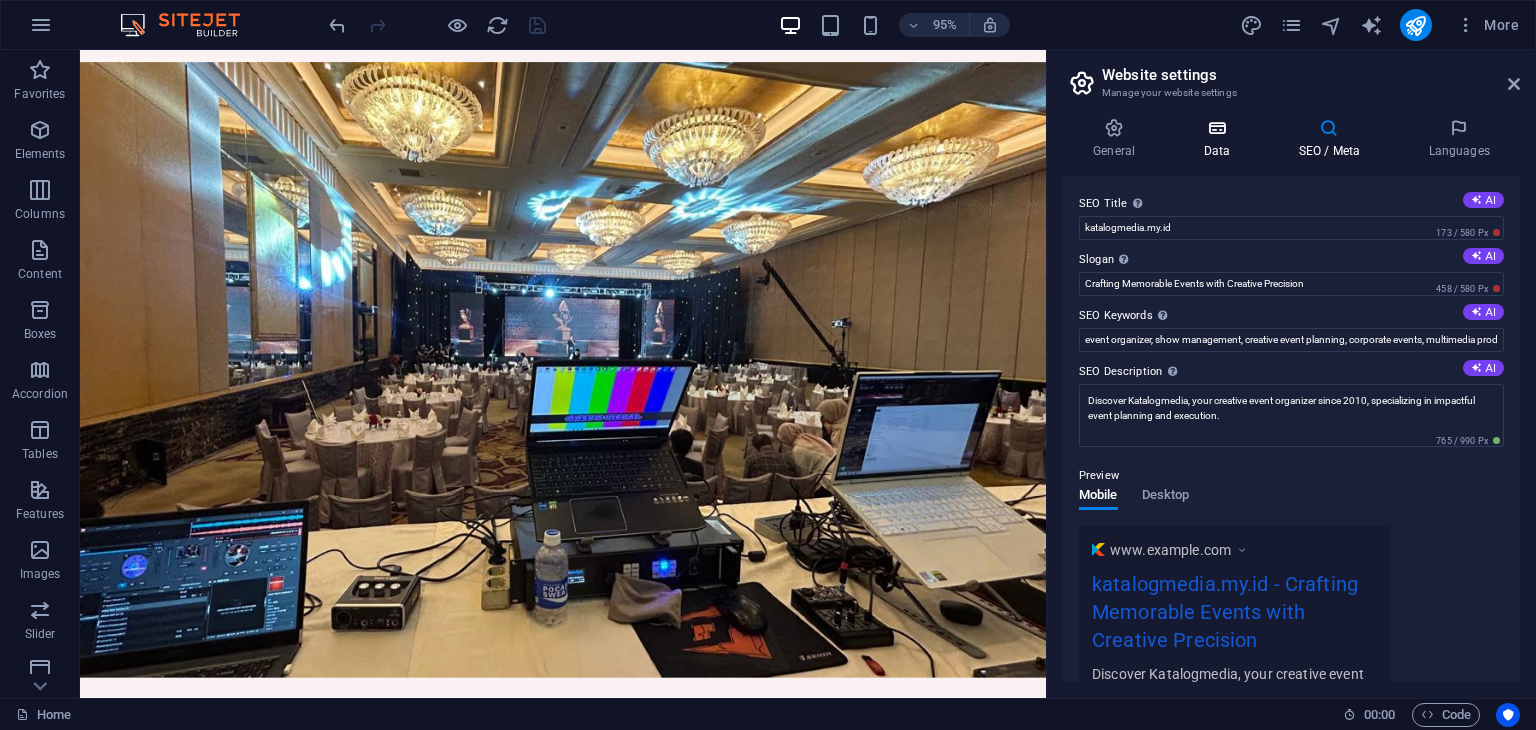 click on "Data" at bounding box center [1220, 139] 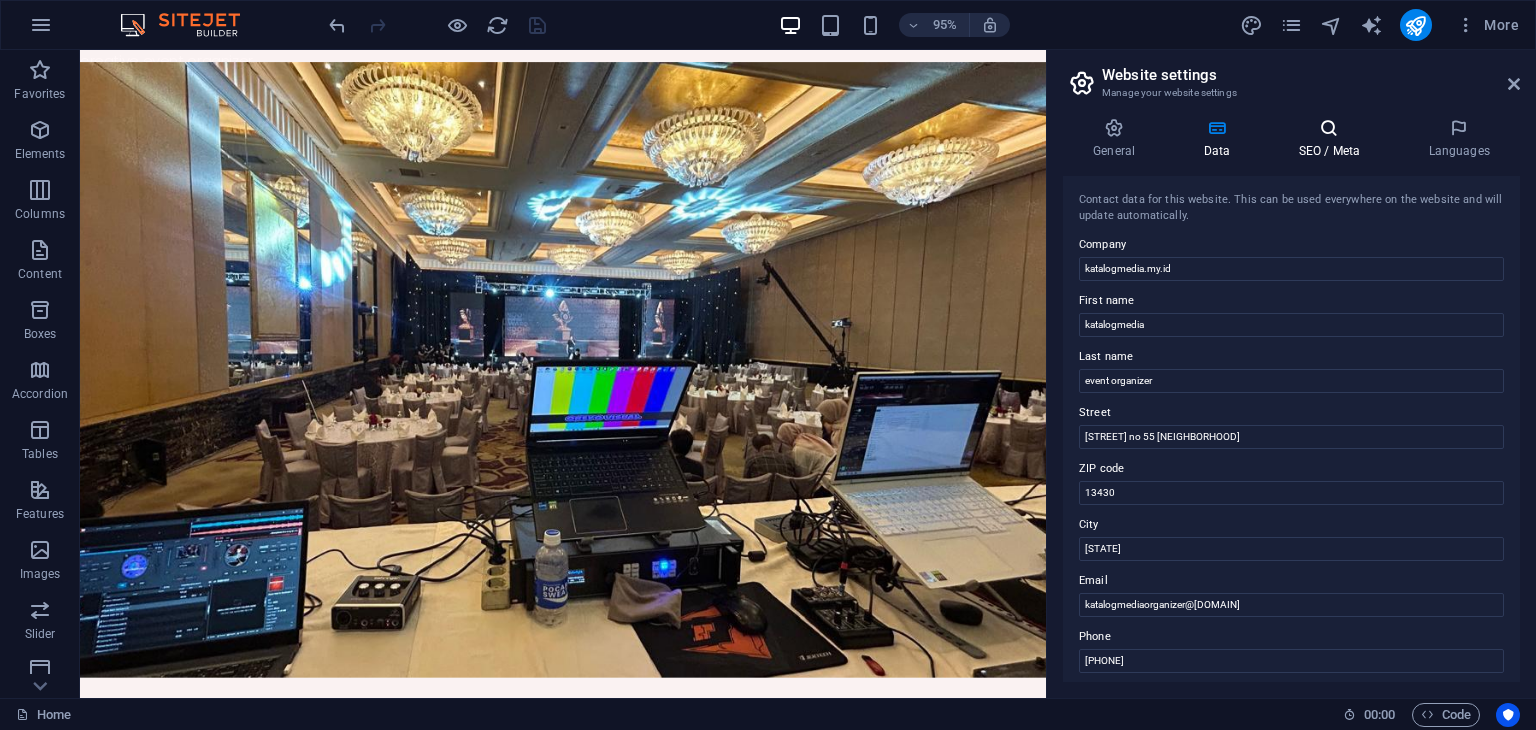 click on "SEO / Meta" at bounding box center [1333, 139] 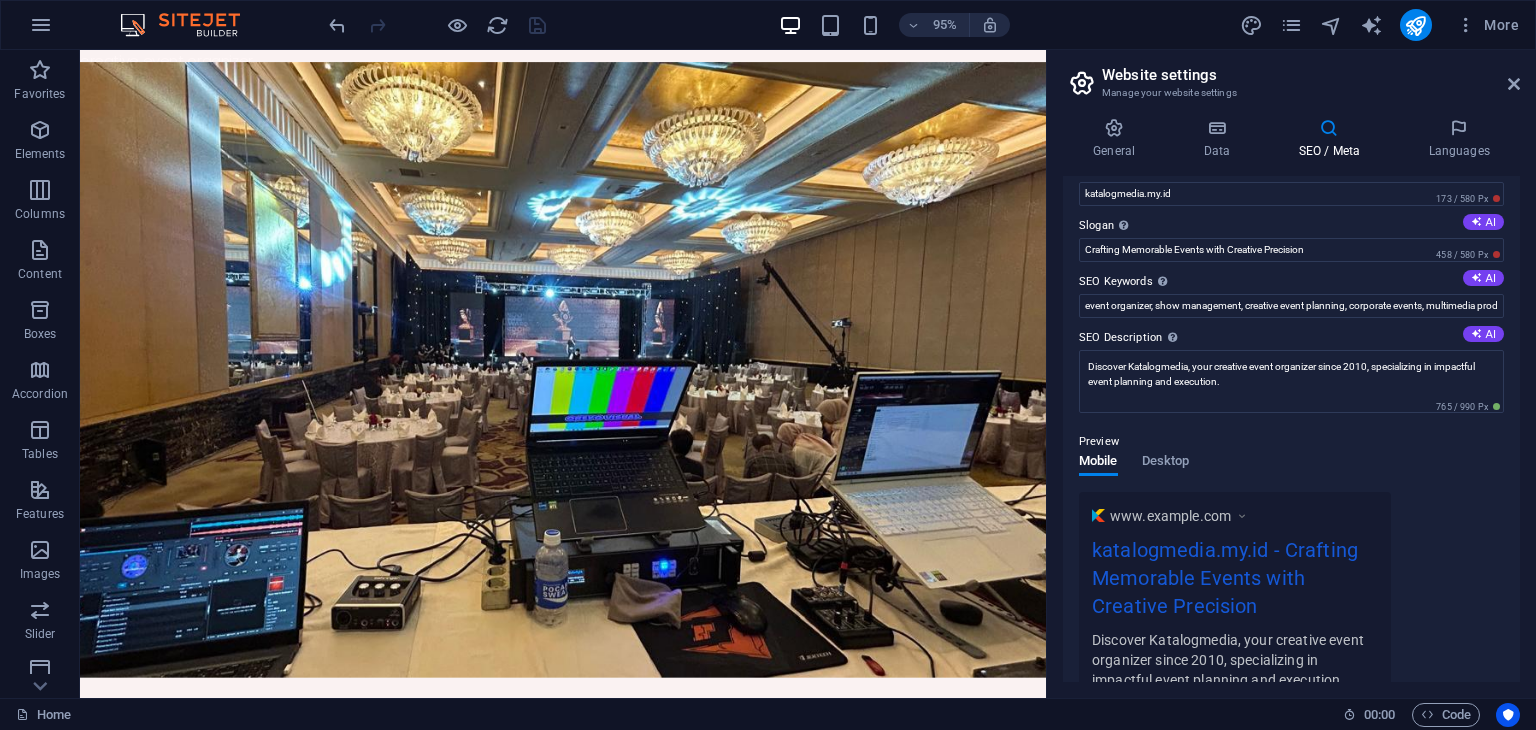 scroll, scrollTop: 0, scrollLeft: 0, axis: both 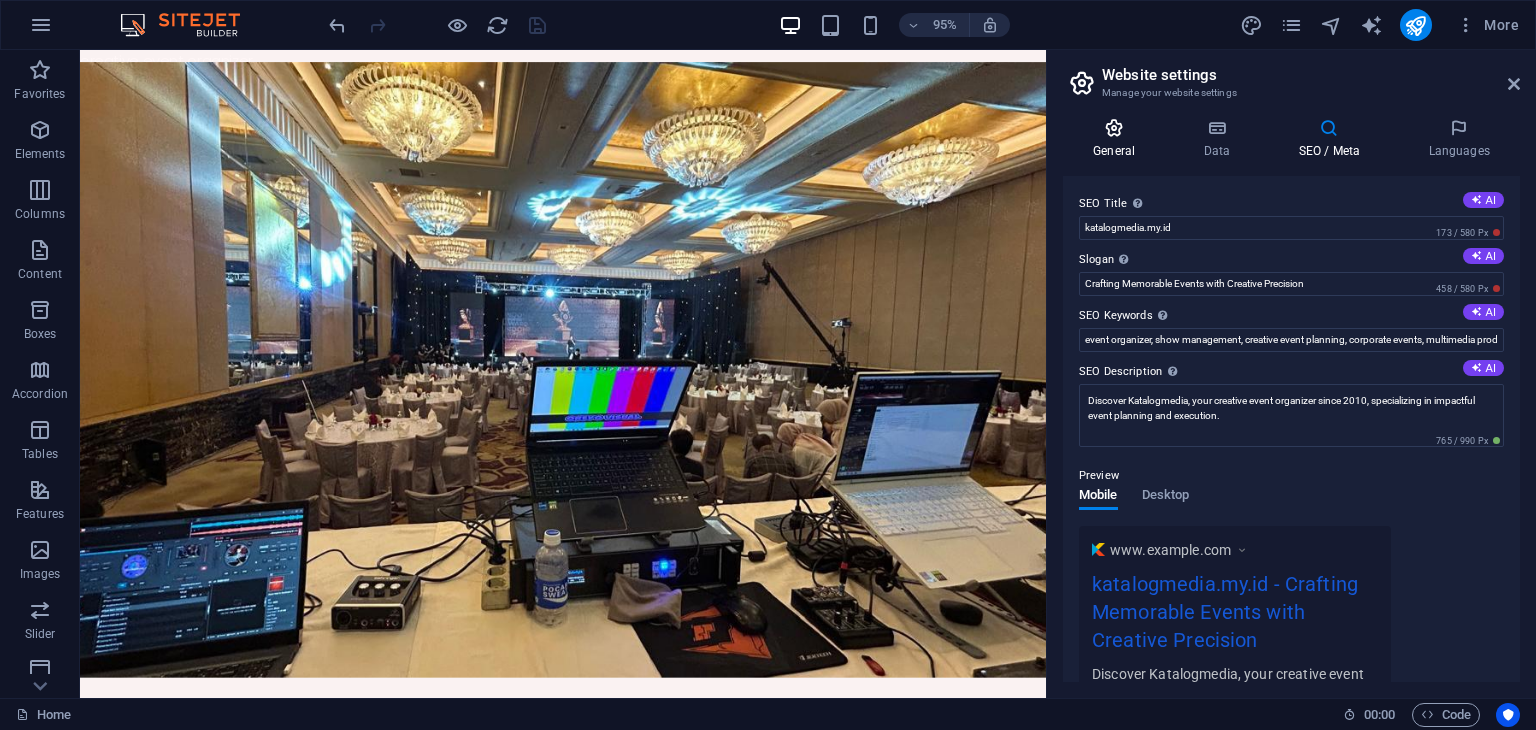 click on "General" at bounding box center (1118, 139) 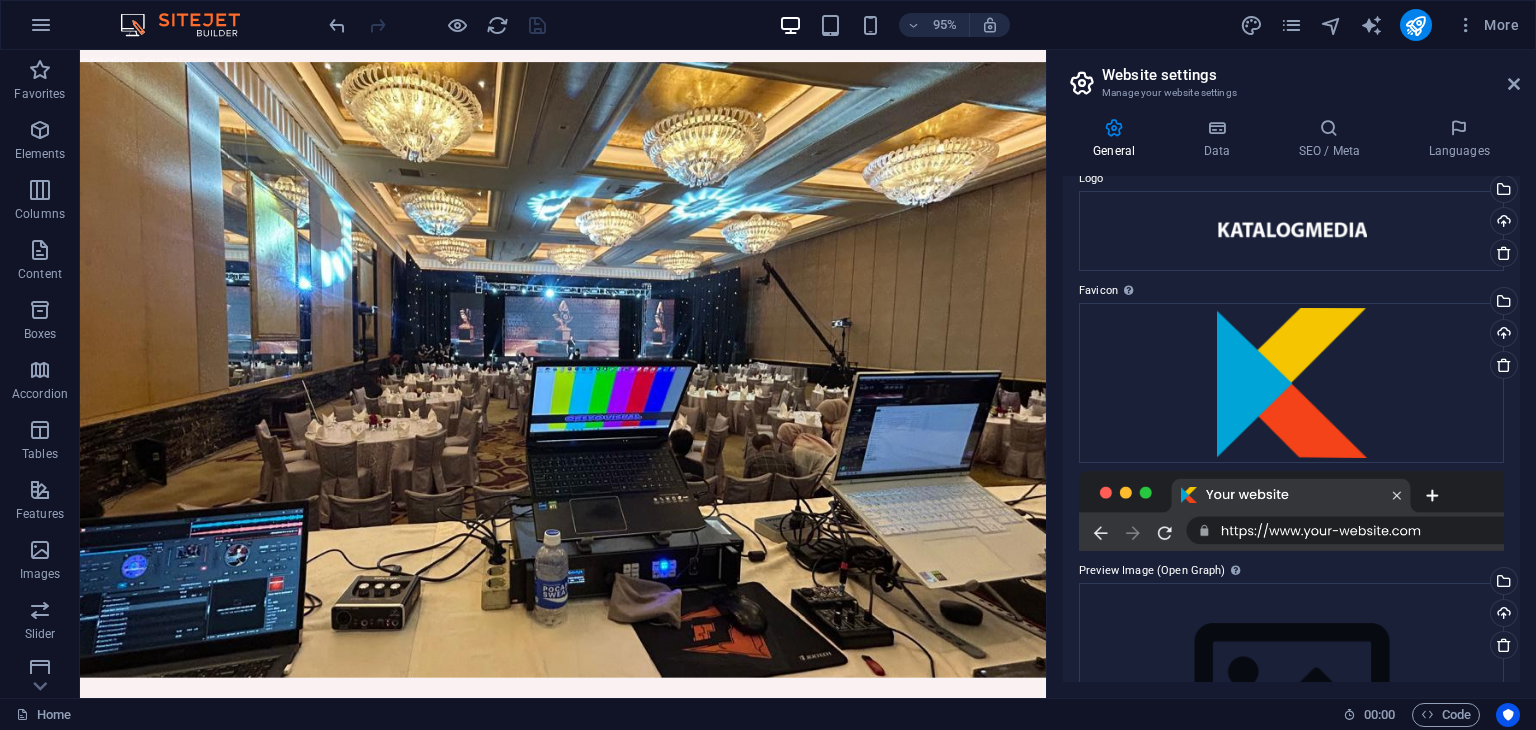 scroll, scrollTop: 0, scrollLeft: 0, axis: both 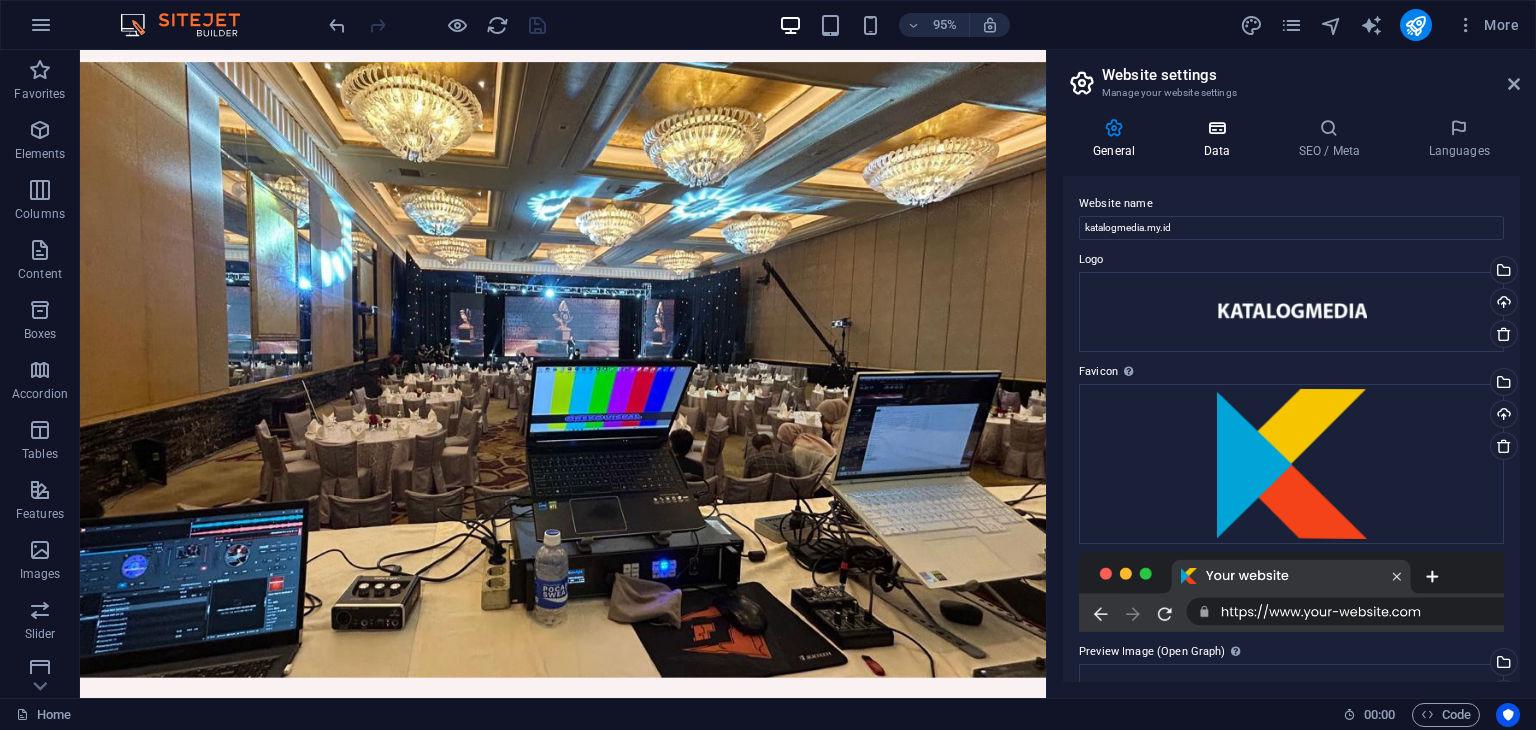 click on "Data" at bounding box center (1220, 139) 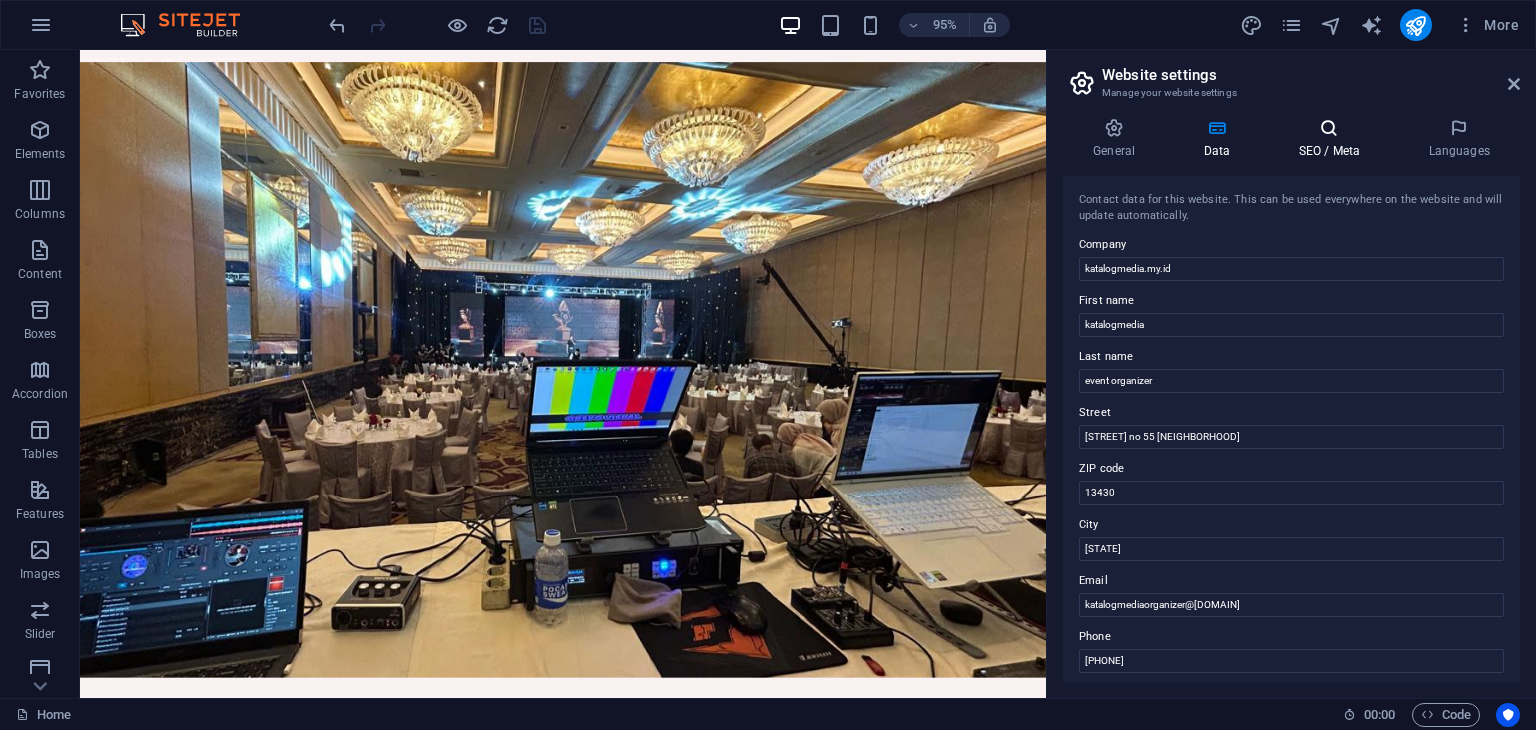 click on "SEO / Meta" at bounding box center (1333, 139) 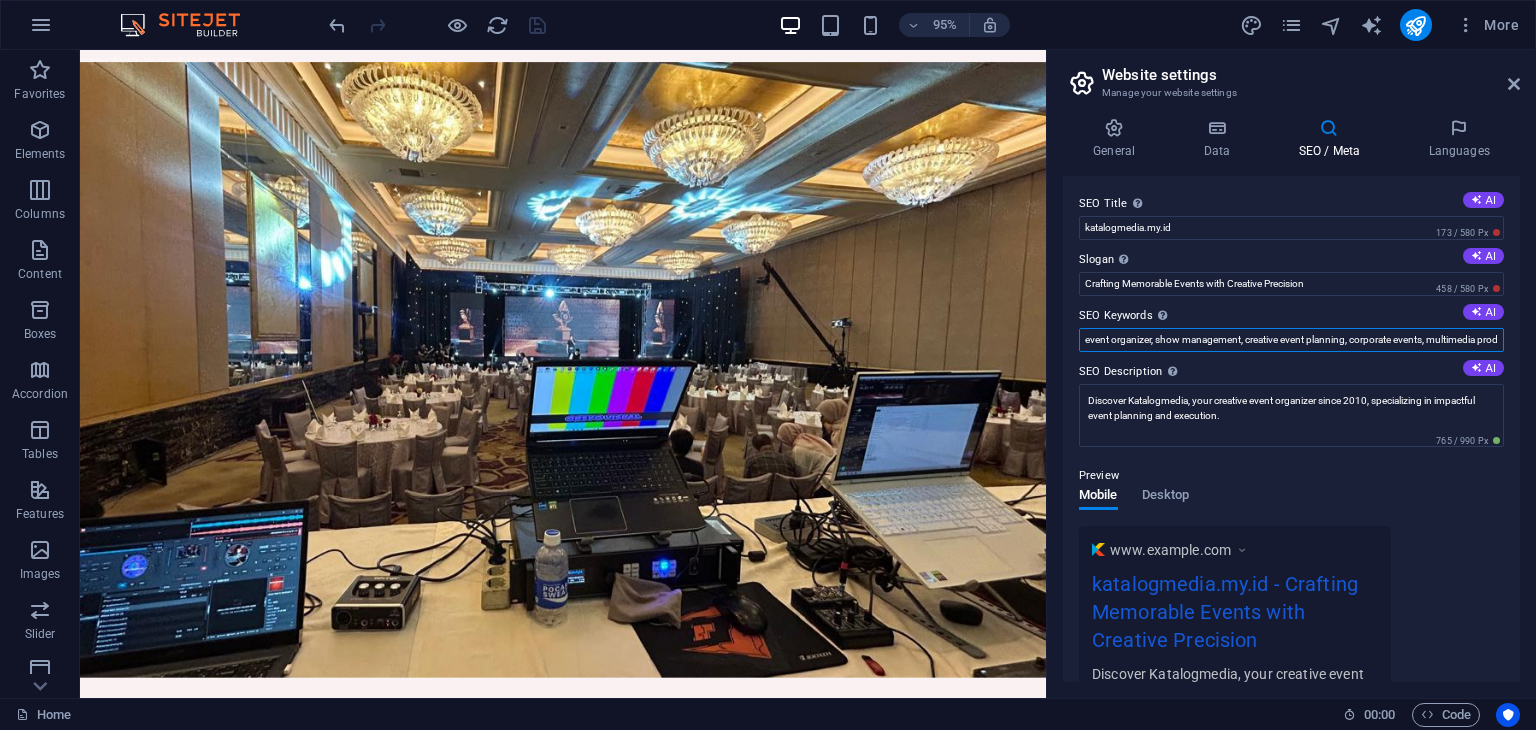 click on "event organizer, show management, creative event planning, corporate events, multimedia production, professional event services" at bounding box center [1291, 340] 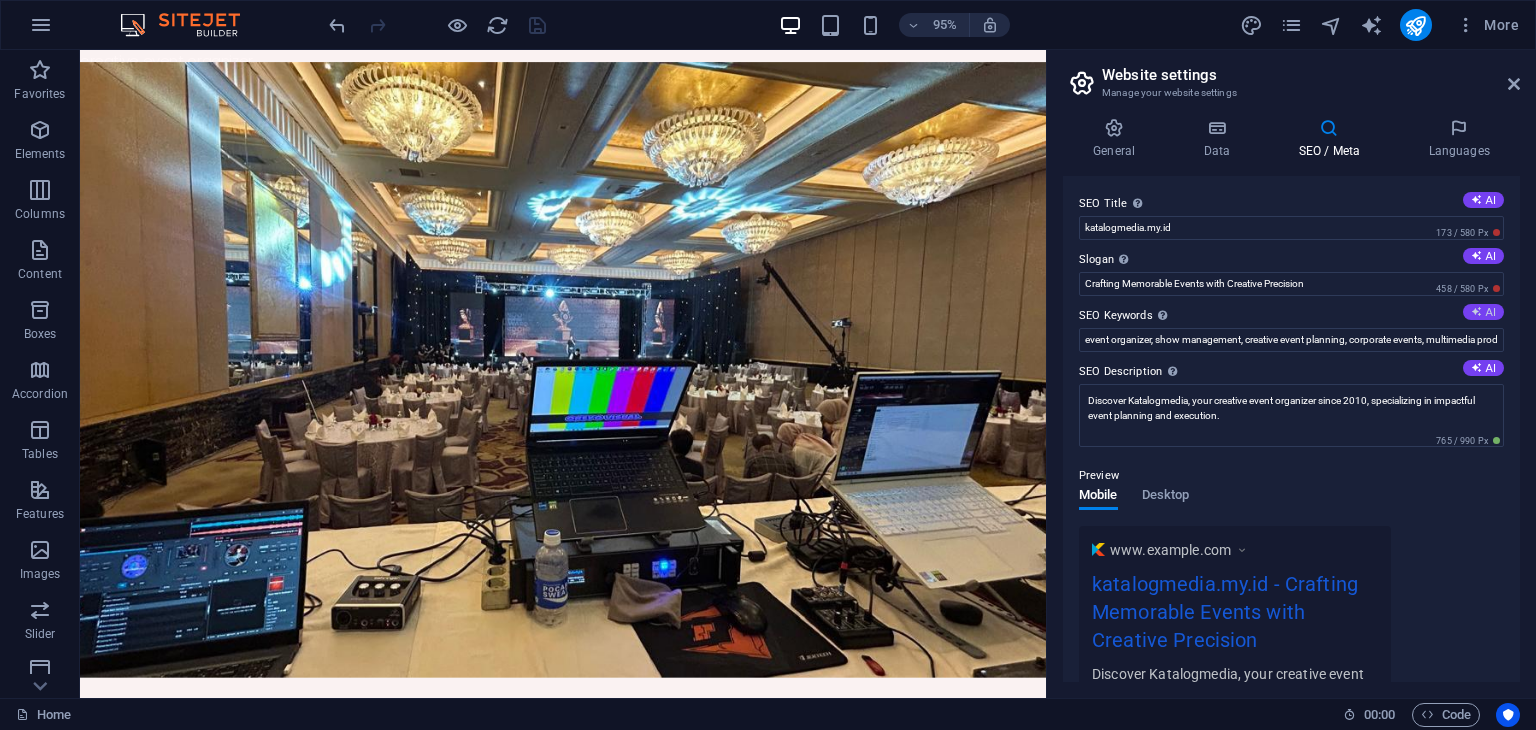 click on "AI" at bounding box center [1483, 312] 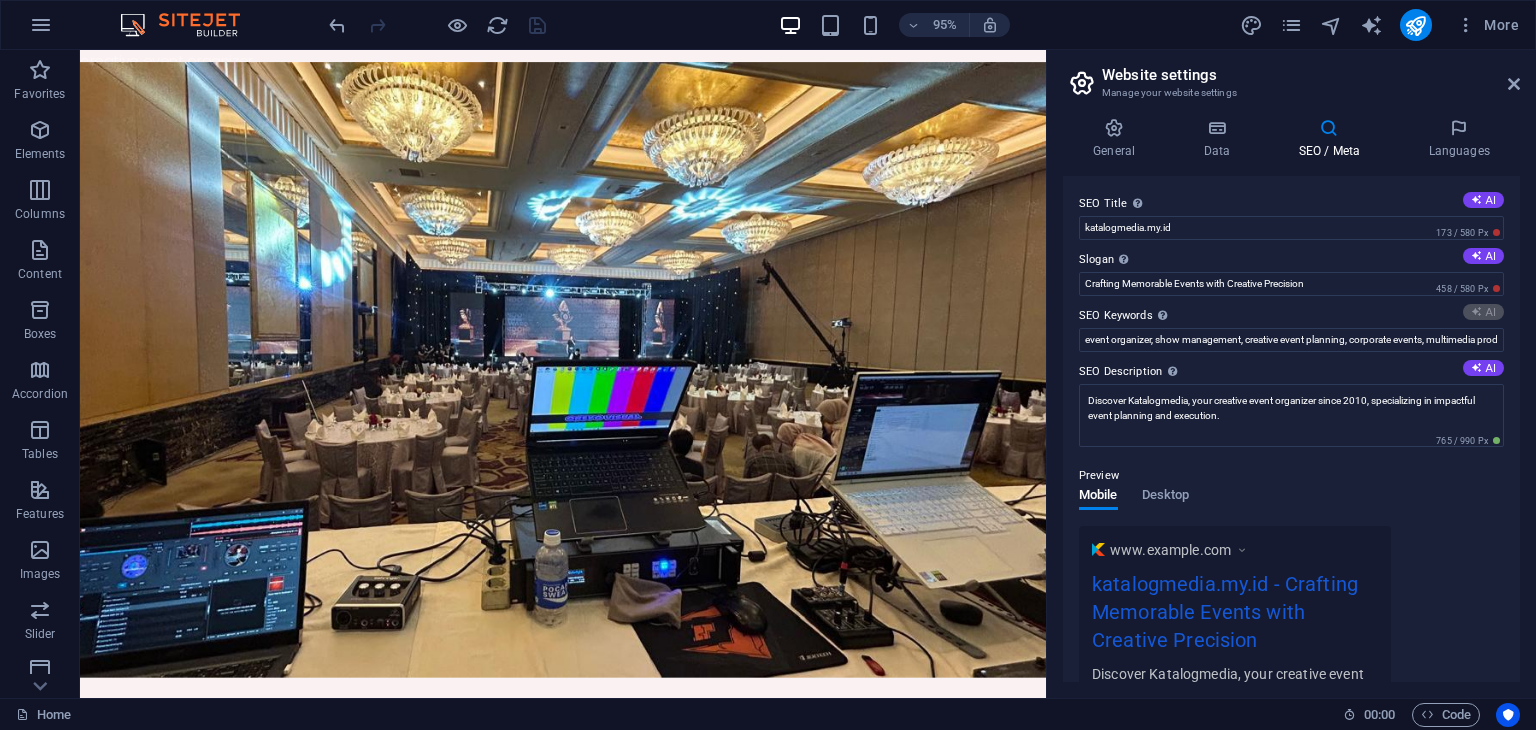 type on "event organizer, show management, creative event planning, multimedia production, corporate events, live streaming services" 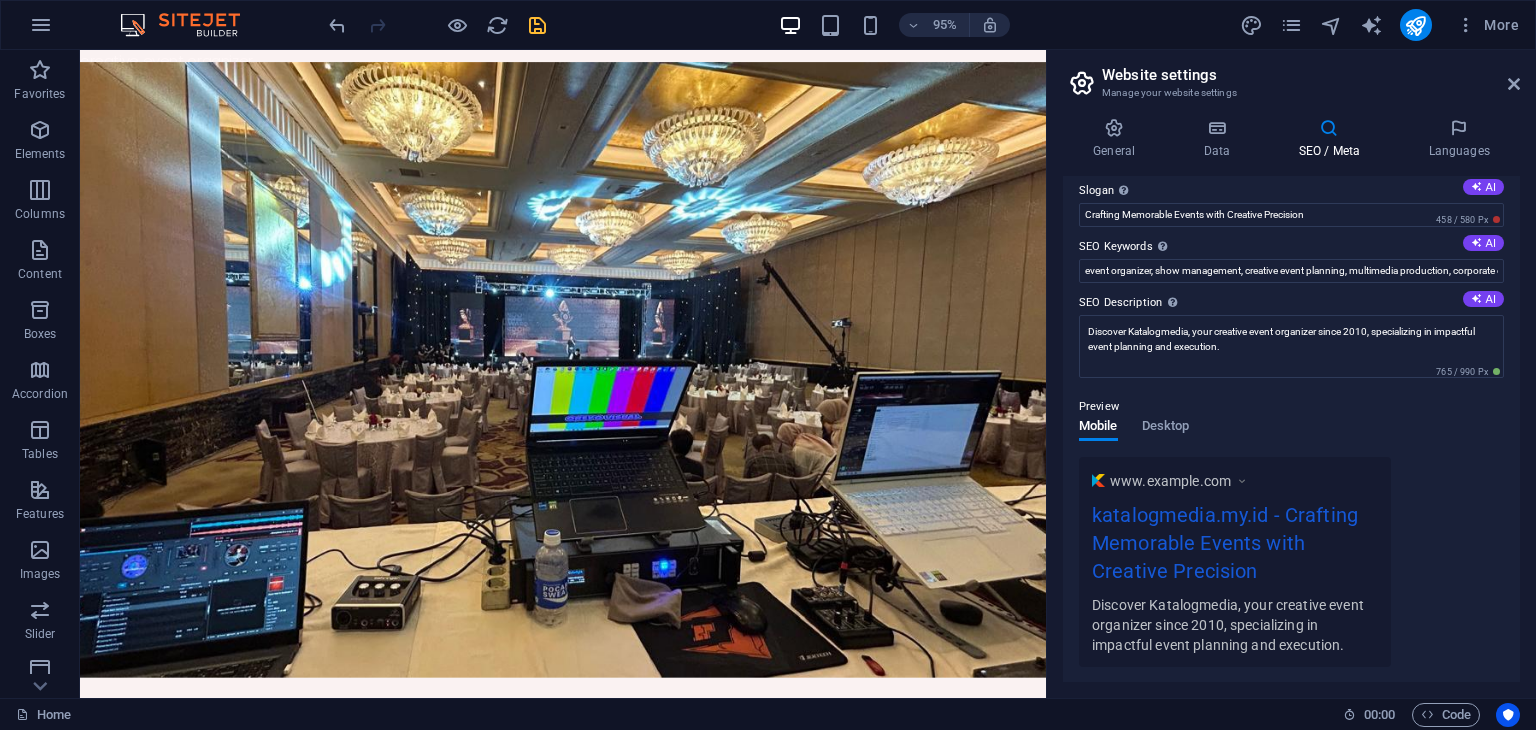 scroll, scrollTop: 0, scrollLeft: 0, axis: both 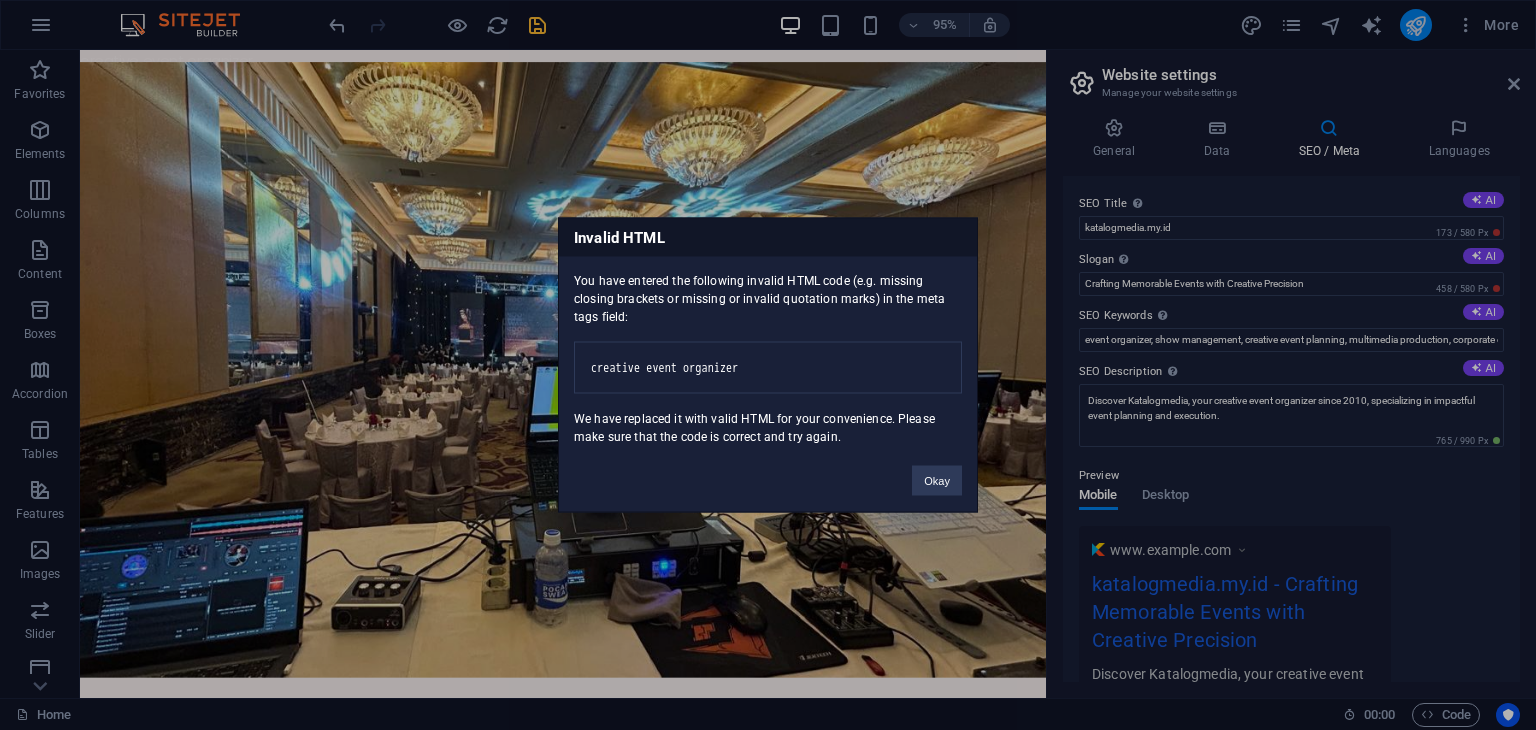 click on "katalogmedia.my.id Home Favorites Elements Columns Content Boxes Accordion Tables Features Images Slider Header Footer Forms Marketing Collections
Drag here to replace the existing content. Press “Ctrl” if you want to create a new element.
H1   Banner   Container   Banner   Menu Bar   Logo   Menu   H1   H1   Spacer 95% More Home 00 : 00 Code Website settings Manage your website settings  General  Data  SEO / Meta  Languages Website name katalogmedia.my.id Logo Drag files here, click to choose files or select files from Files or our free stock photos & videos Select files from the file manager, stock photos, or upload file(s) Upload Favicon Set the favicon of your website here. A favicon is a small icon shown in the browser tab next to your website title. It helps visitors identify your website. Drag files here, click to choose files or select files from Files or our free stock photos & videos AI" at bounding box center [768, 365] 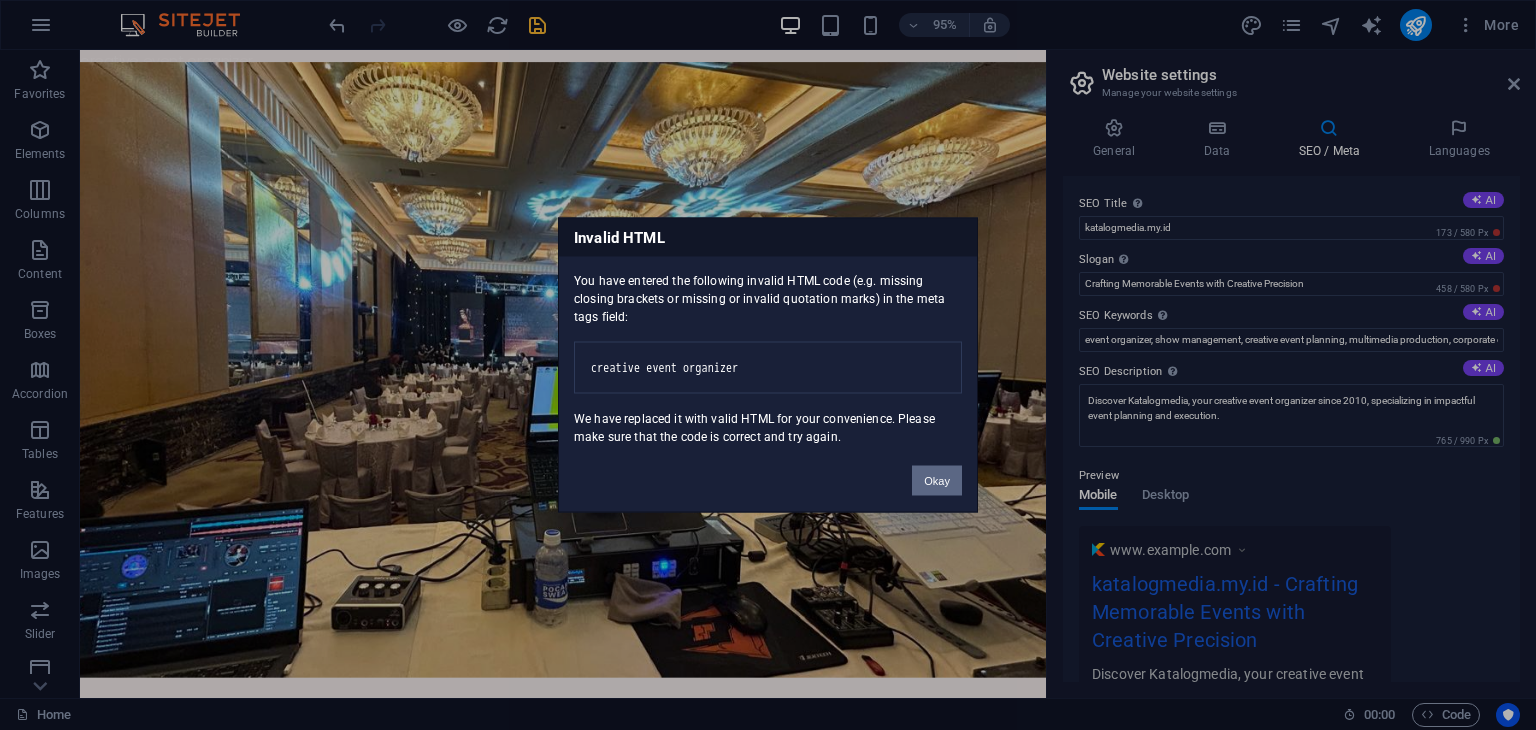 click on "Okay" at bounding box center (937, 481) 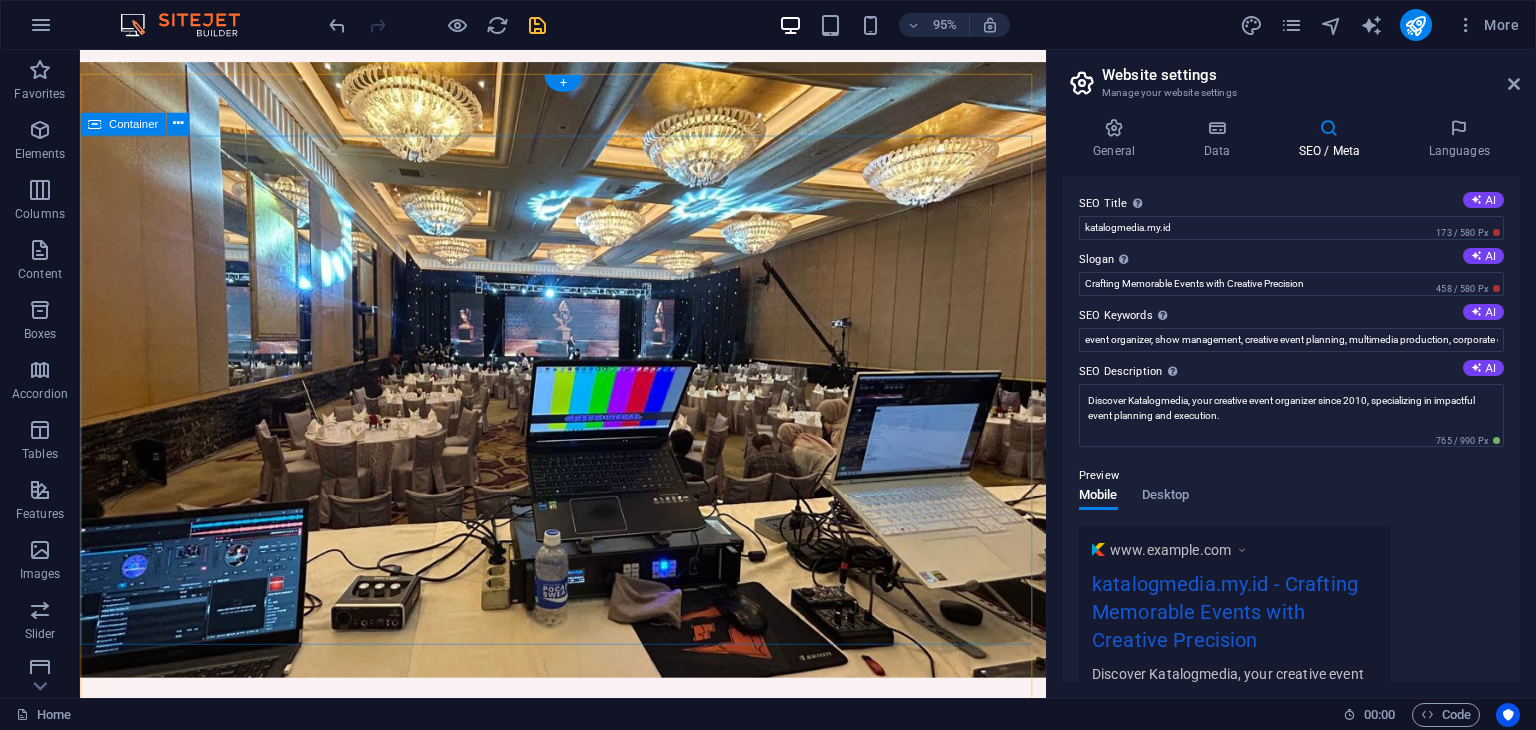 scroll, scrollTop: 324, scrollLeft: 0, axis: vertical 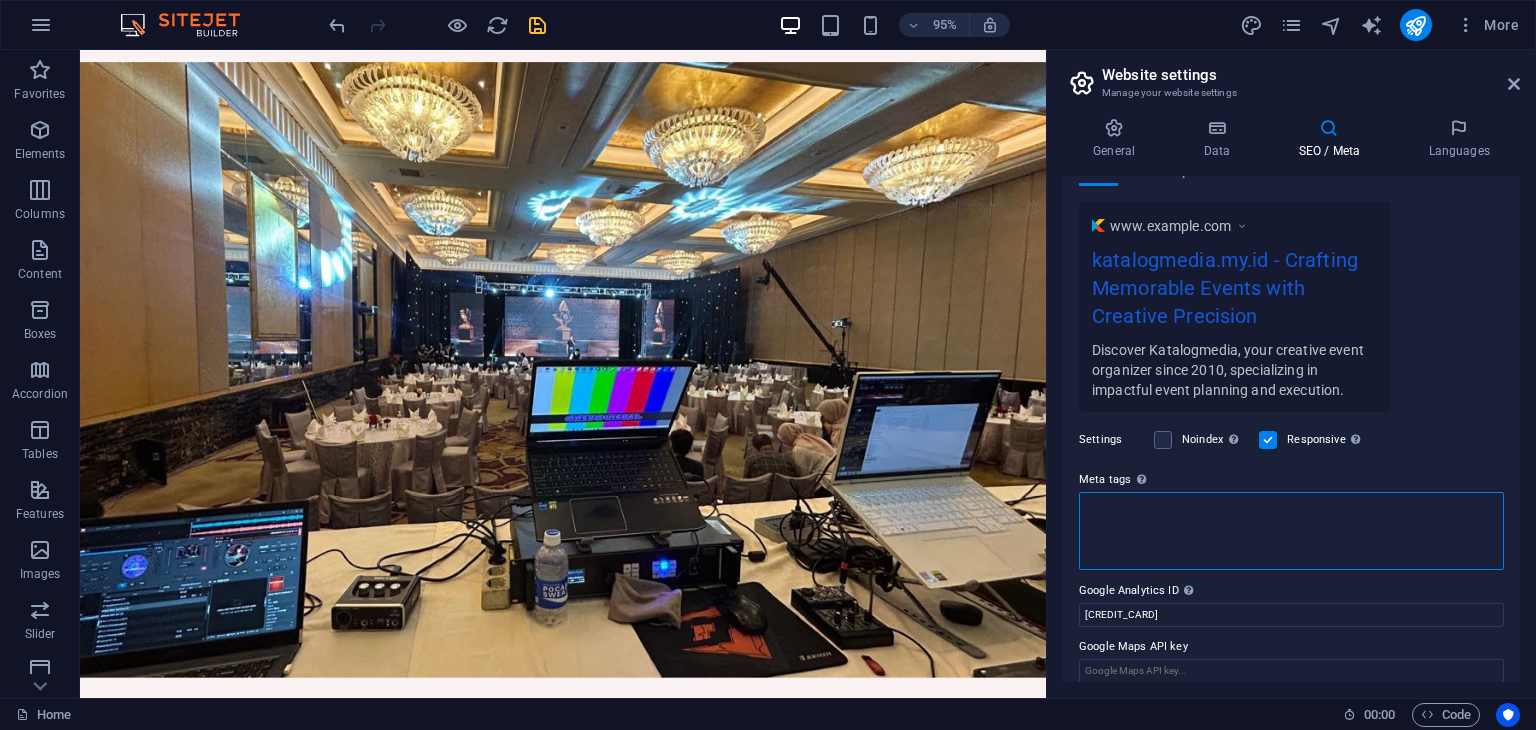 click on "Meta tags Enter HTML code here that will be placed inside the  tags of your website. Please note that your website may not function if you include code with errors." at bounding box center (1291, 531) 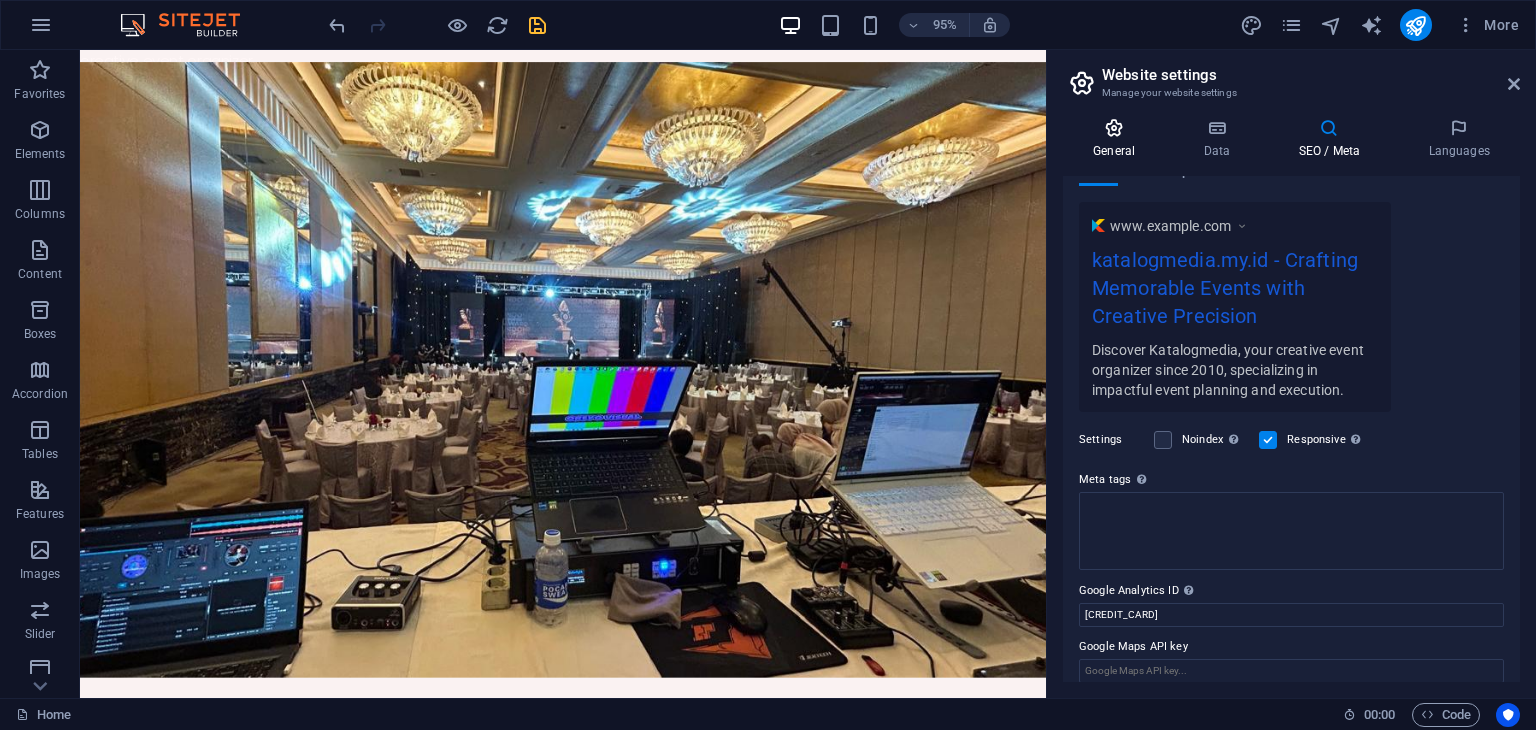 click on "General" at bounding box center [1118, 139] 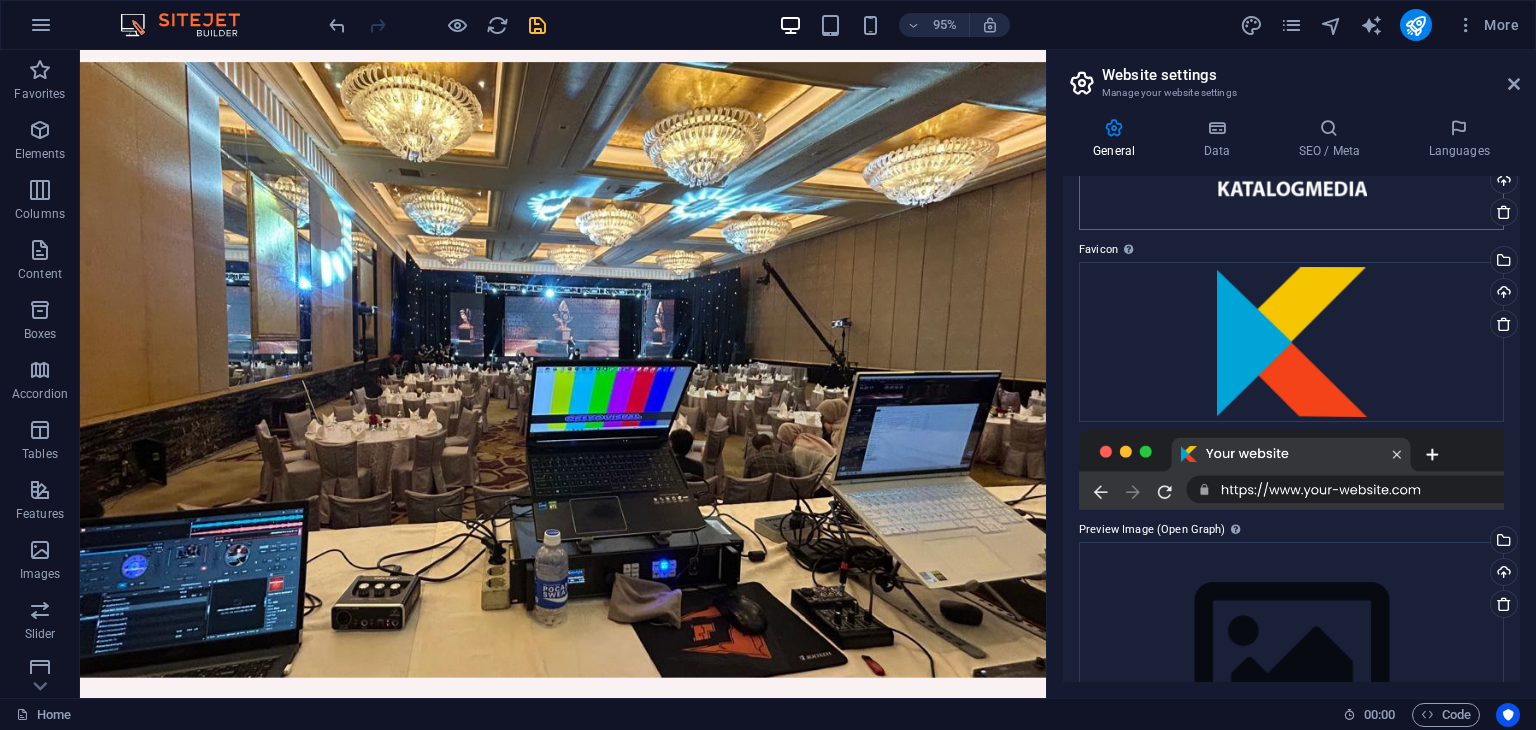 scroll, scrollTop: 0, scrollLeft: 0, axis: both 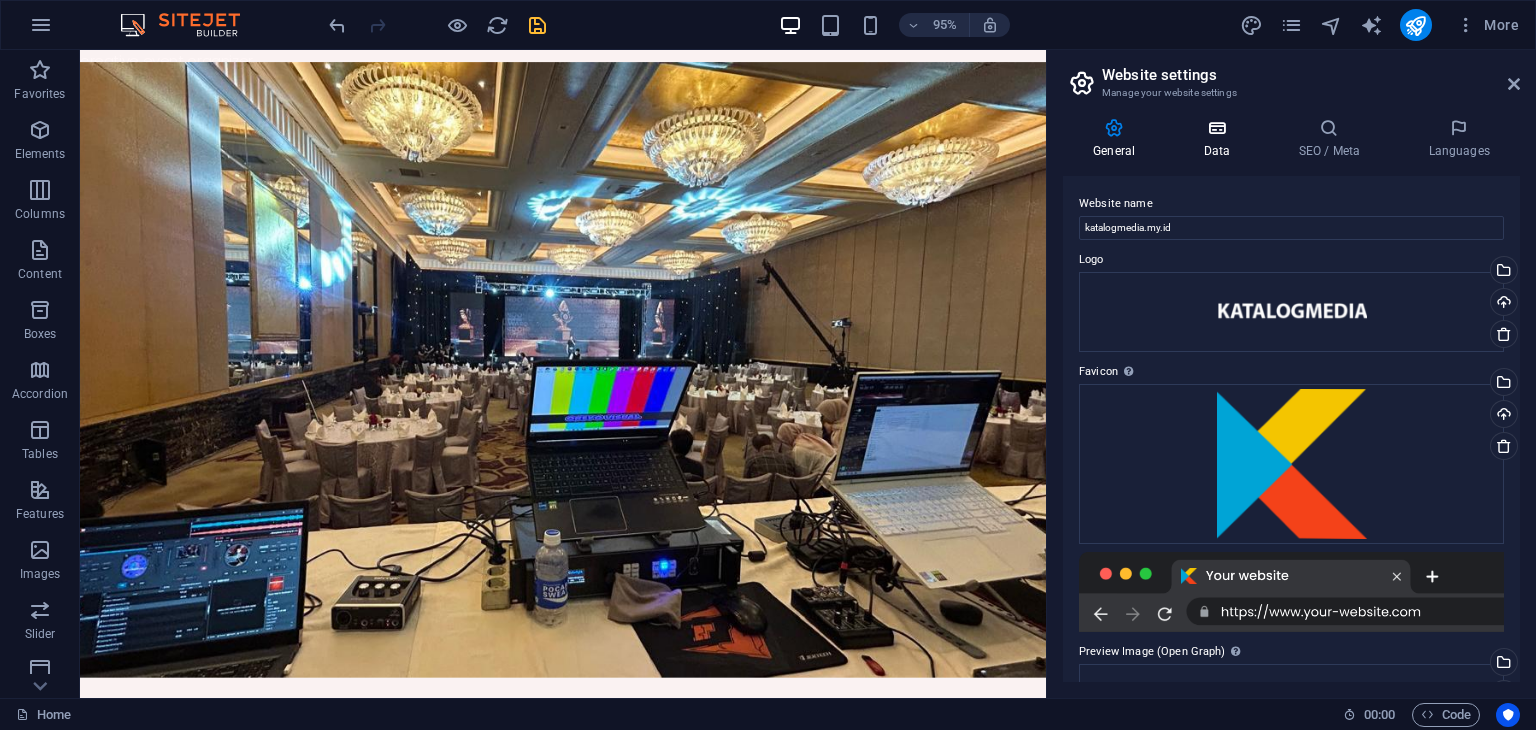 click on "Data" at bounding box center [1220, 139] 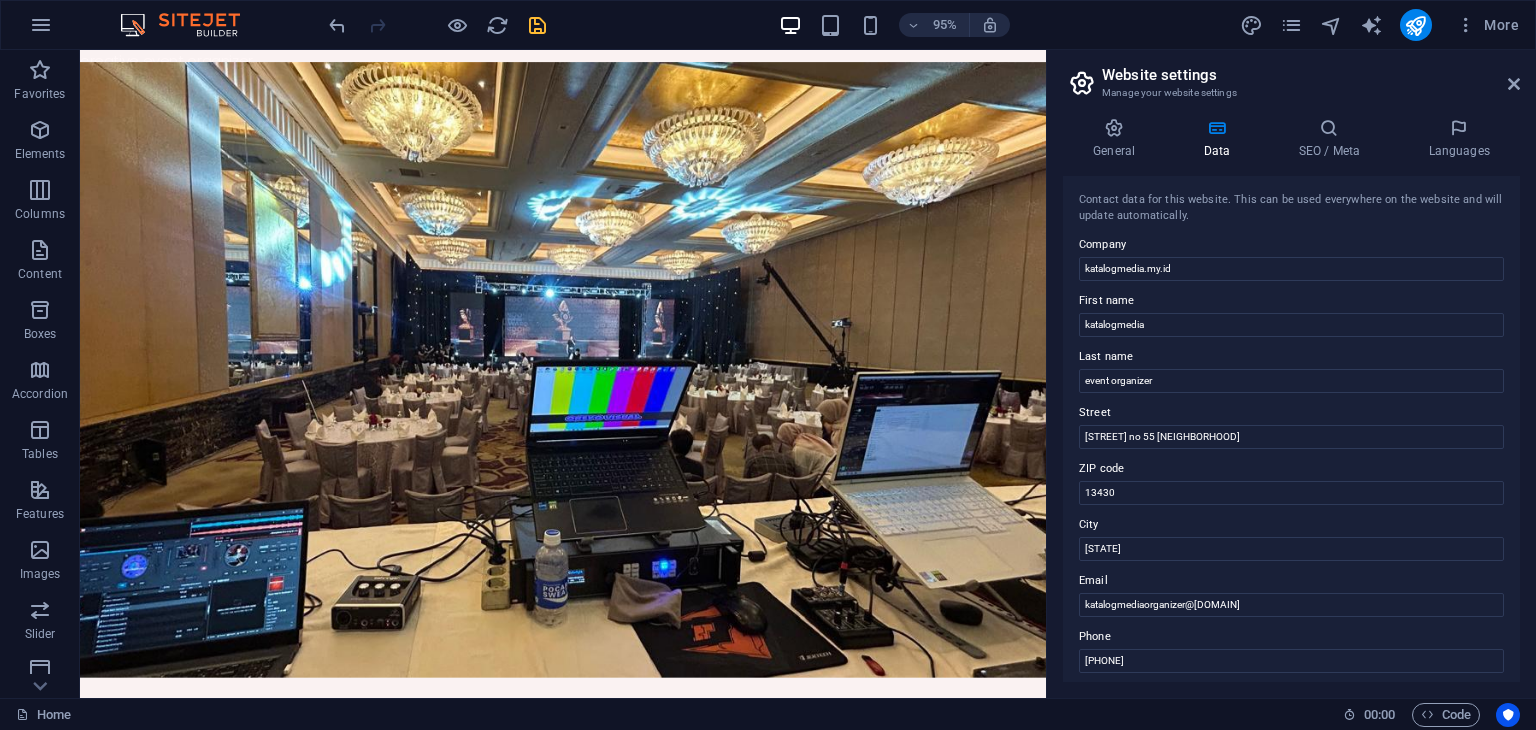 click on "General  Data  SEO / Meta  Languages Website name katalogmedia.my.id Logo Drag files here, click to choose files or select files from Files or our free stock photos & videos Select files from the file manager, stock photos, or upload file(s) Upload Favicon Set the favicon of your website here. A favicon is a small icon shown in the browser tab next to your website title. It helps visitors identify your website. Drag files here, click to choose files or select files from Files or our free stock photos & videos Select files from the file manager, stock photos, or upload file(s) Upload Preview Image (Open Graph) This image will be shown when the website is shared on social networks Drag files here, click to choose files or select files from Files or our free stock photos & videos Select files from the file manager, stock photos, or upload file(s) Upload Contact data for this website. This can be used everywhere on the website and will update automatically. Company katalogmedia.my.id First name katalogmedia City" at bounding box center [1291, 400] 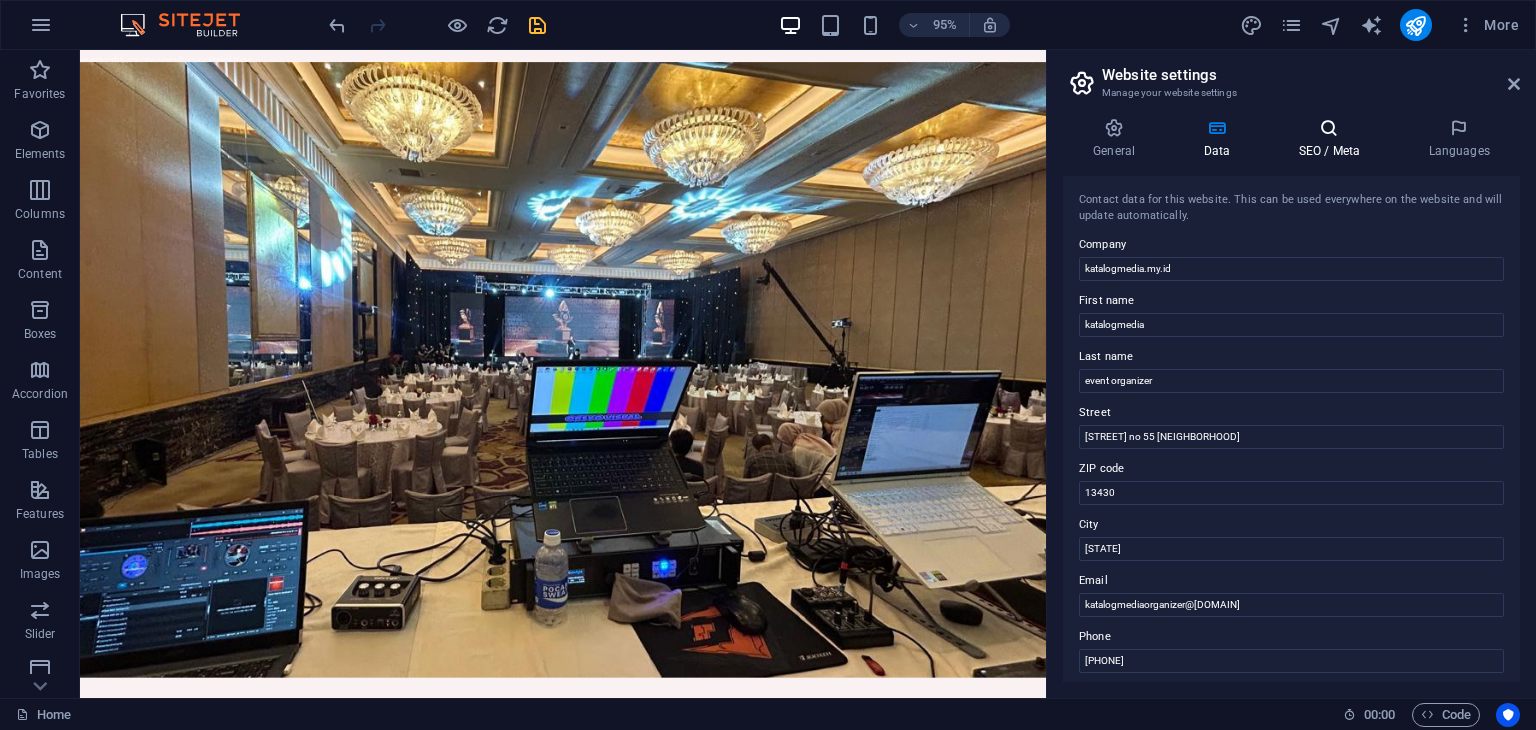 click on "SEO / Meta" at bounding box center (1333, 139) 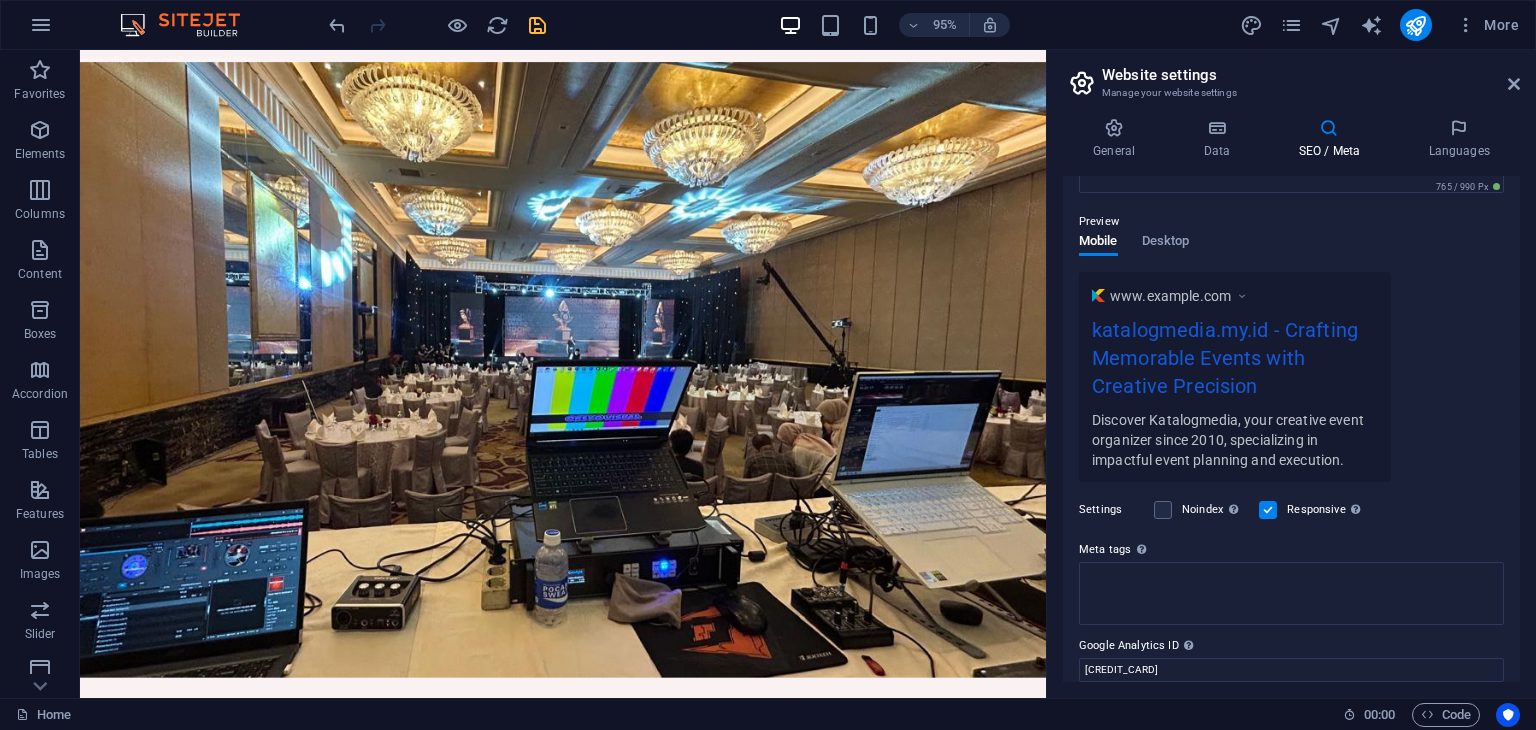 scroll, scrollTop: 224, scrollLeft: 0, axis: vertical 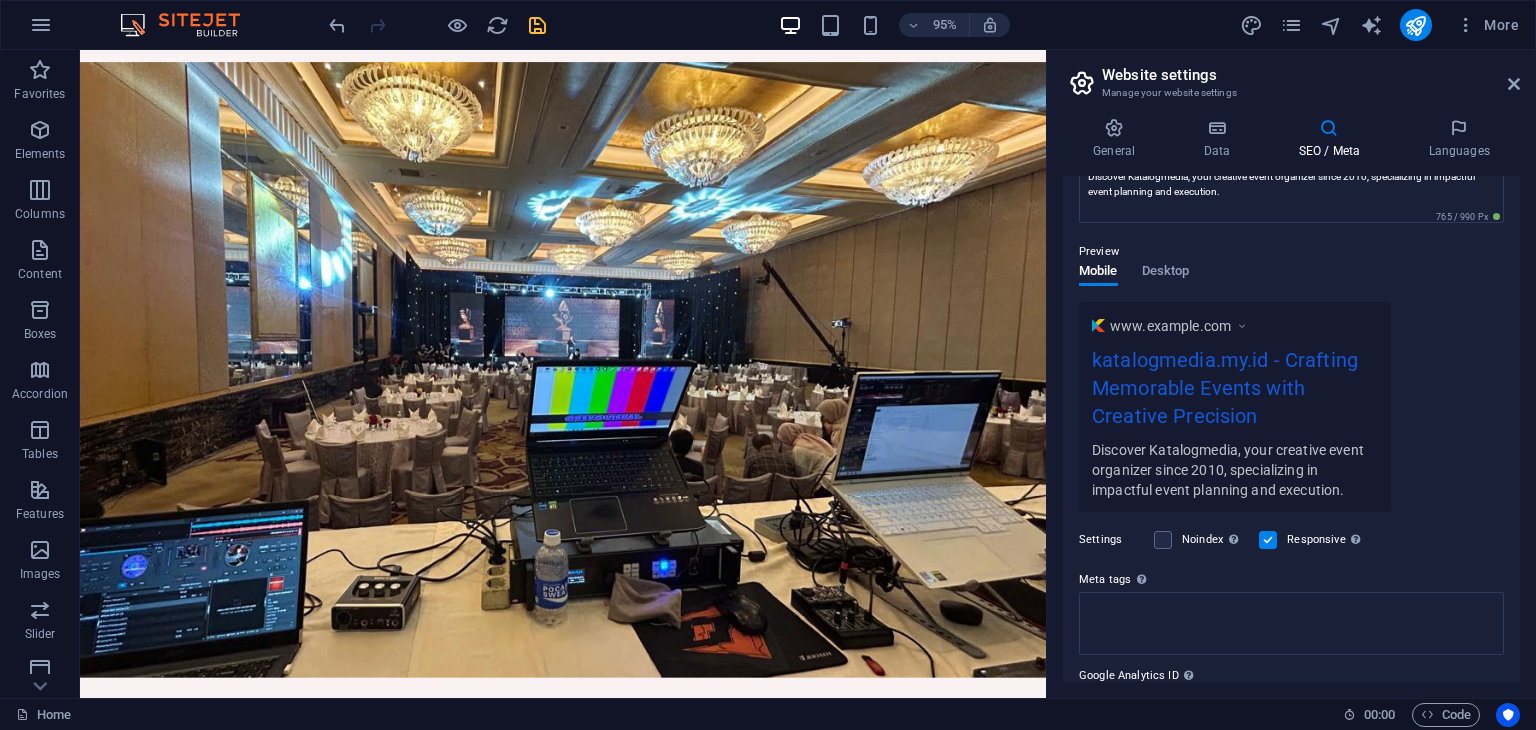 click on "SEO / Meta" at bounding box center (1333, 139) 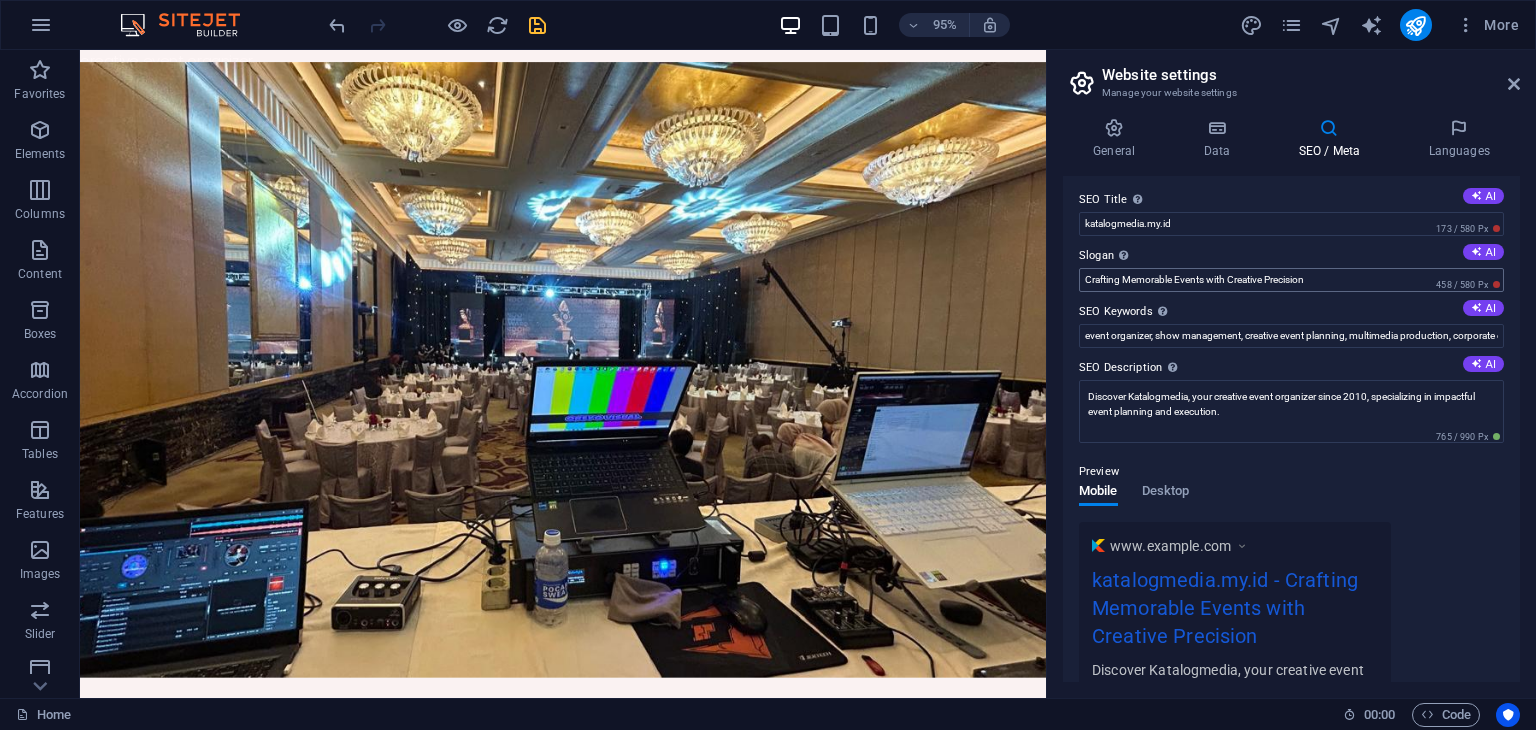scroll, scrollTop: 0, scrollLeft: 0, axis: both 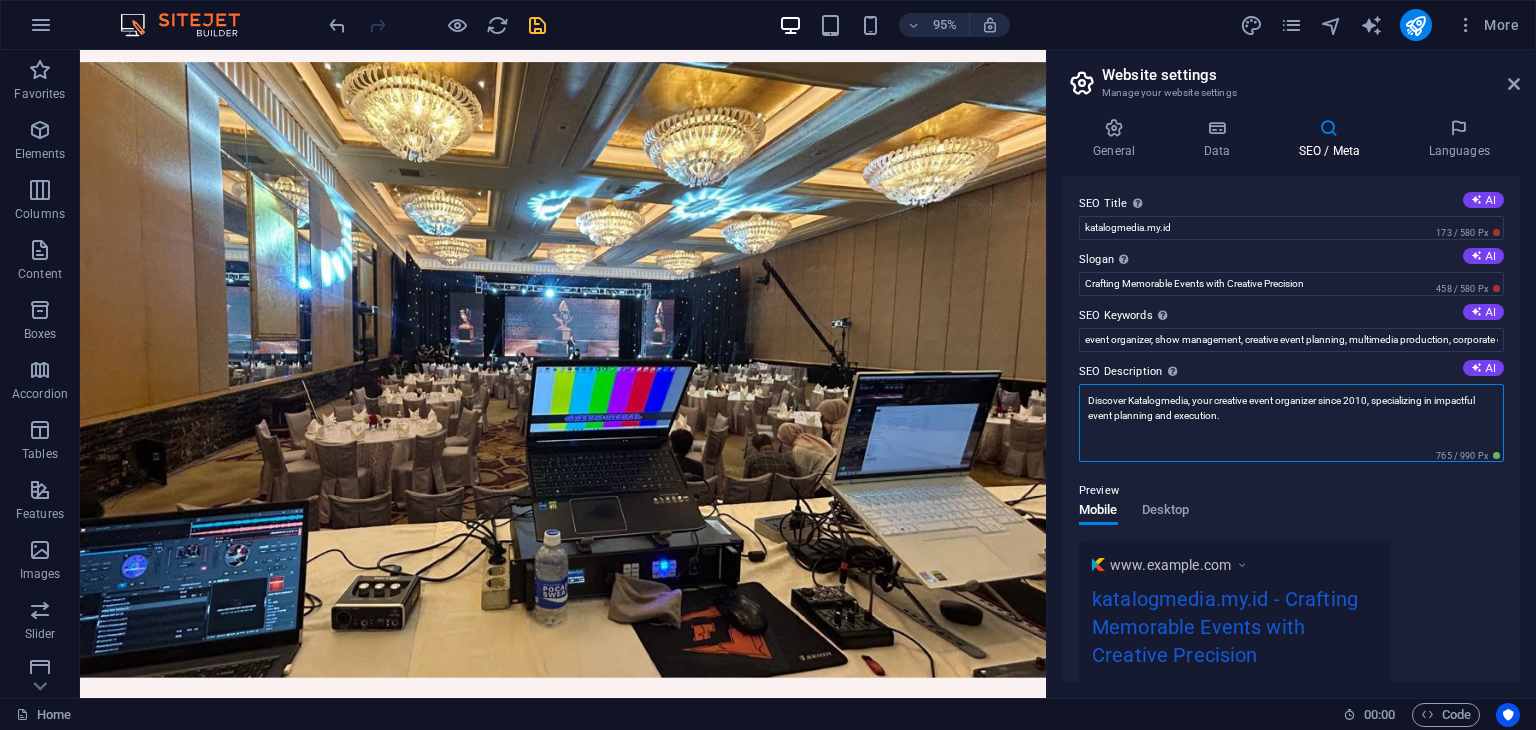 drag, startPoint x: 1087, startPoint y: 402, endPoint x: 1270, endPoint y: 414, distance: 183.39302 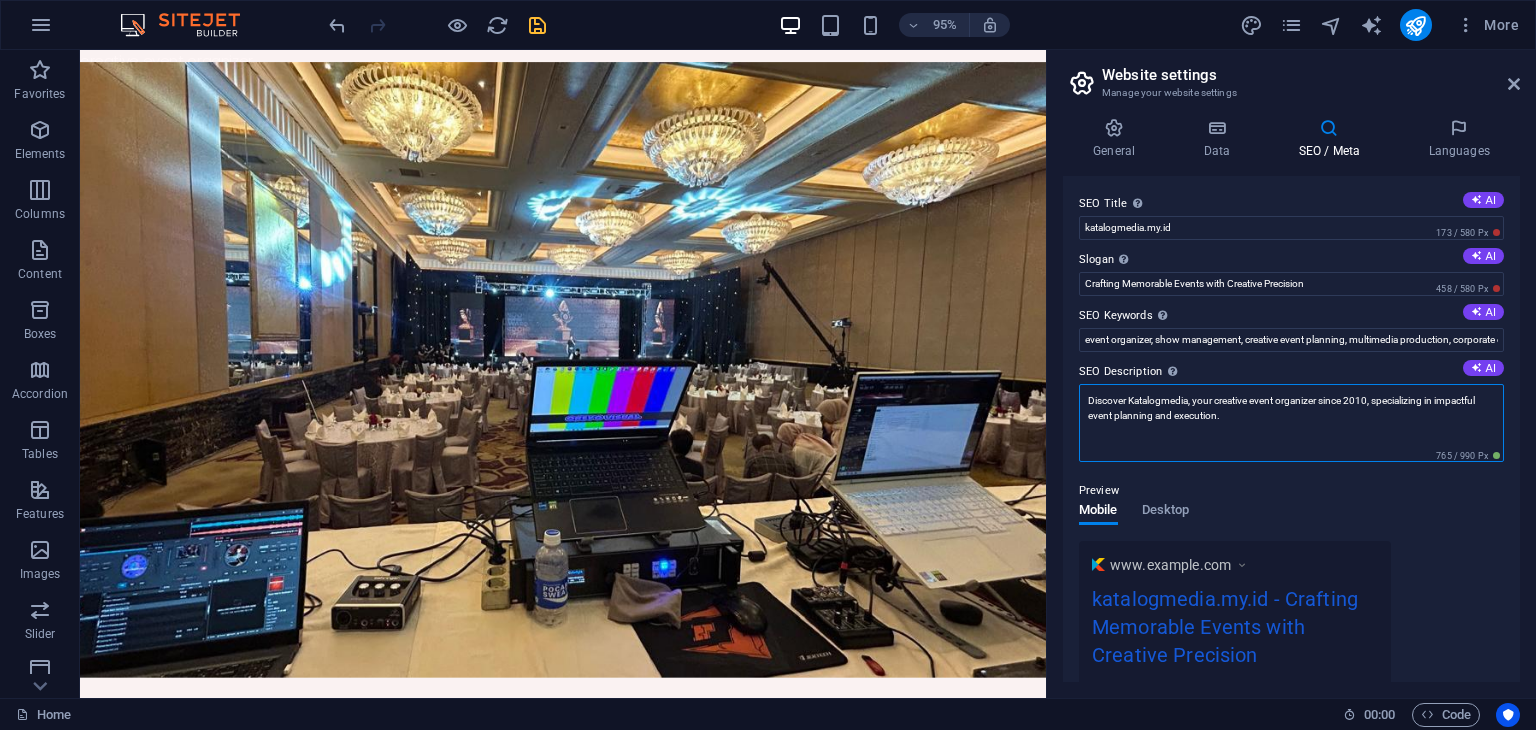 click on "Discover Katalogmedia, your creative event organizer since 2010, specializing in impactful event planning and execution." at bounding box center (1291, 423) 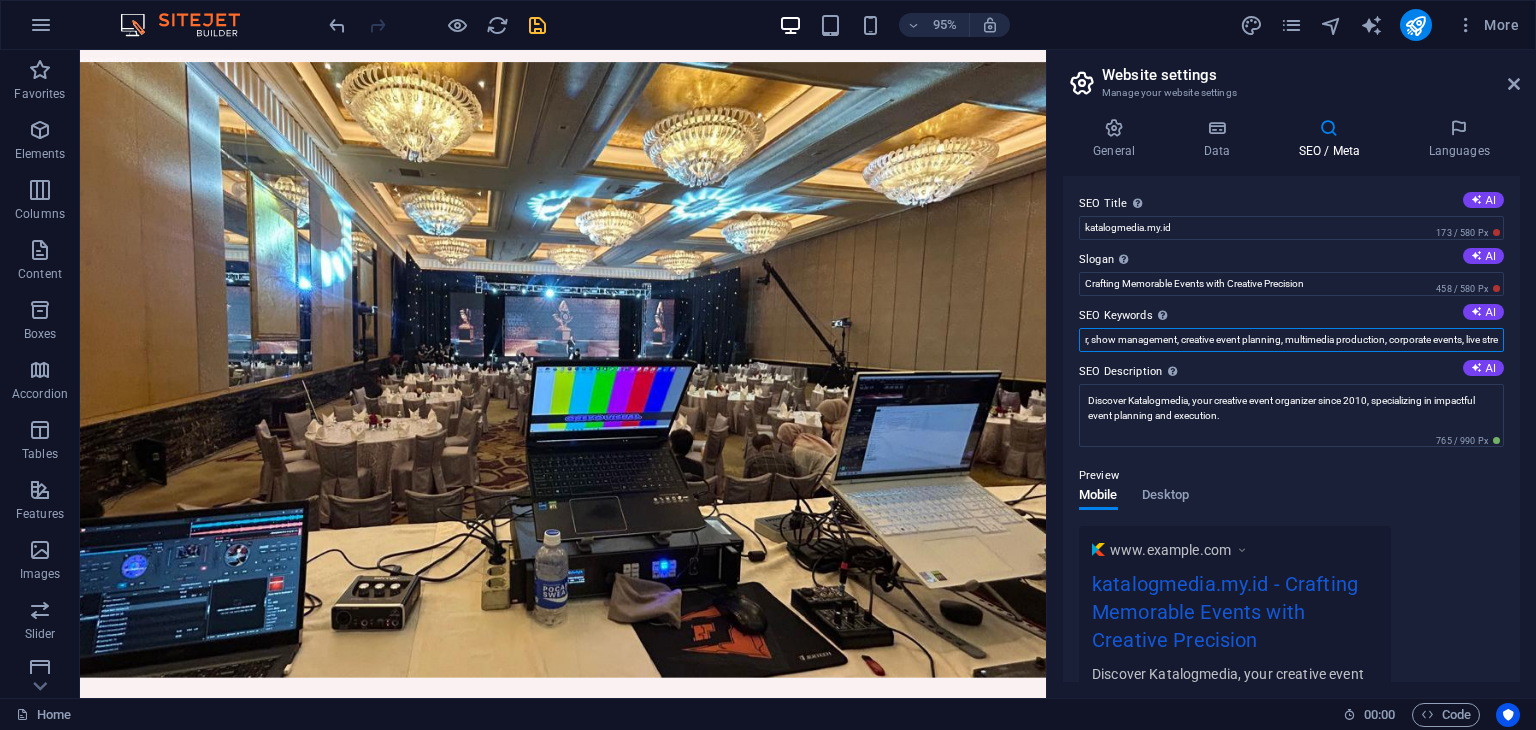 scroll, scrollTop: 0, scrollLeft: 144, axis: horizontal 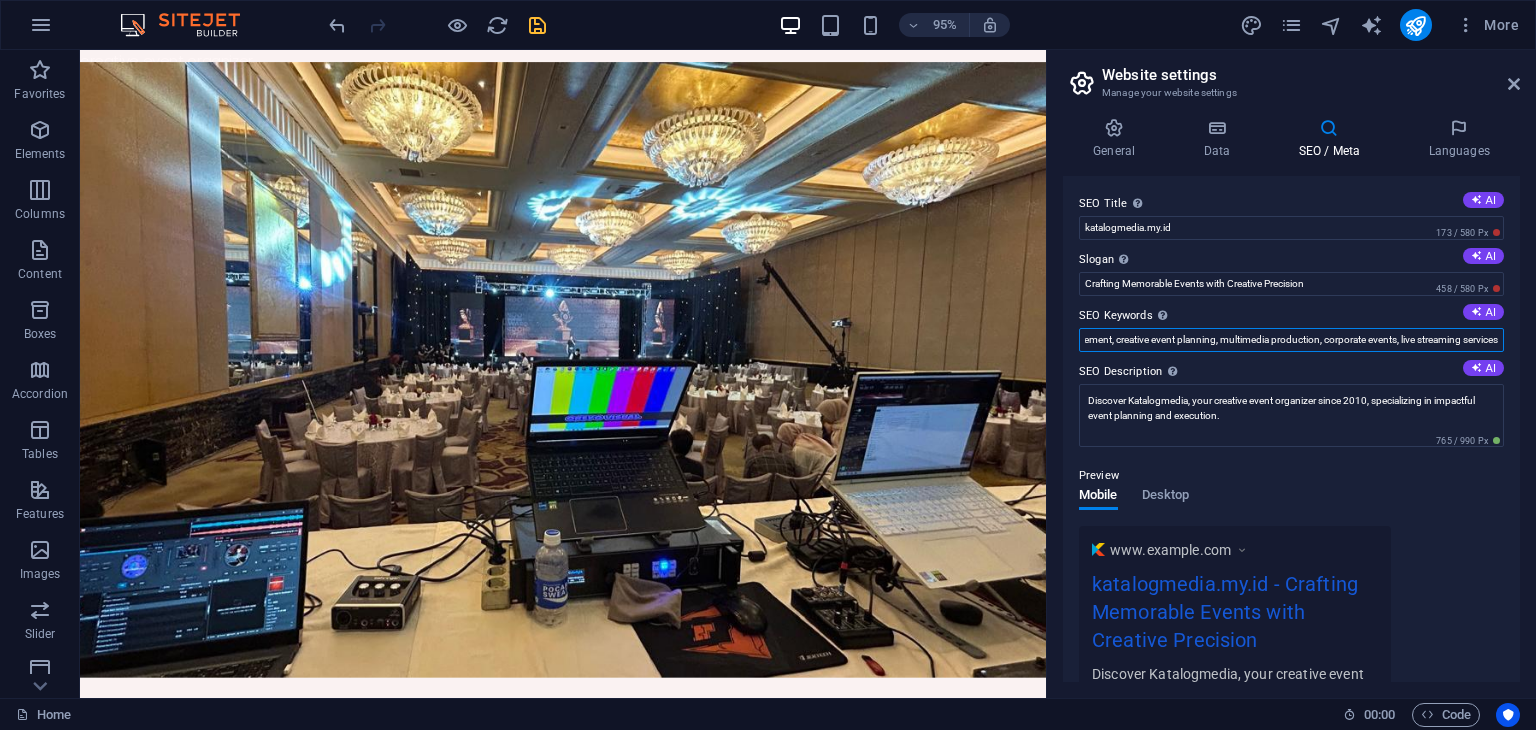 drag, startPoint x: 1082, startPoint y: 340, endPoint x: 1528, endPoint y: 341, distance: 446.00113 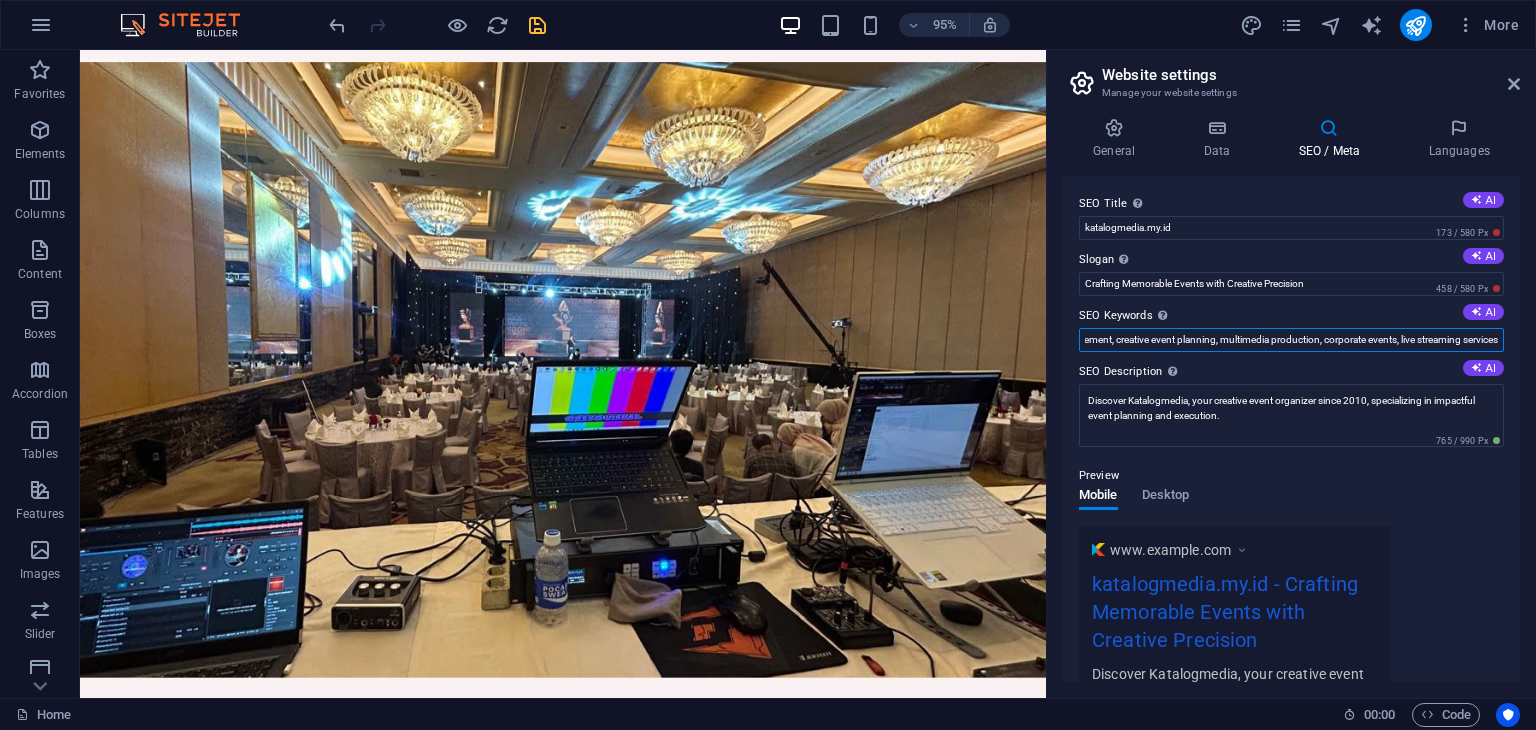 scroll, scrollTop: 0, scrollLeft: 0, axis: both 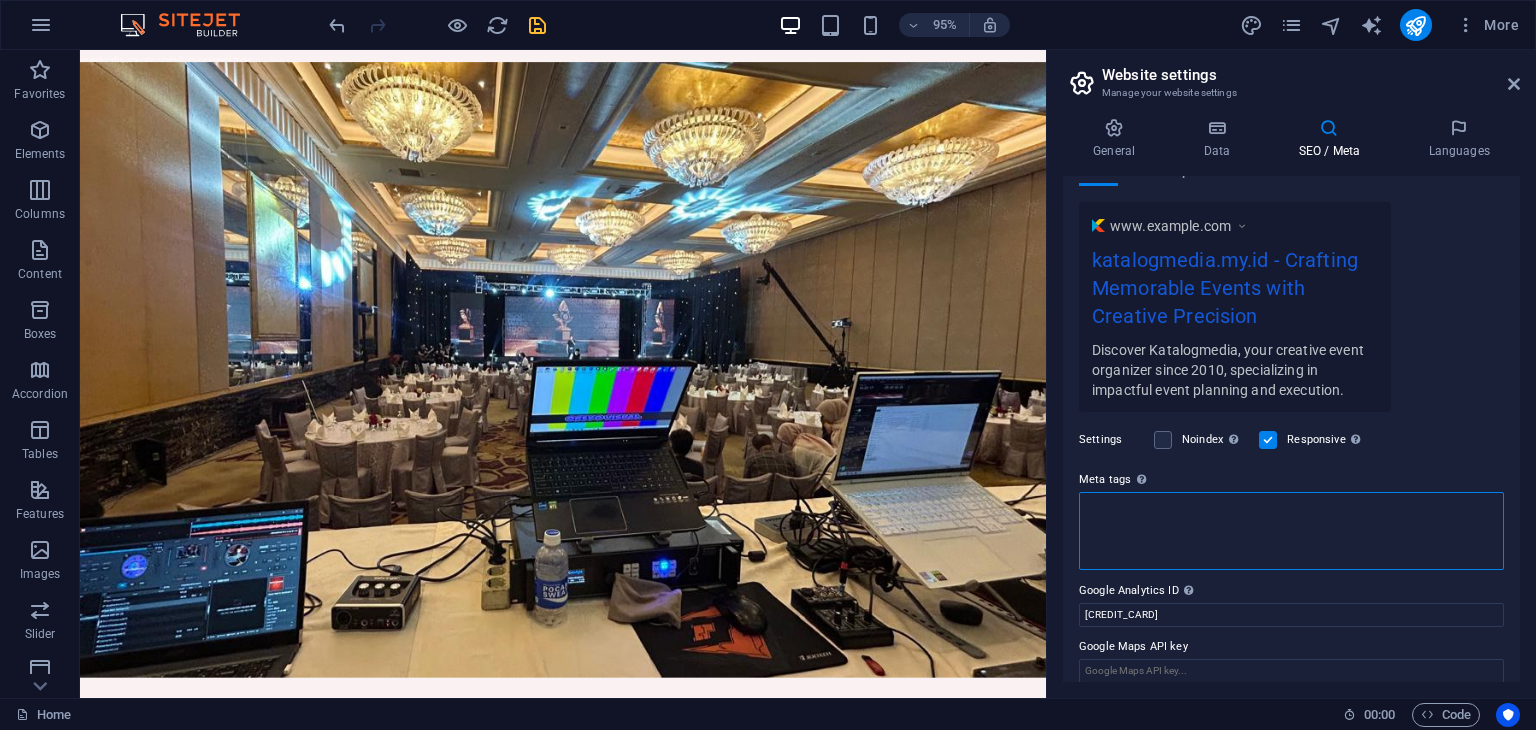 click on "Meta tags Enter HTML code here that will be placed inside the  tags of your website. Please note that your website may not function if you include code with errors." at bounding box center (1291, 531) 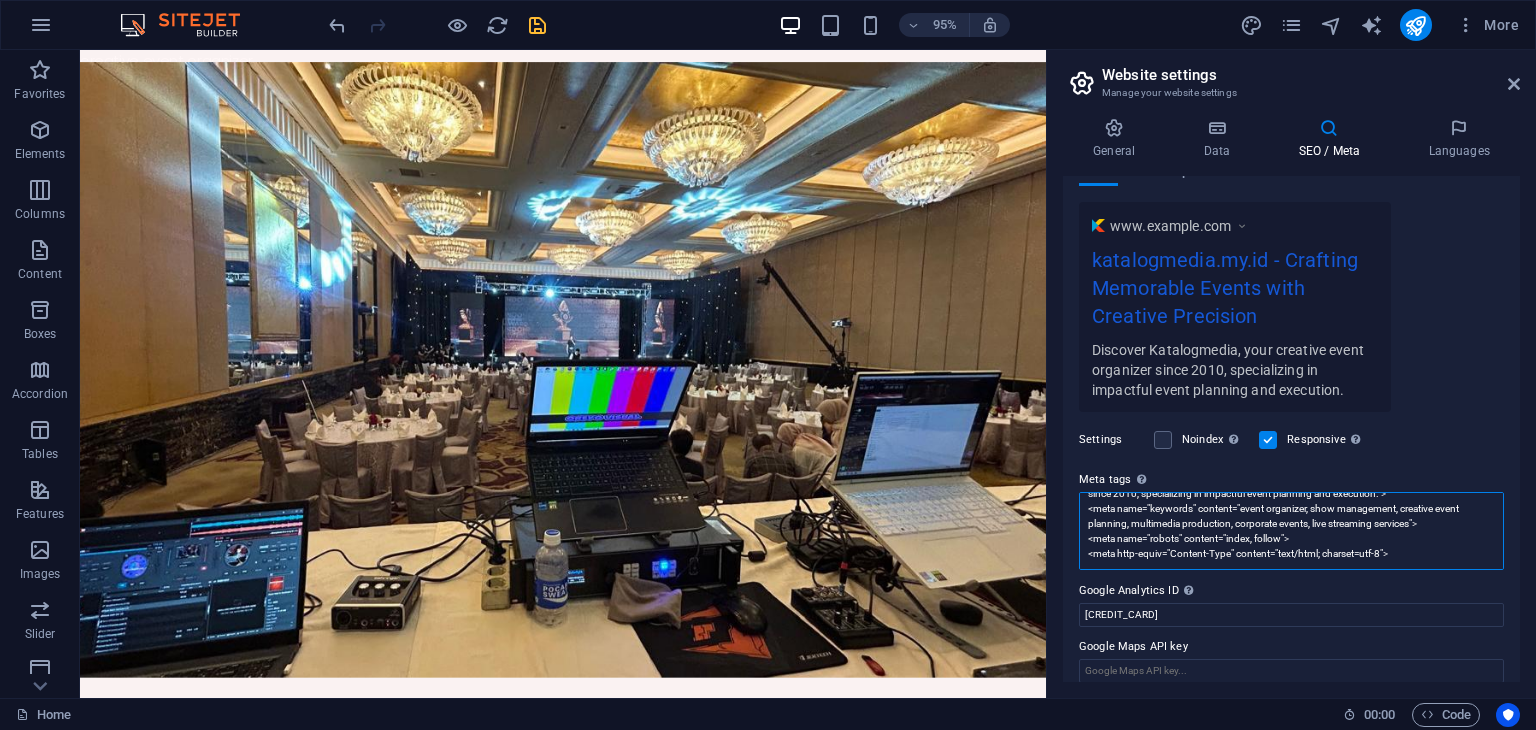 scroll, scrollTop: 0, scrollLeft: 0, axis: both 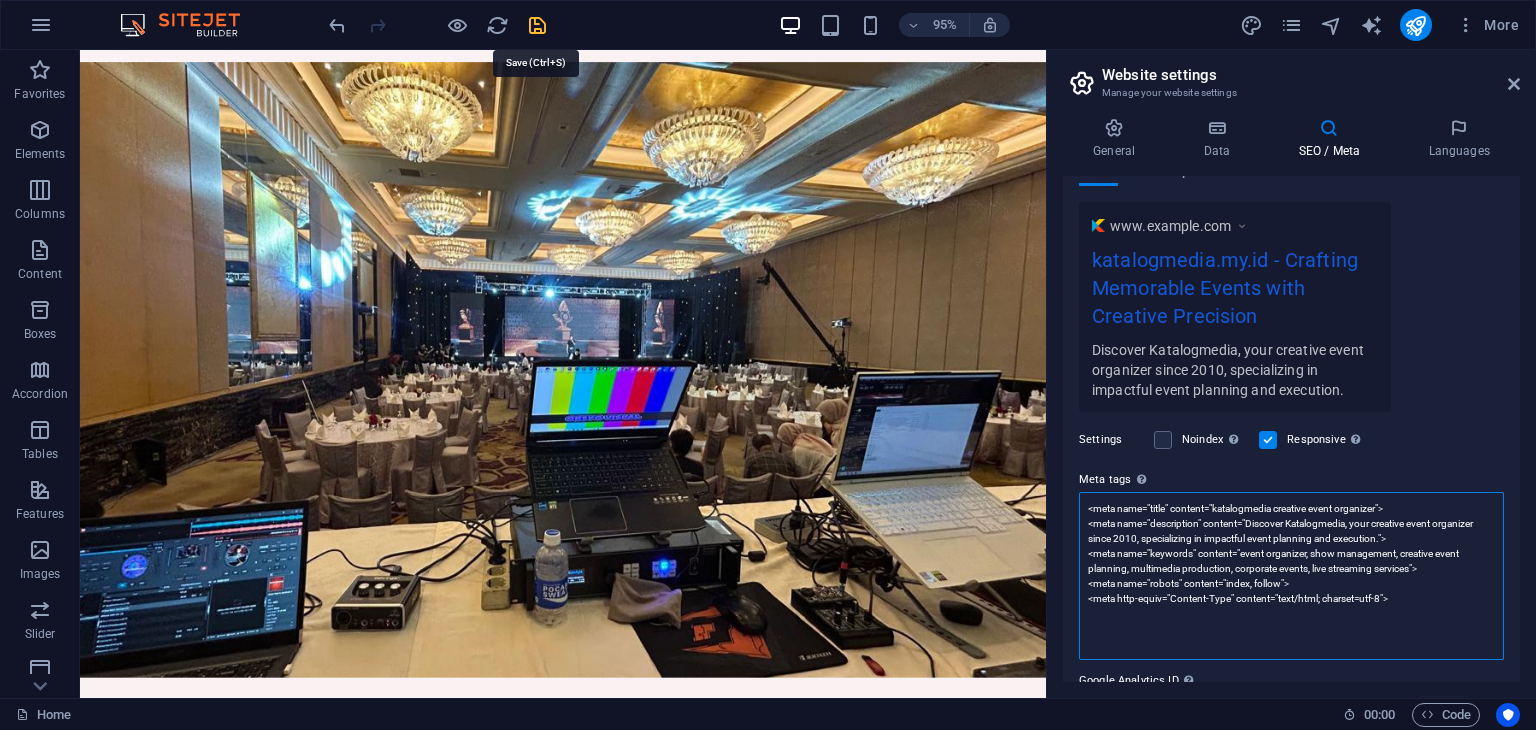 type on "<meta name="title" content="katalogmedia creative event organizer">
<meta name="description" content="Discover Katalogmedia, your creative event organizer since 2010, specializing in impactful event planning and execution.">
<meta name="keywords" content="event organizer, show management, creative event planning, multimedia production, corporate events, live streaming services">
<meta name="robots" content="index, follow">
<meta http-equiv="Content-Type" content="text/html; charset=utf-8">" 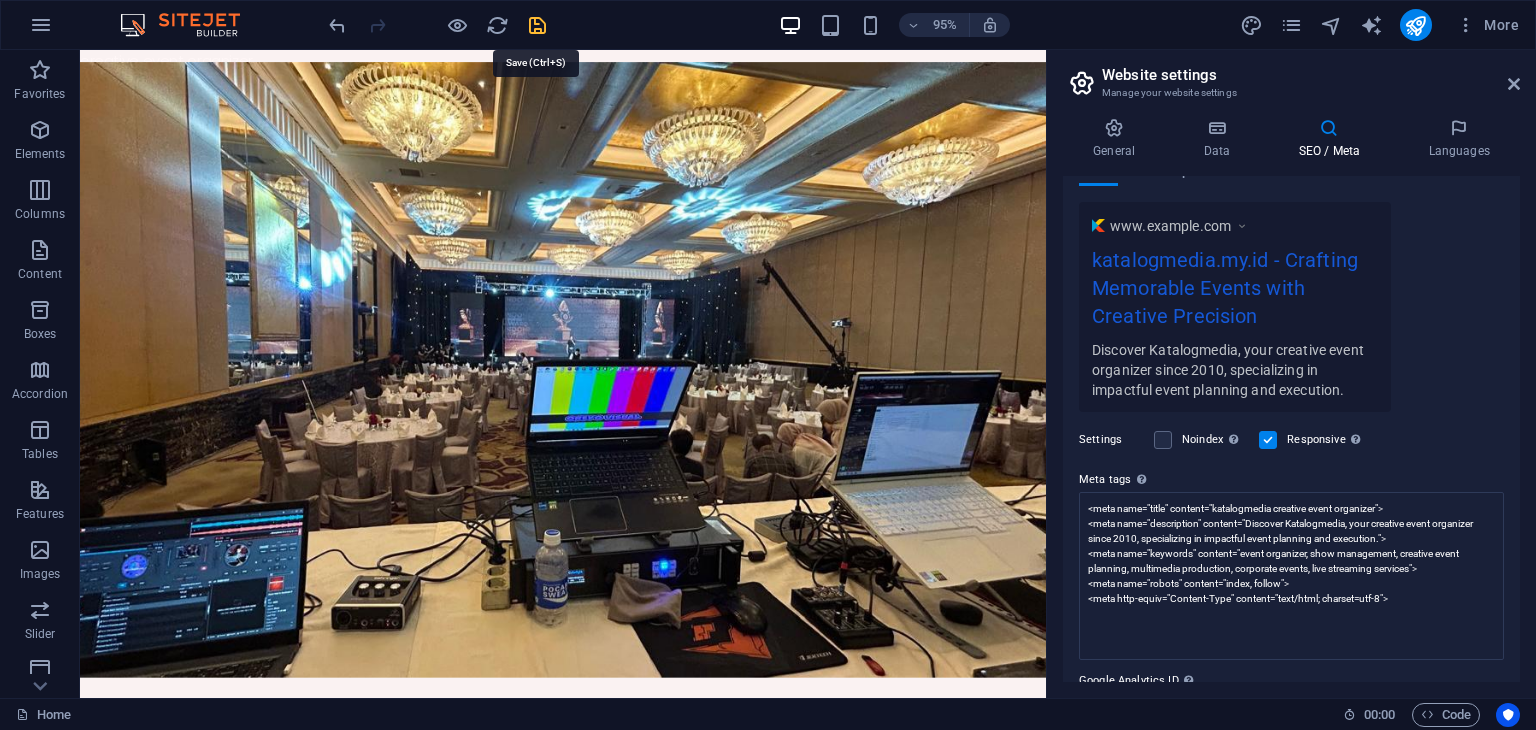 click at bounding box center (537, 25) 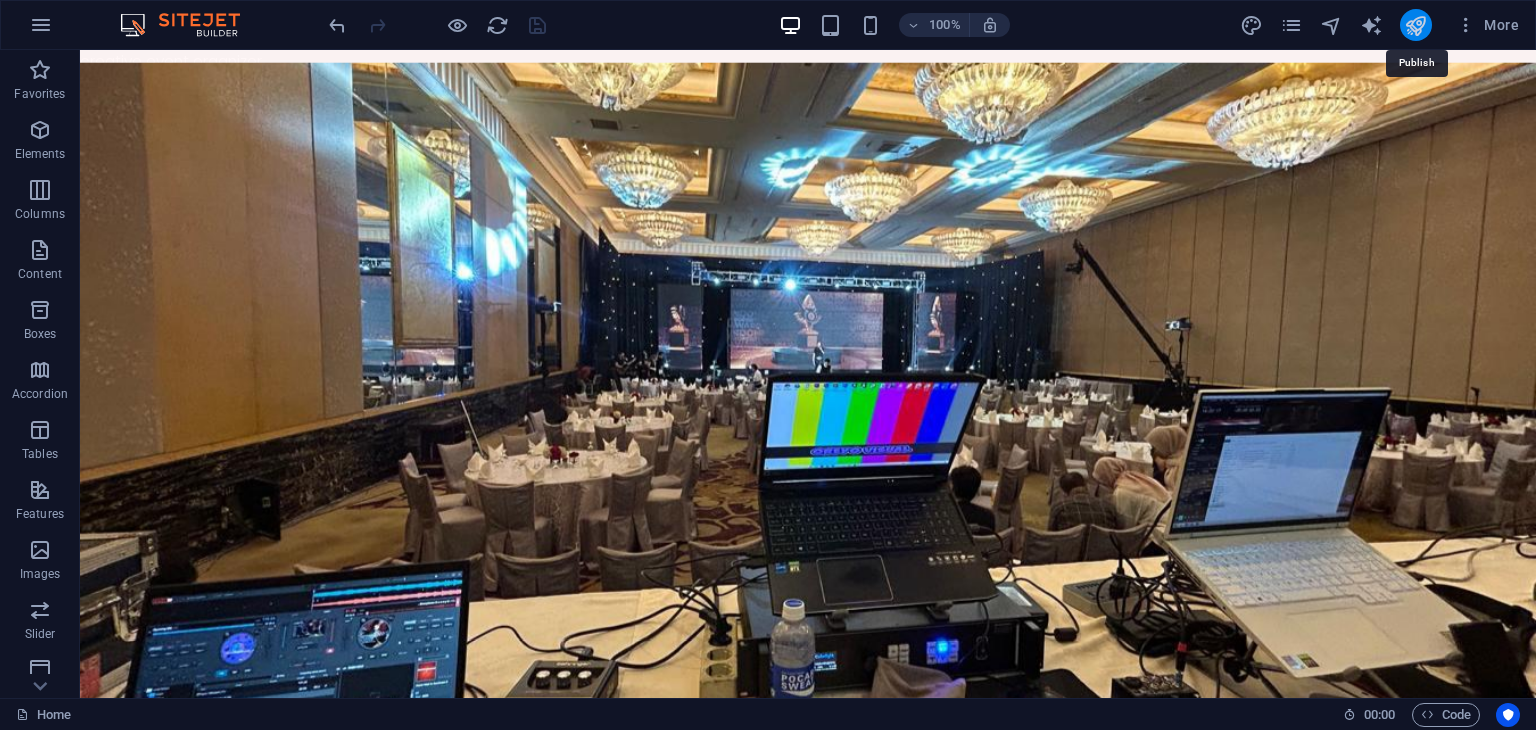 click at bounding box center [1415, 25] 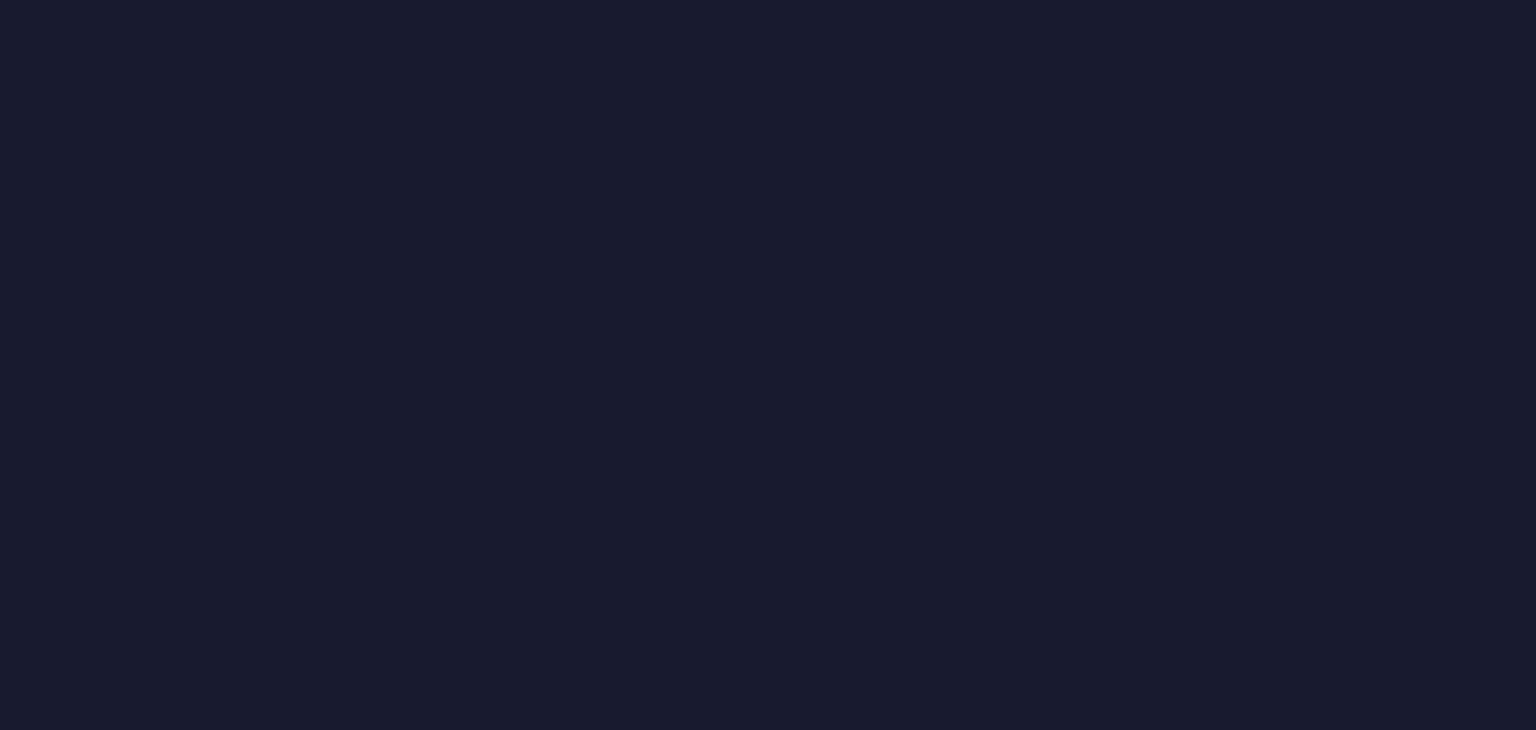 scroll, scrollTop: 0, scrollLeft: 0, axis: both 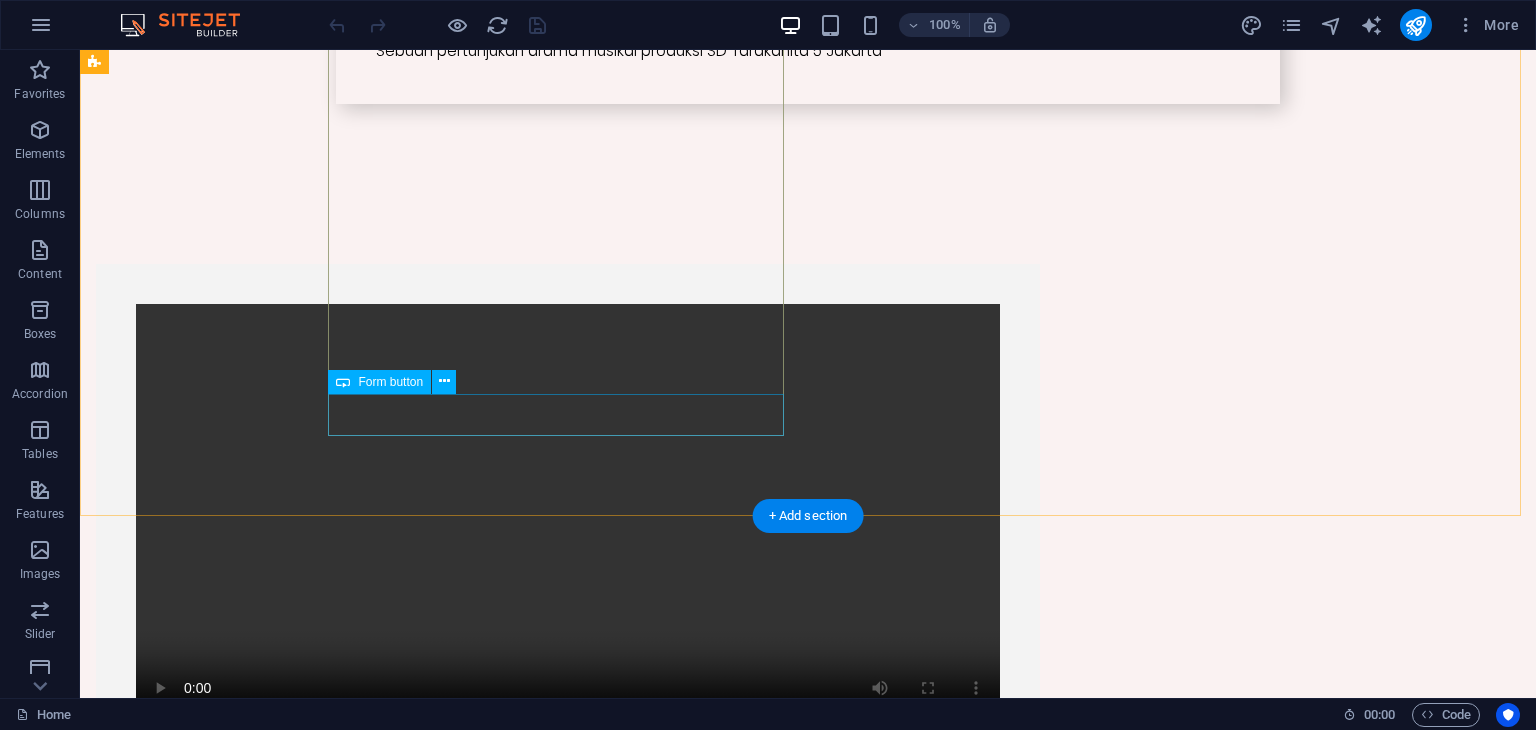 click on "Submit" at bounding box center [324, 4215] 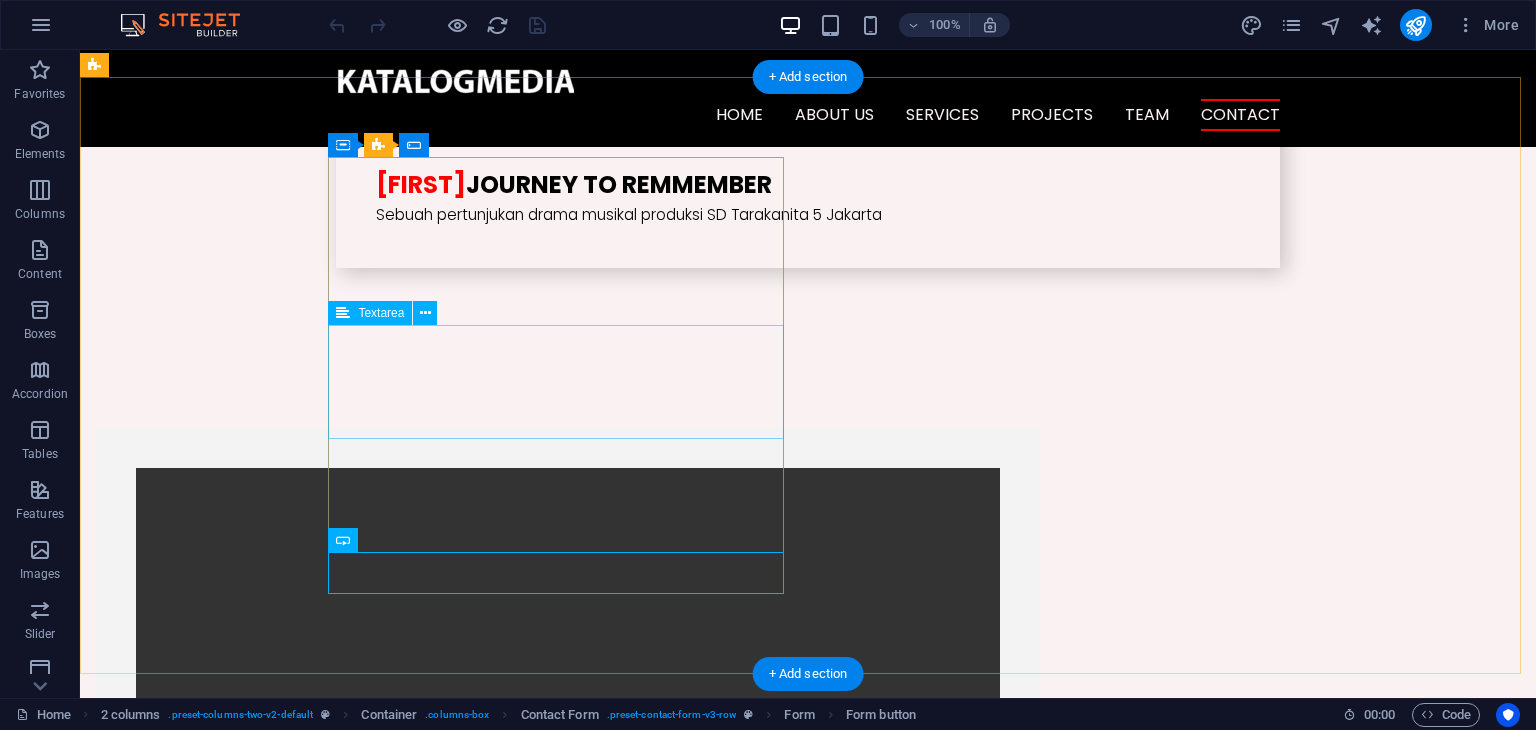 scroll, scrollTop: 5200, scrollLeft: 0, axis: vertical 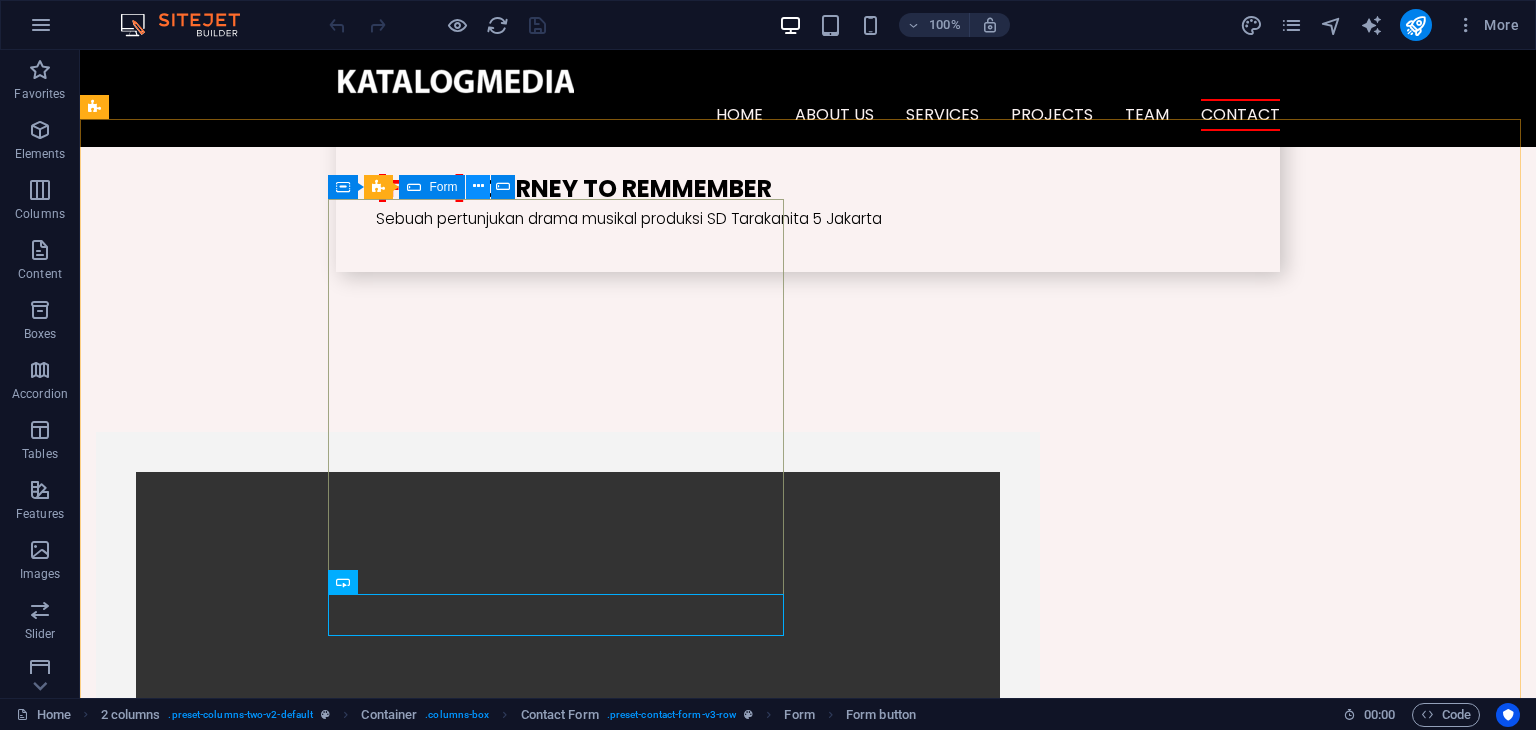 click at bounding box center (478, 186) 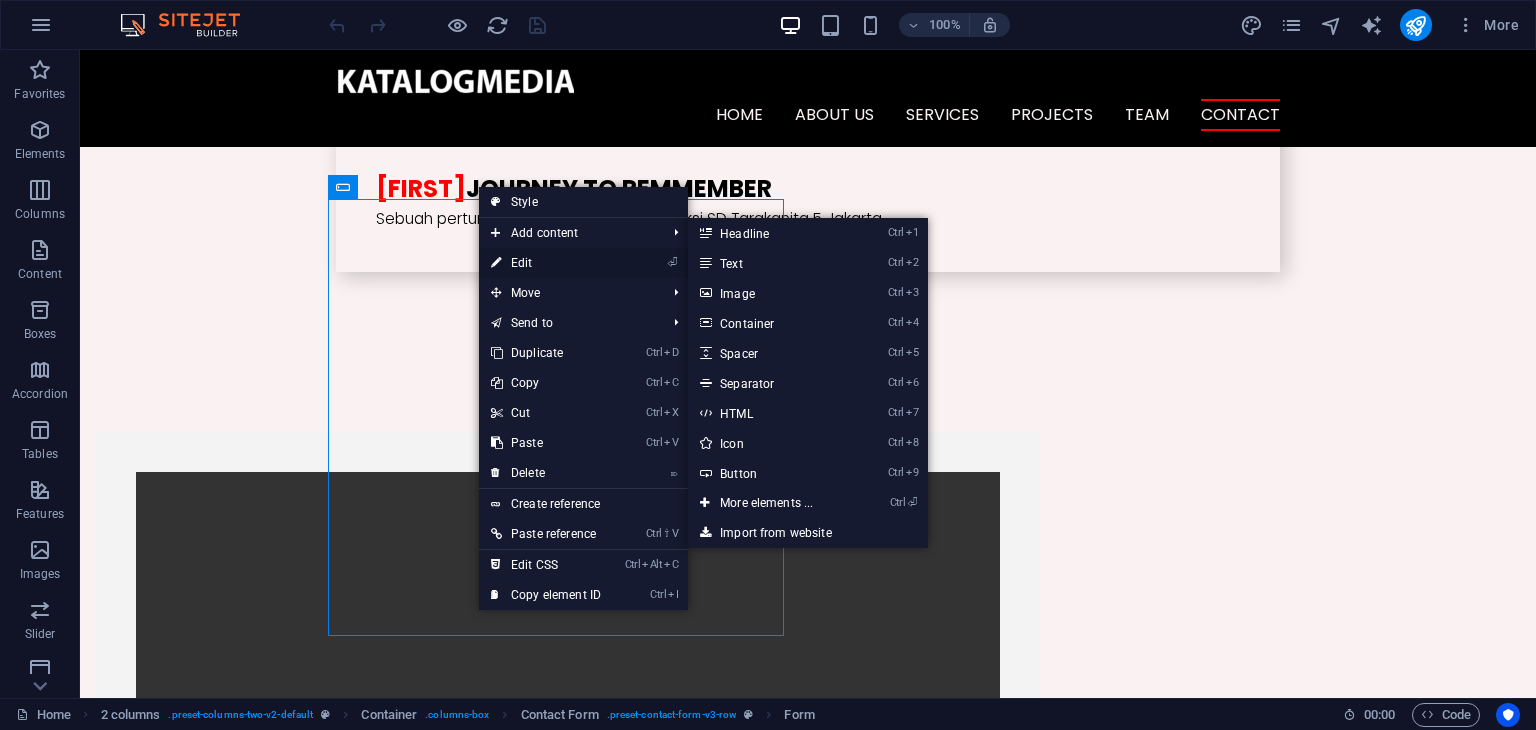 click on "⏎  Edit" at bounding box center (546, 263) 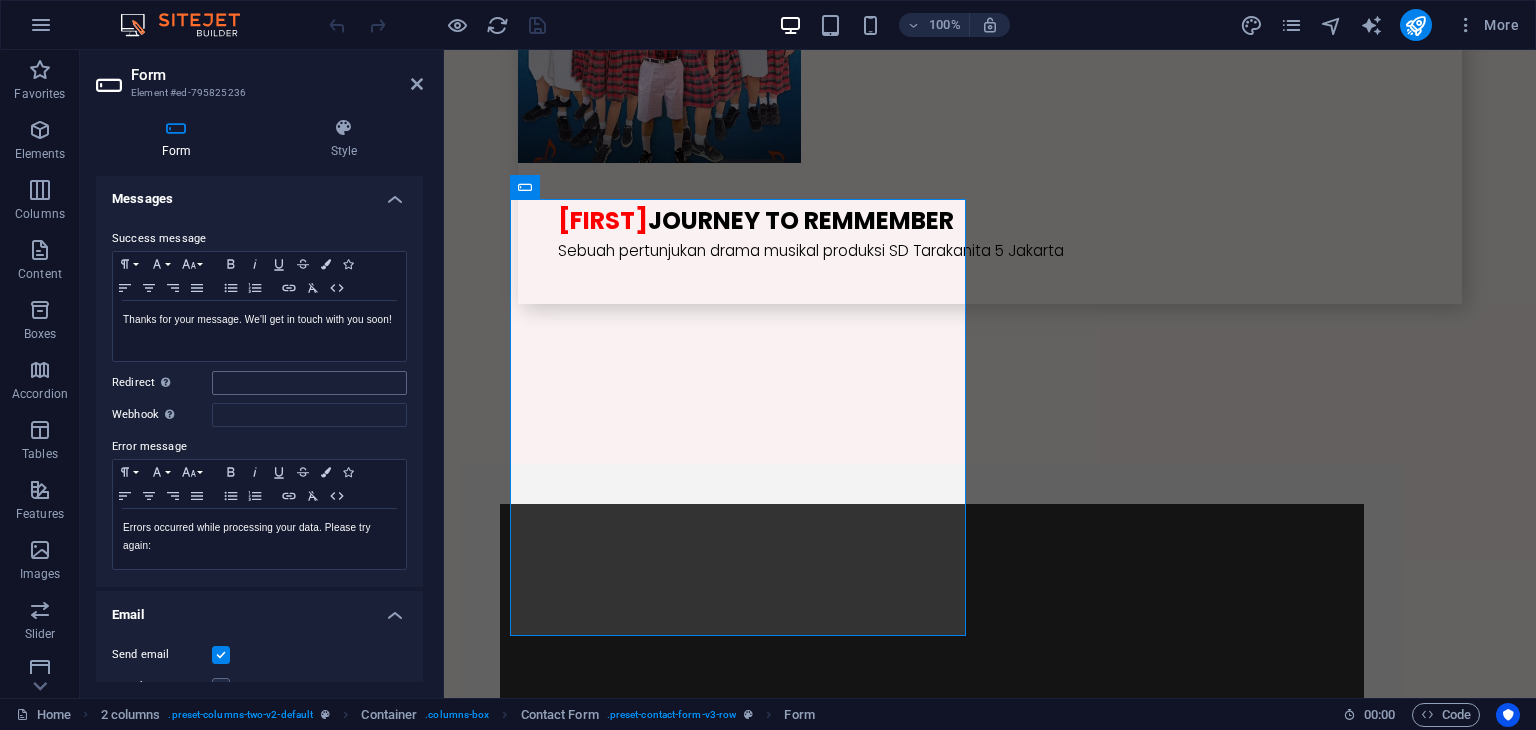 scroll, scrollTop: 0, scrollLeft: 0, axis: both 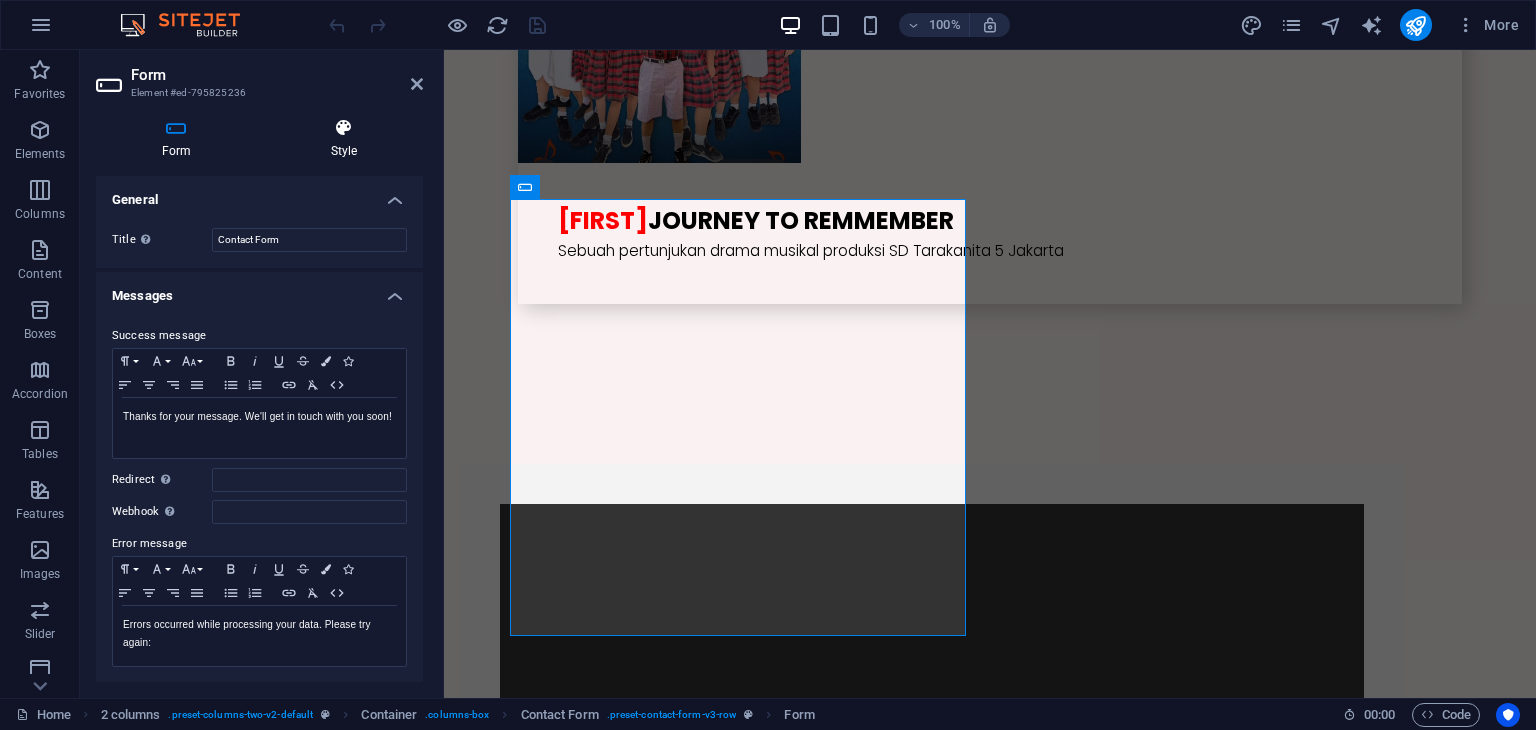 click on "Style" at bounding box center (344, 139) 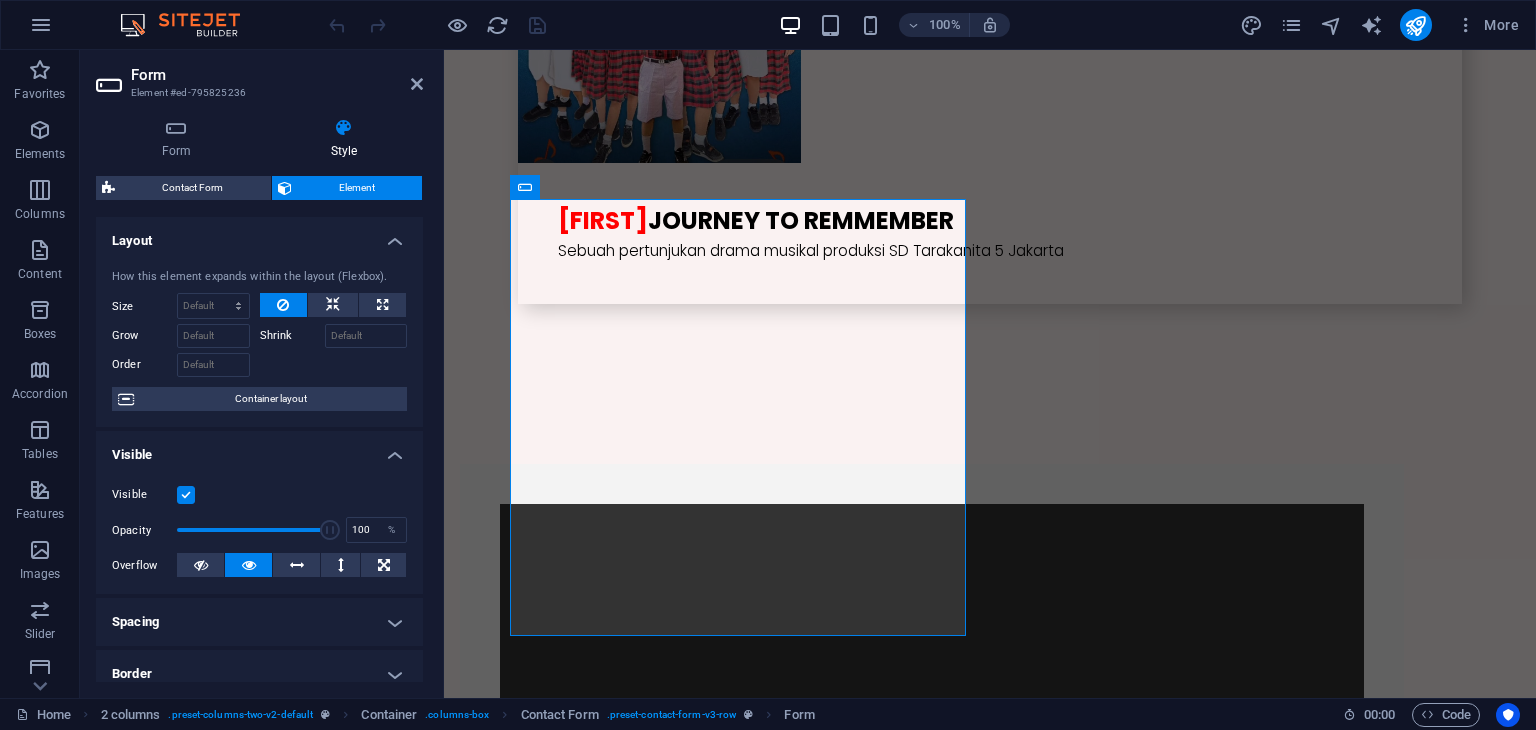 scroll, scrollTop: 0, scrollLeft: 0, axis: both 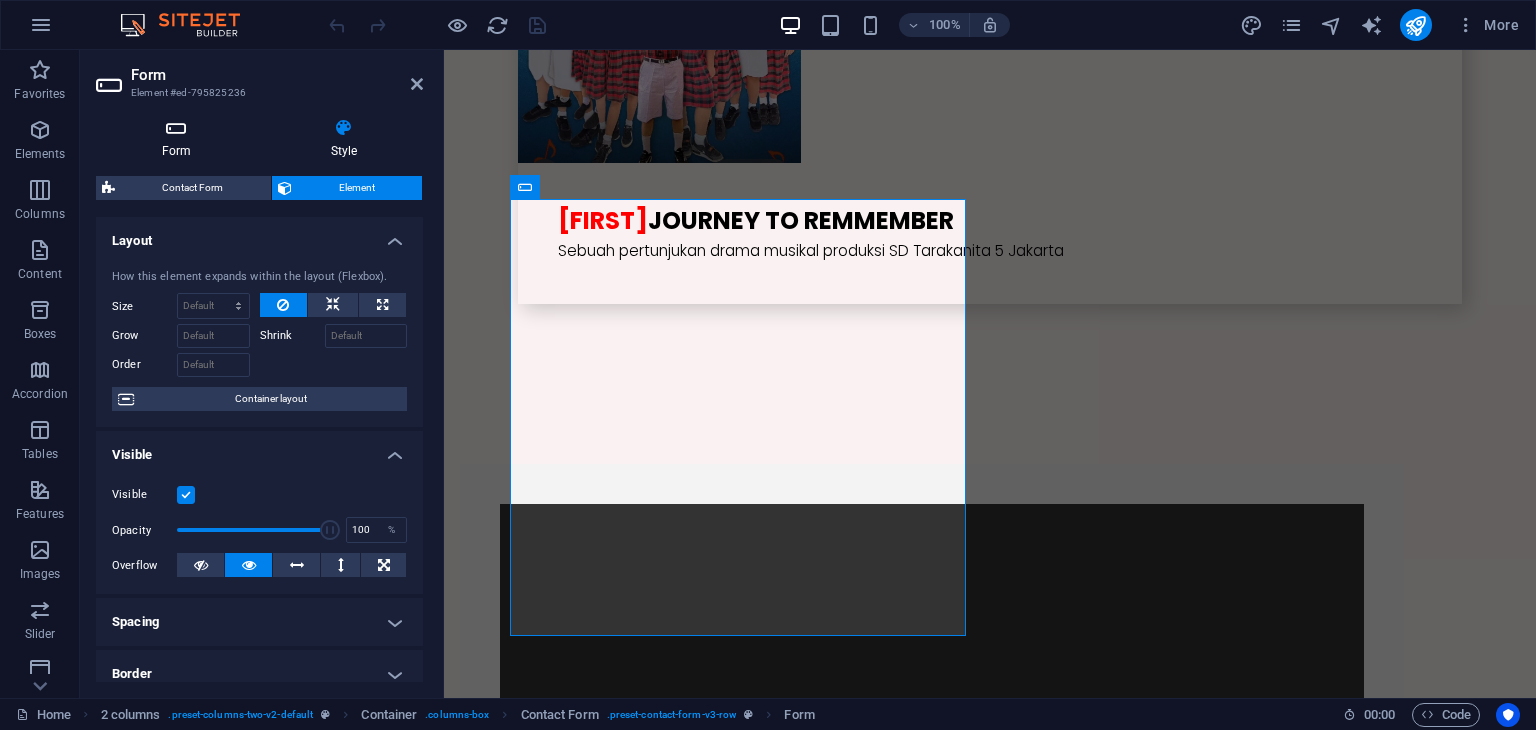 click on "Form" at bounding box center (180, 139) 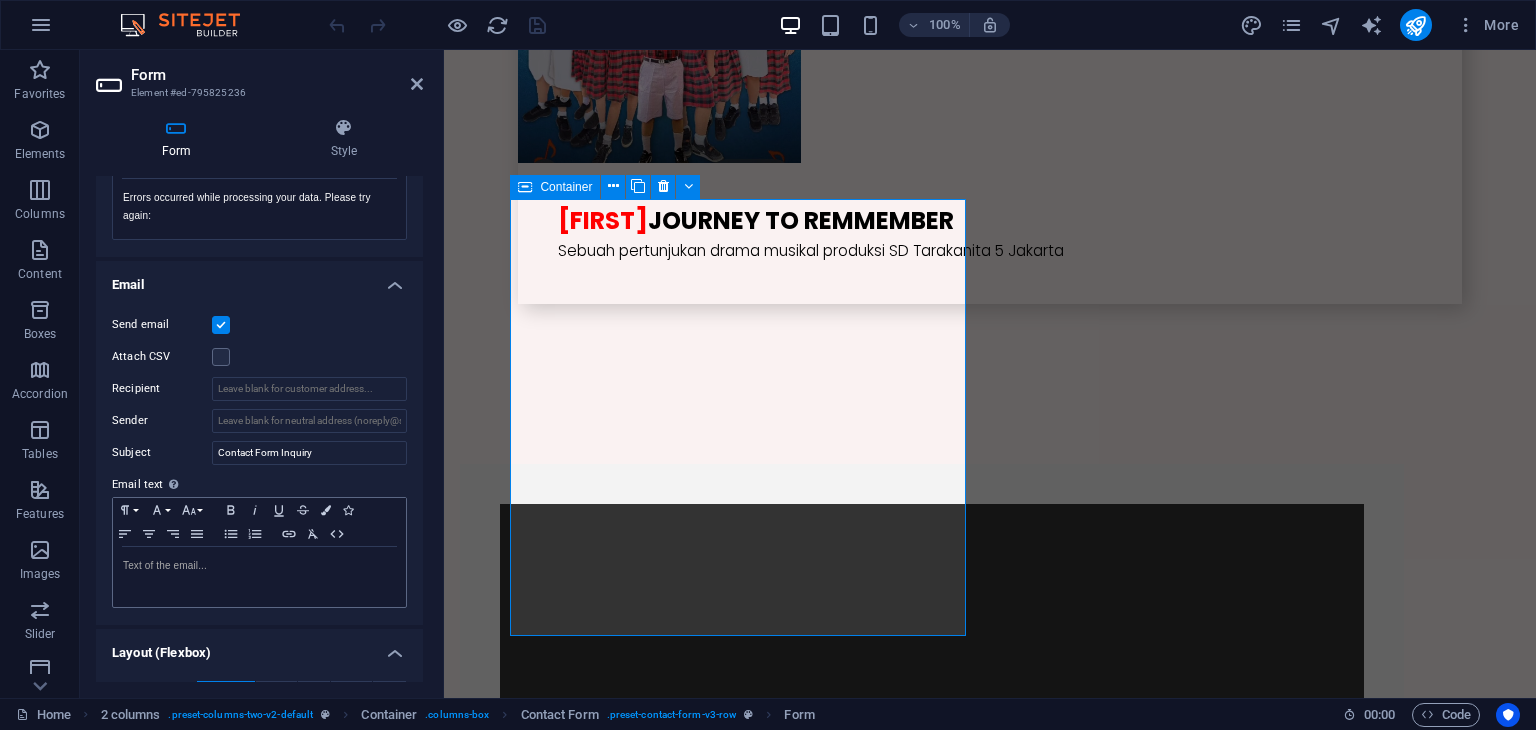 scroll, scrollTop: 397, scrollLeft: 0, axis: vertical 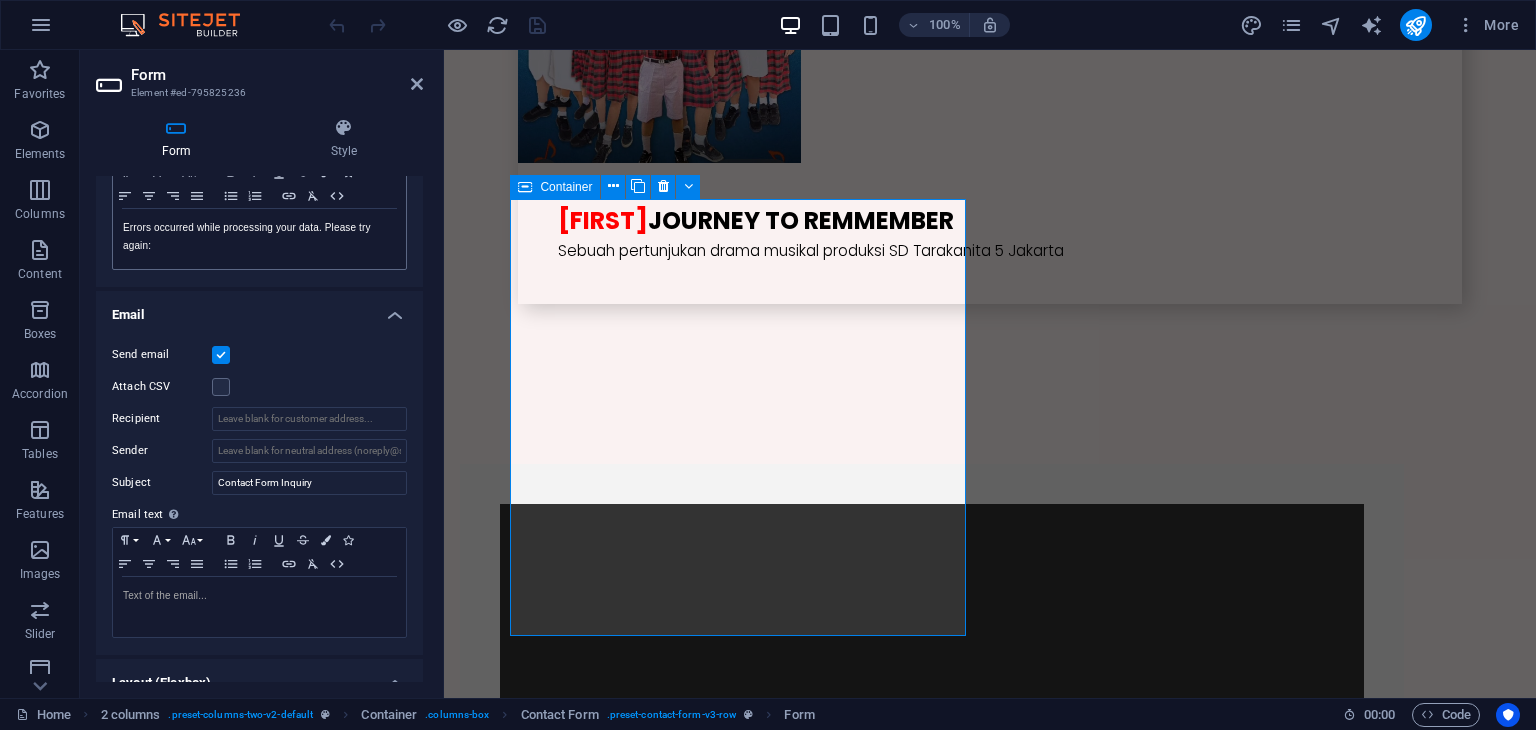 click on "Email" at bounding box center (259, 309) 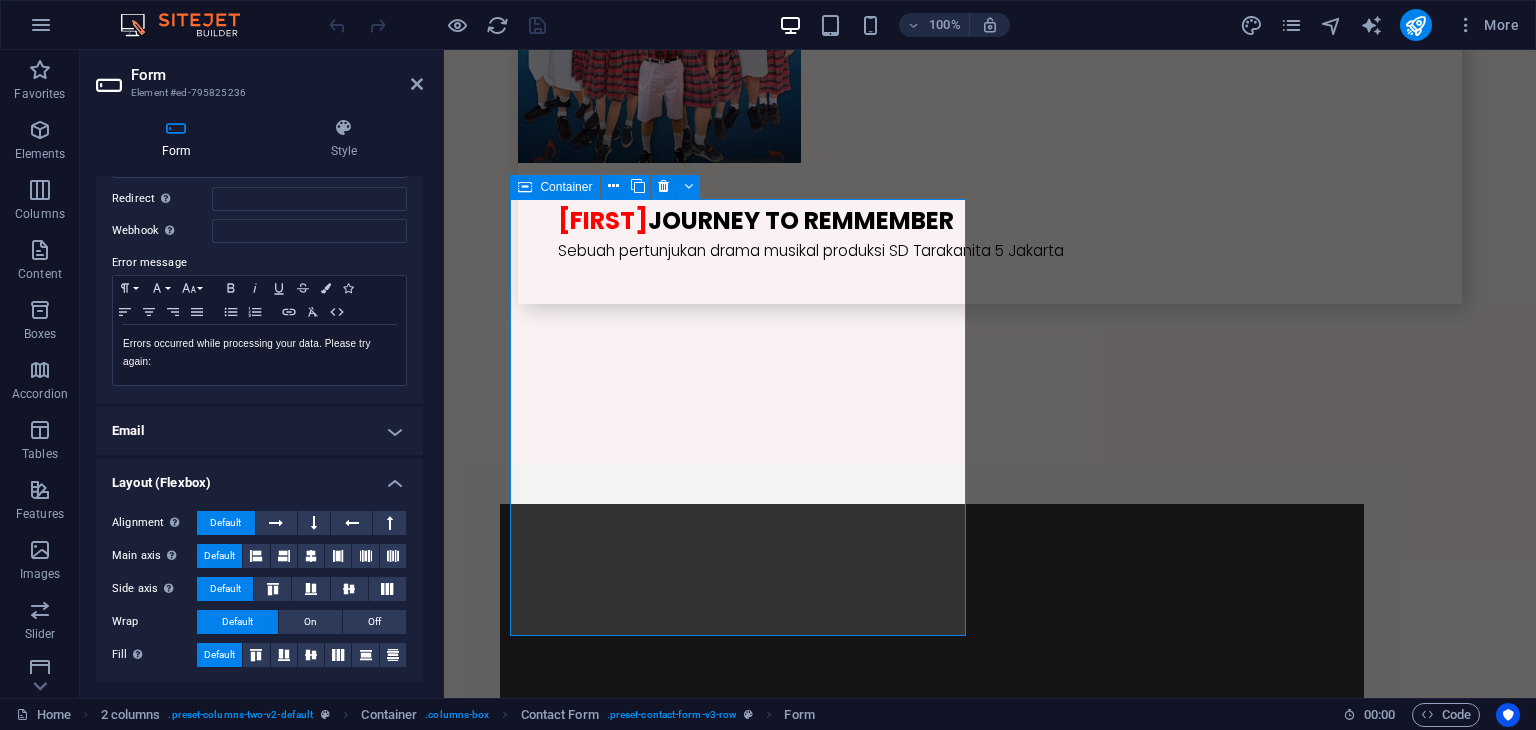 click on "Email" at bounding box center [259, 431] 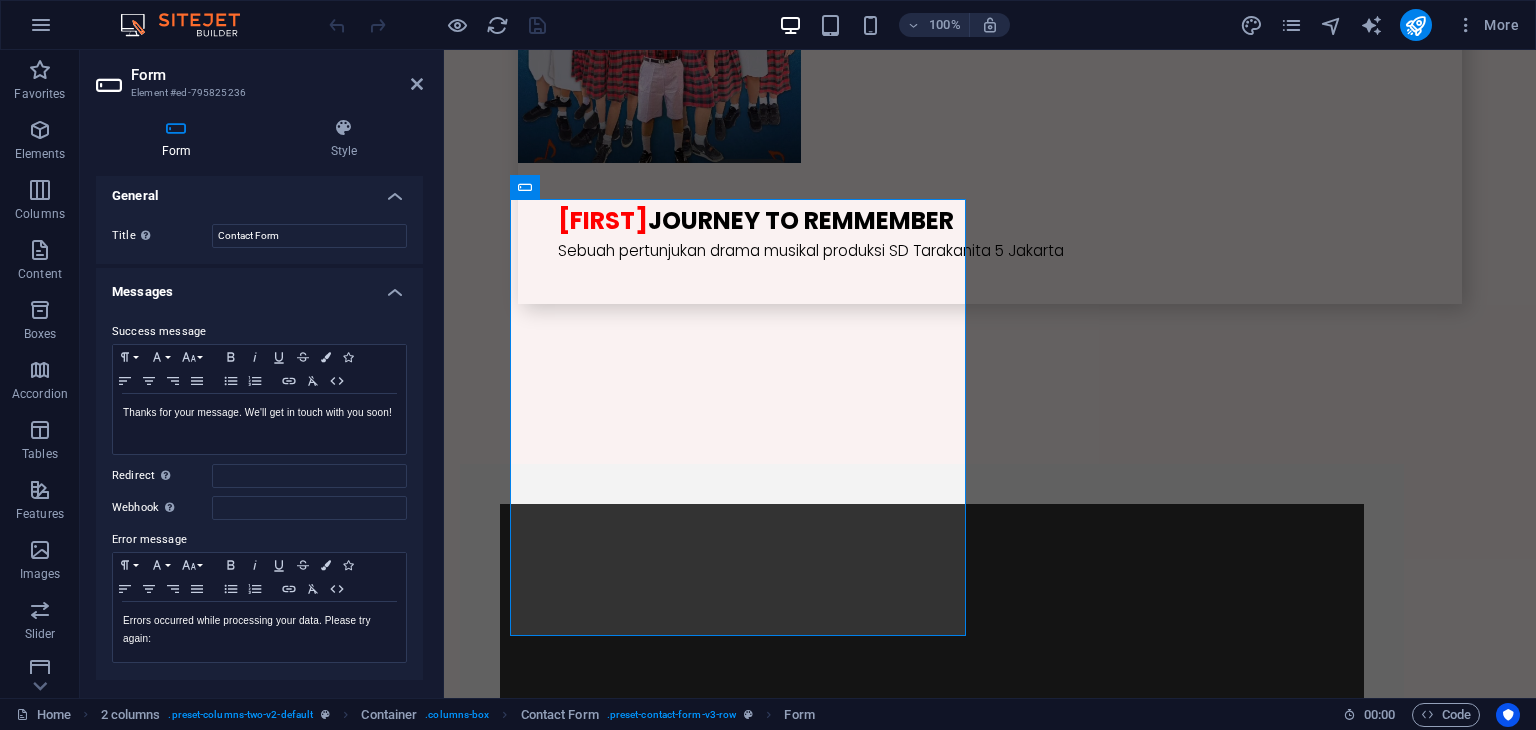 scroll, scrollTop: 0, scrollLeft: 0, axis: both 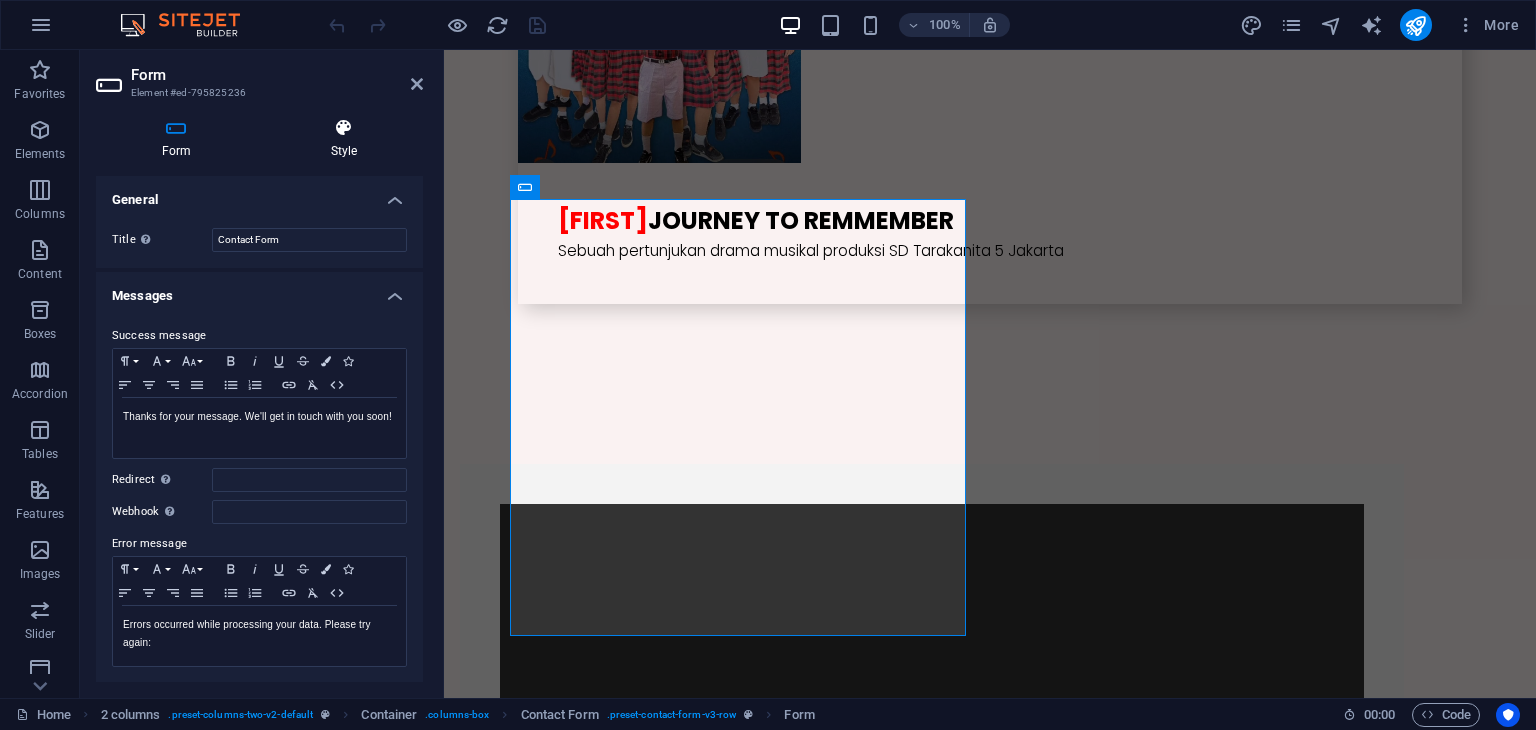 click at bounding box center [344, 128] 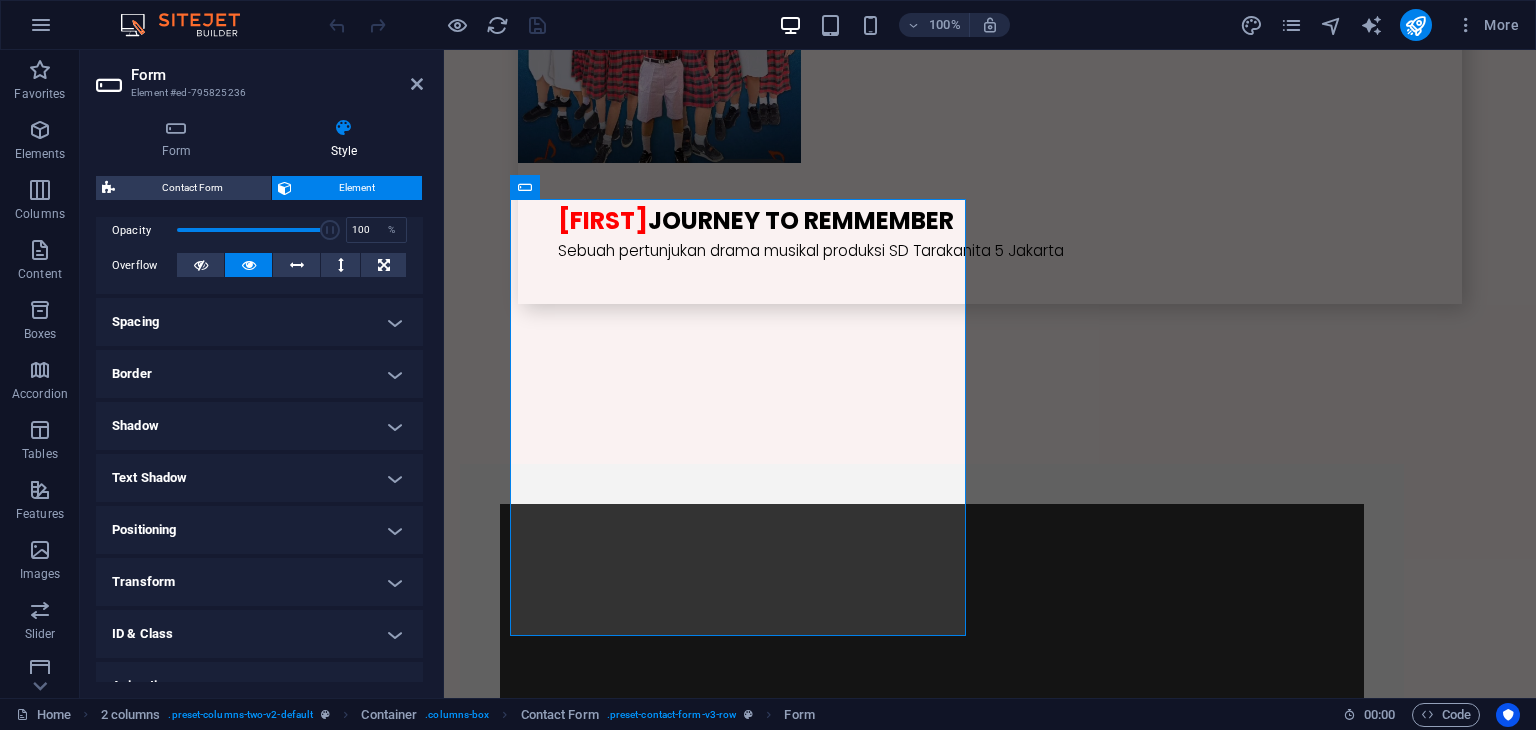 scroll, scrollTop: 380, scrollLeft: 0, axis: vertical 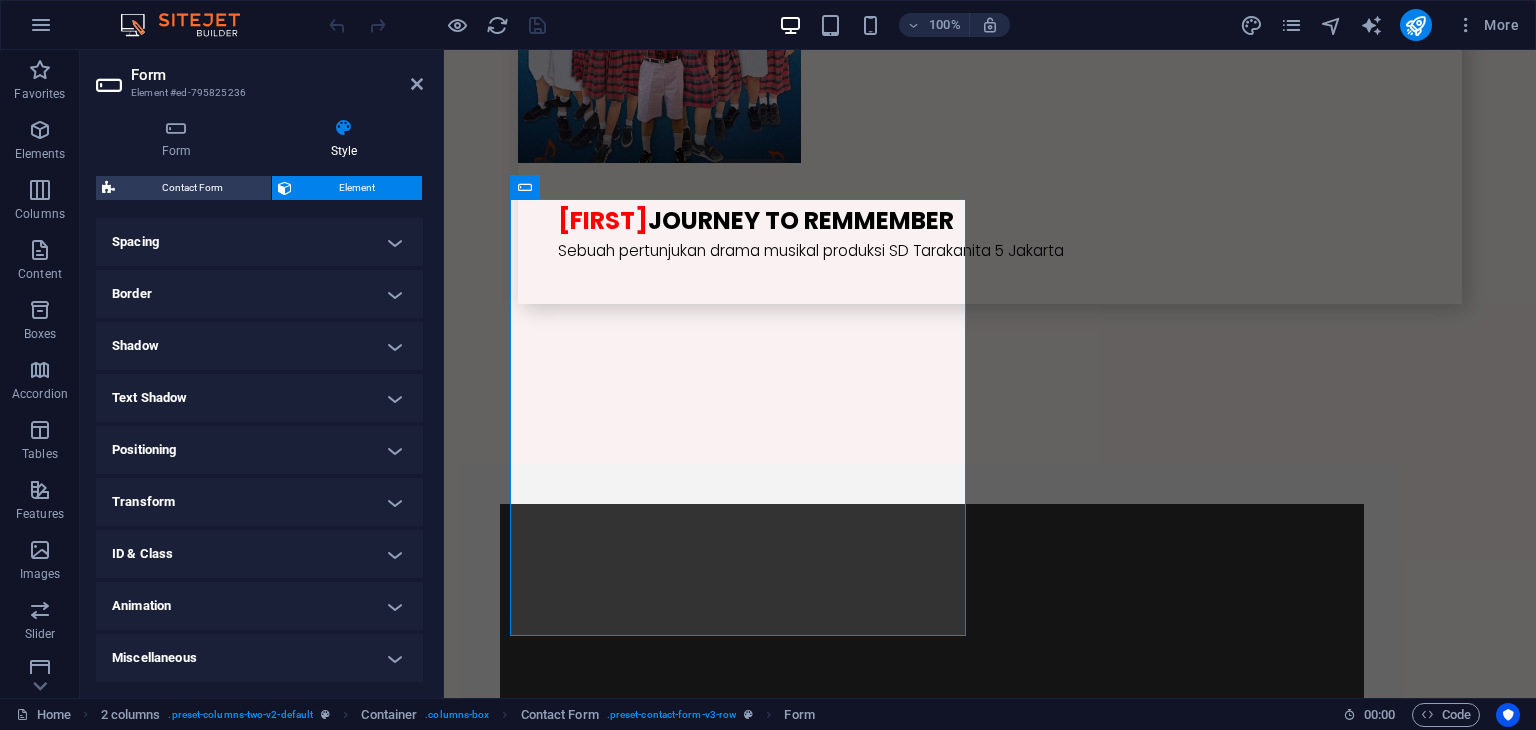click on "ID & Class" at bounding box center (259, 554) 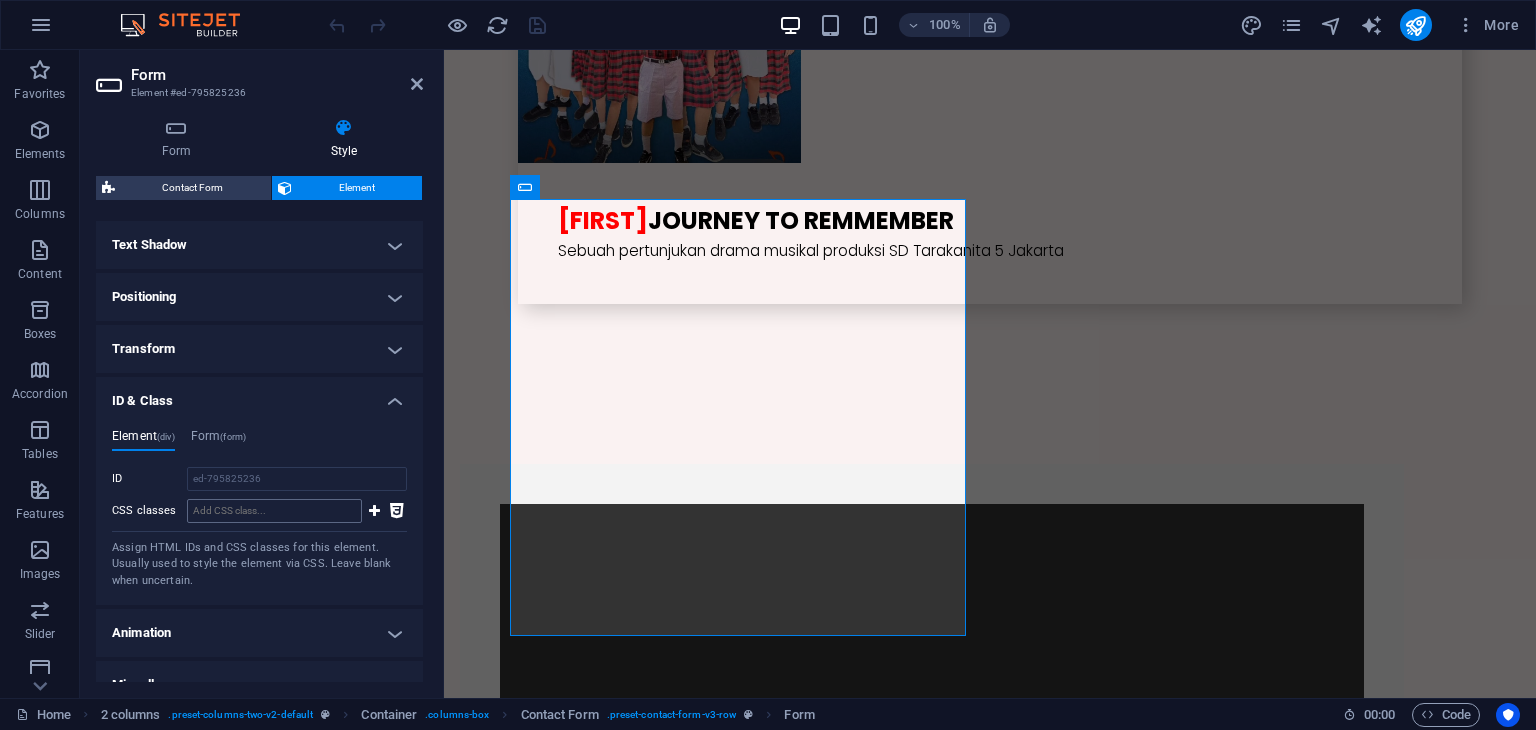 scroll, scrollTop: 560, scrollLeft: 0, axis: vertical 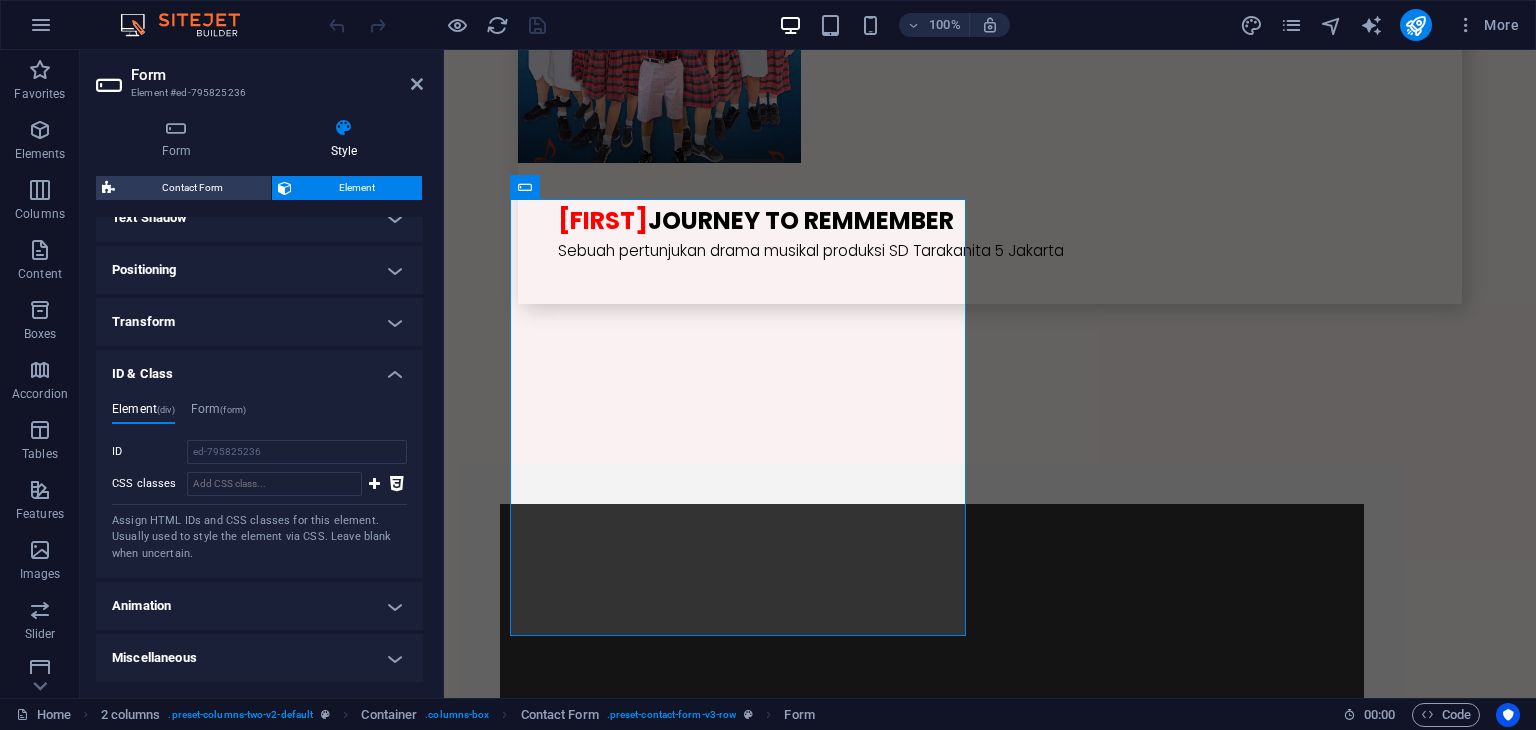 click on "Miscellaneous" at bounding box center [259, 658] 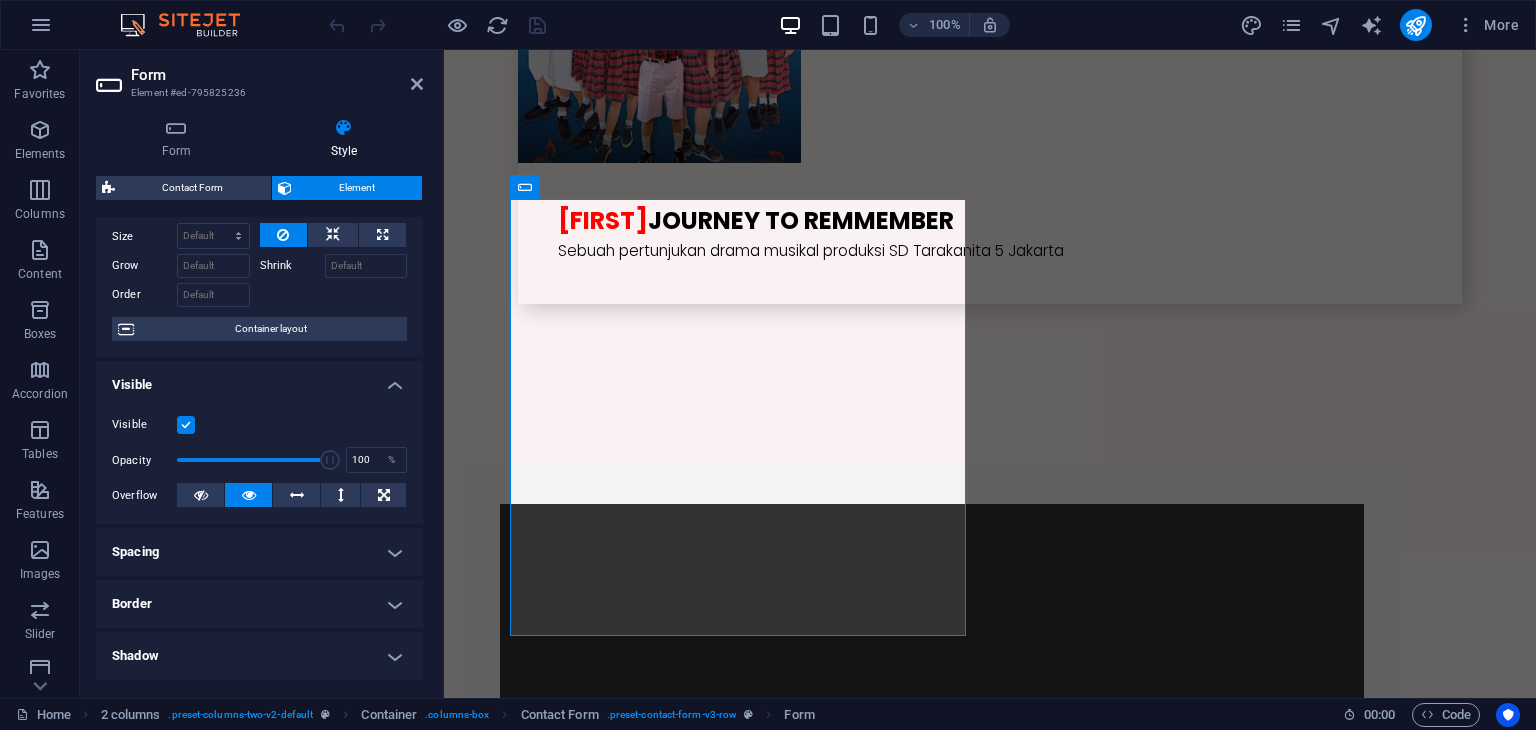 scroll, scrollTop: 0, scrollLeft: 0, axis: both 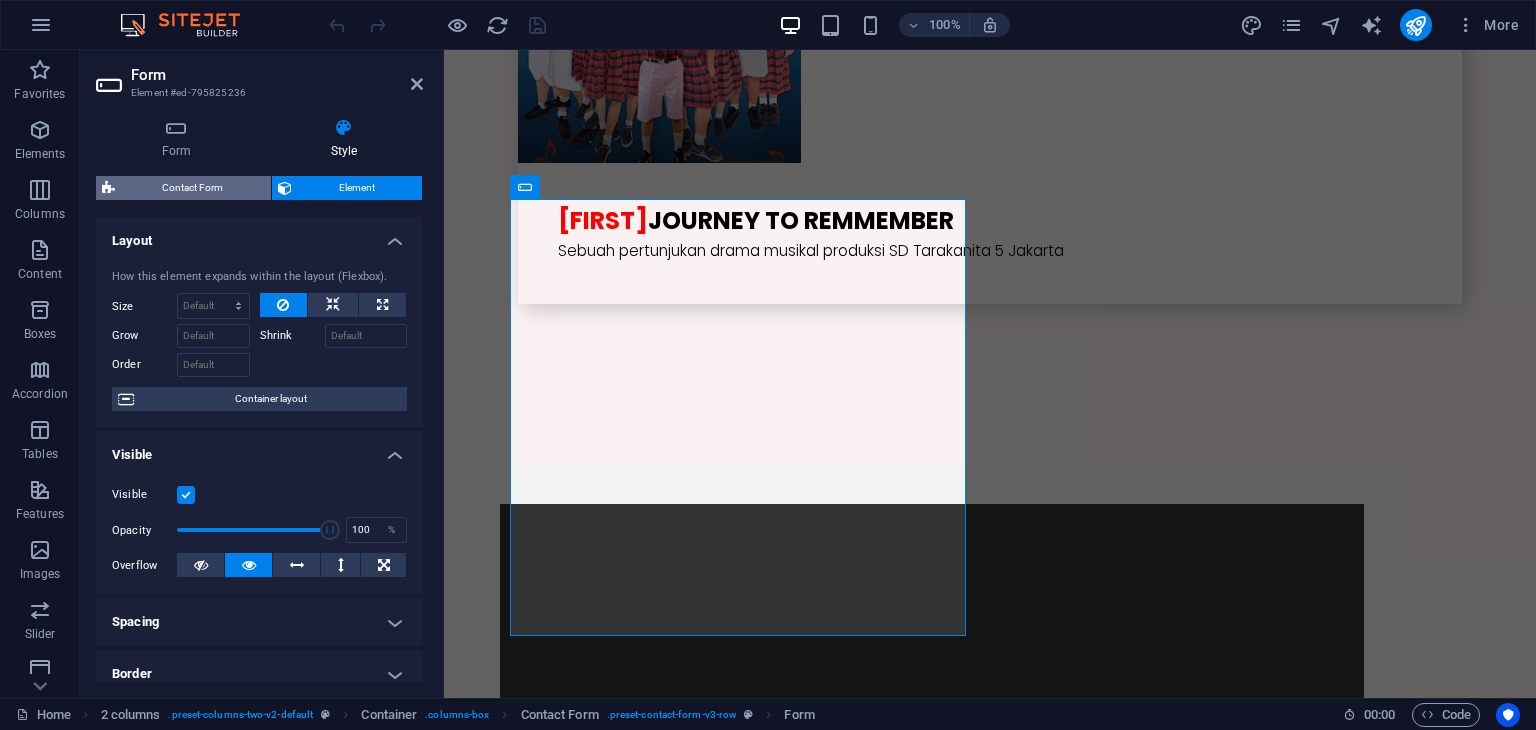 click on "Contact Form" at bounding box center (193, 188) 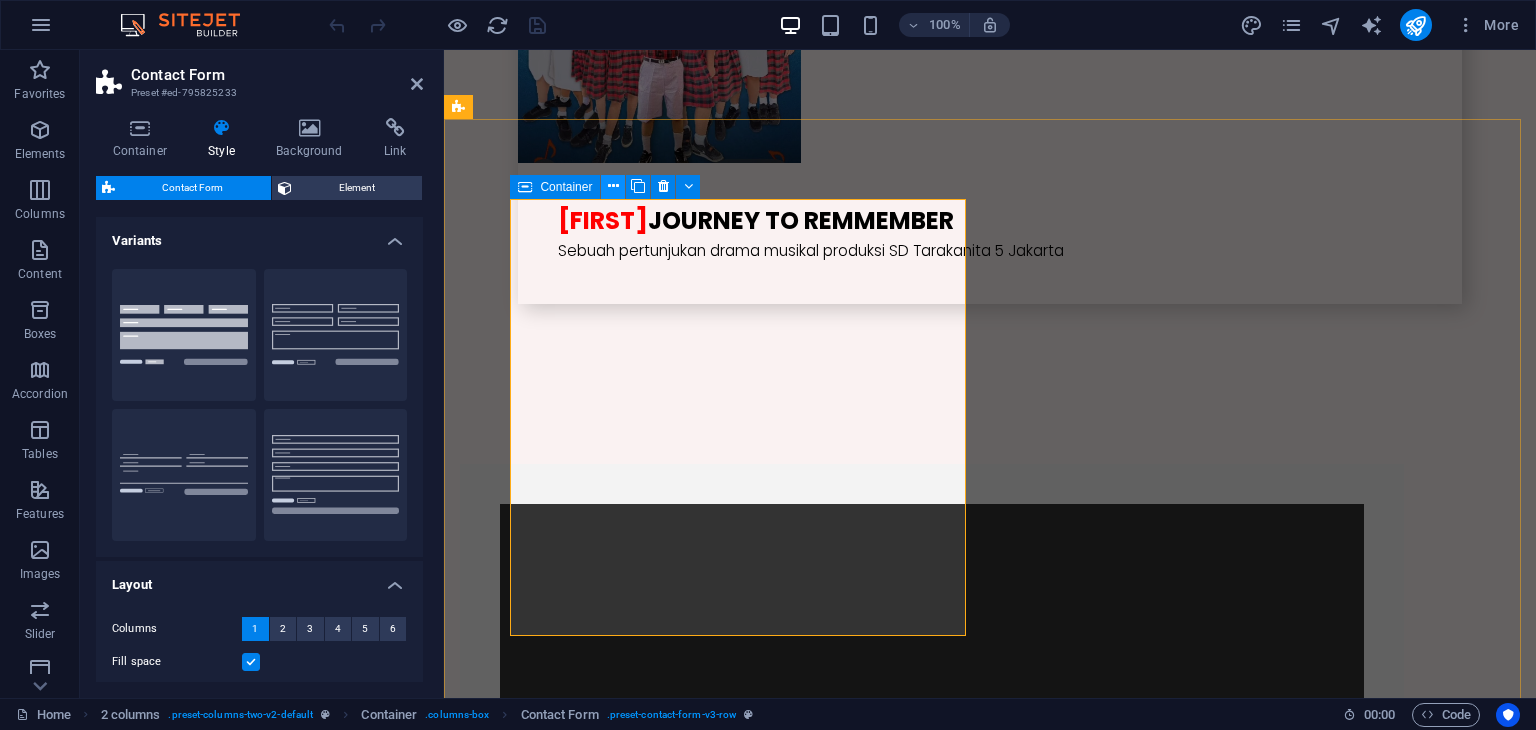 click at bounding box center [613, 186] 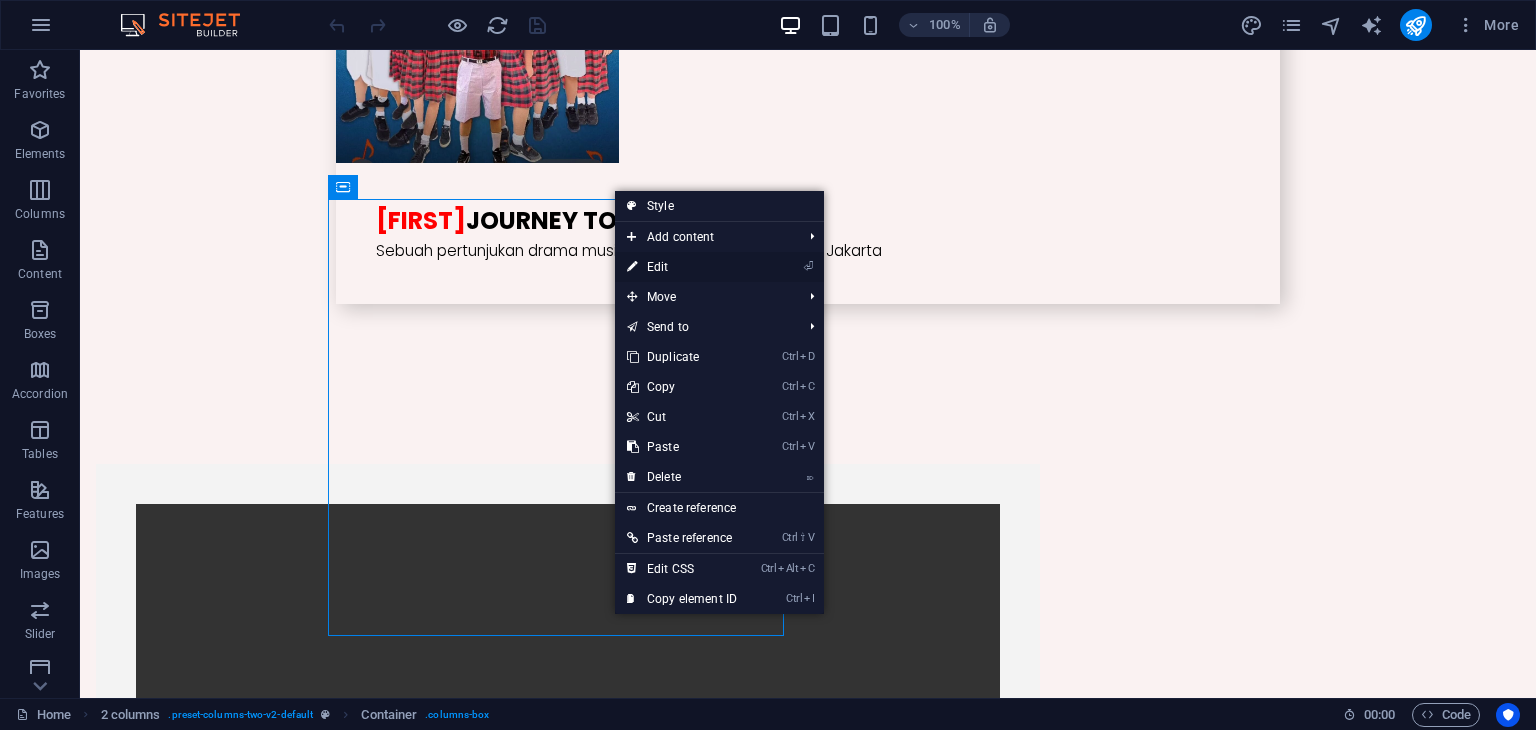 click on "⏎  Edit" at bounding box center [682, 267] 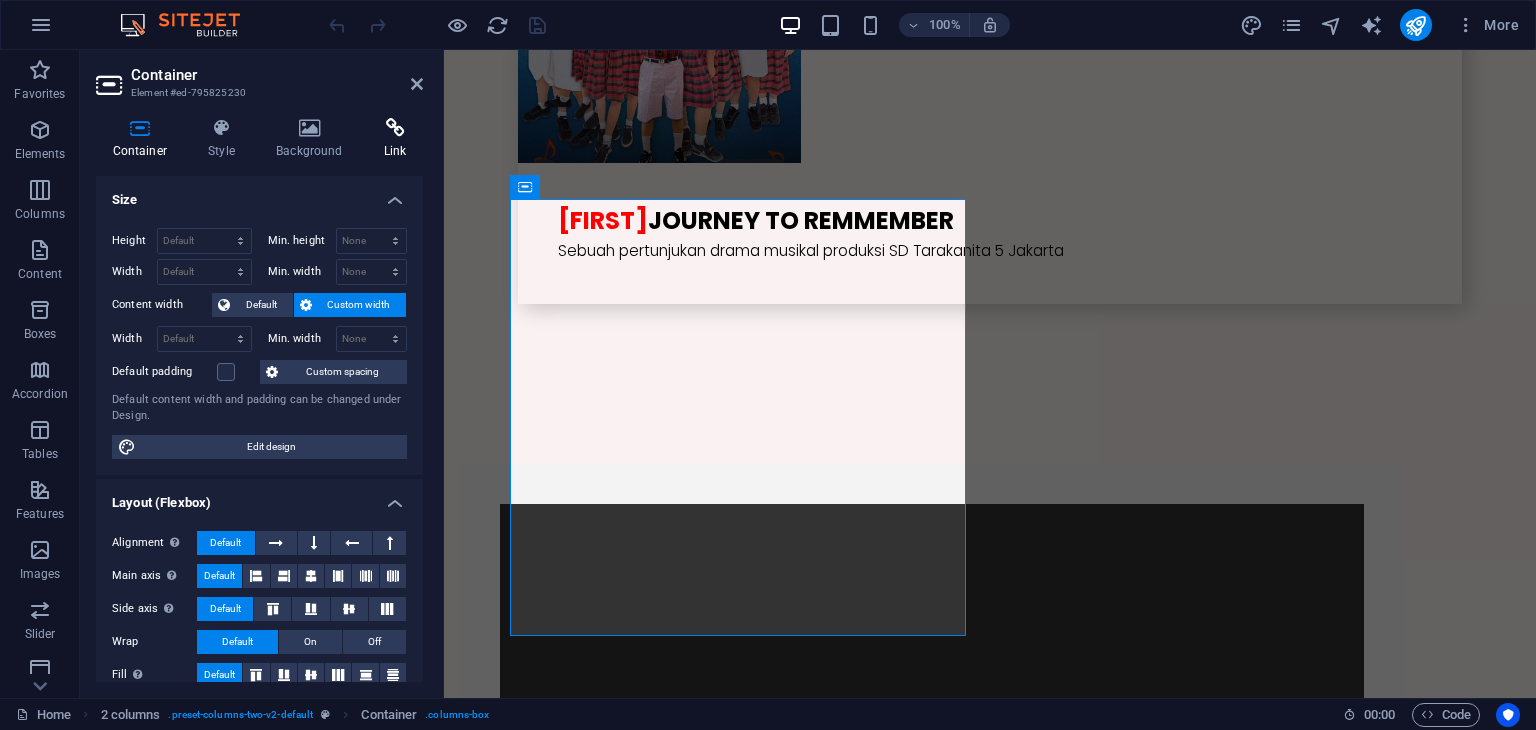 click at bounding box center [395, 128] 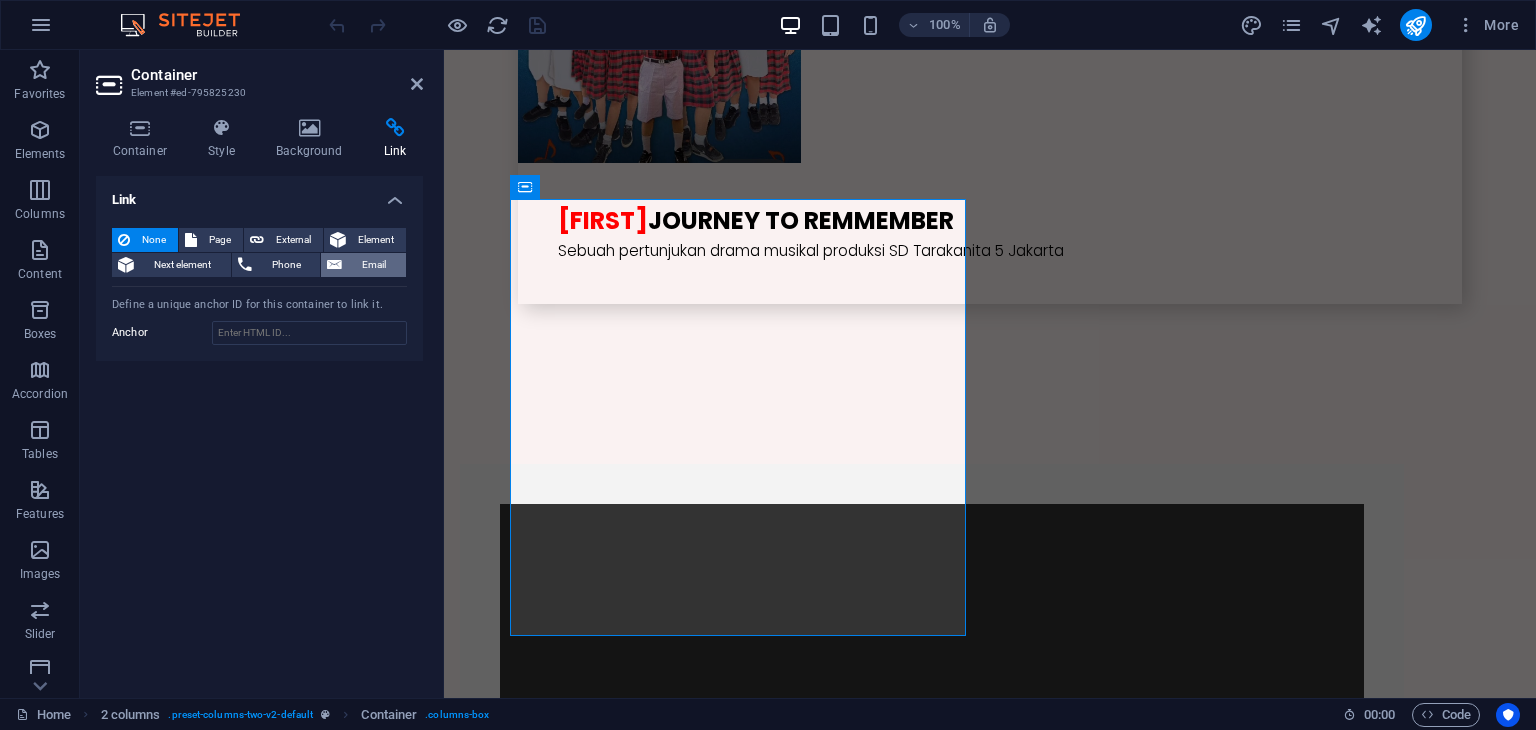 click on "Email" at bounding box center [374, 265] 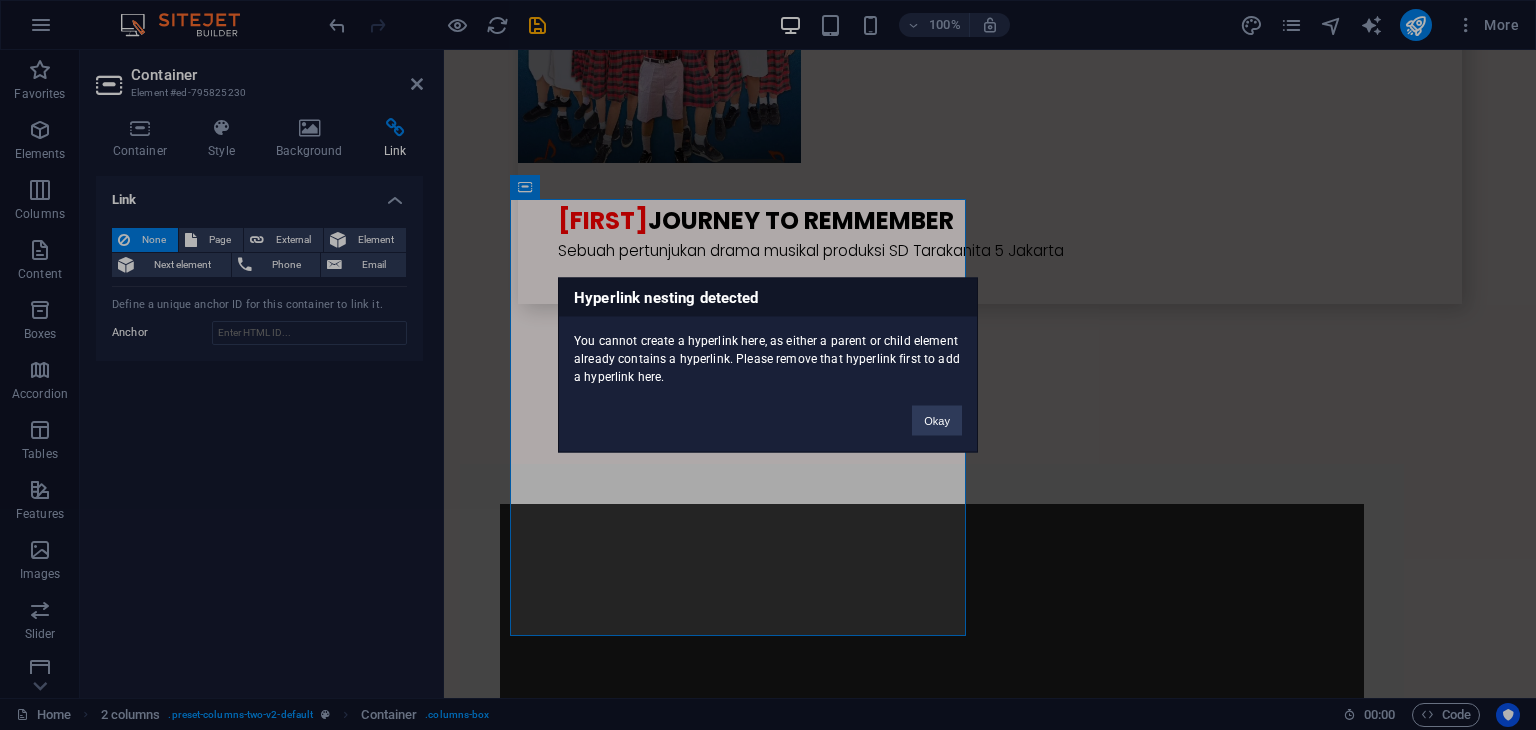 click on "Hyperlink nesting detected You cannot create a hyperlink here, as either a parent or child element already contains a hyperlink. Please remove that hyperlink first to add a hyperlink here. Okay" at bounding box center (768, 365) 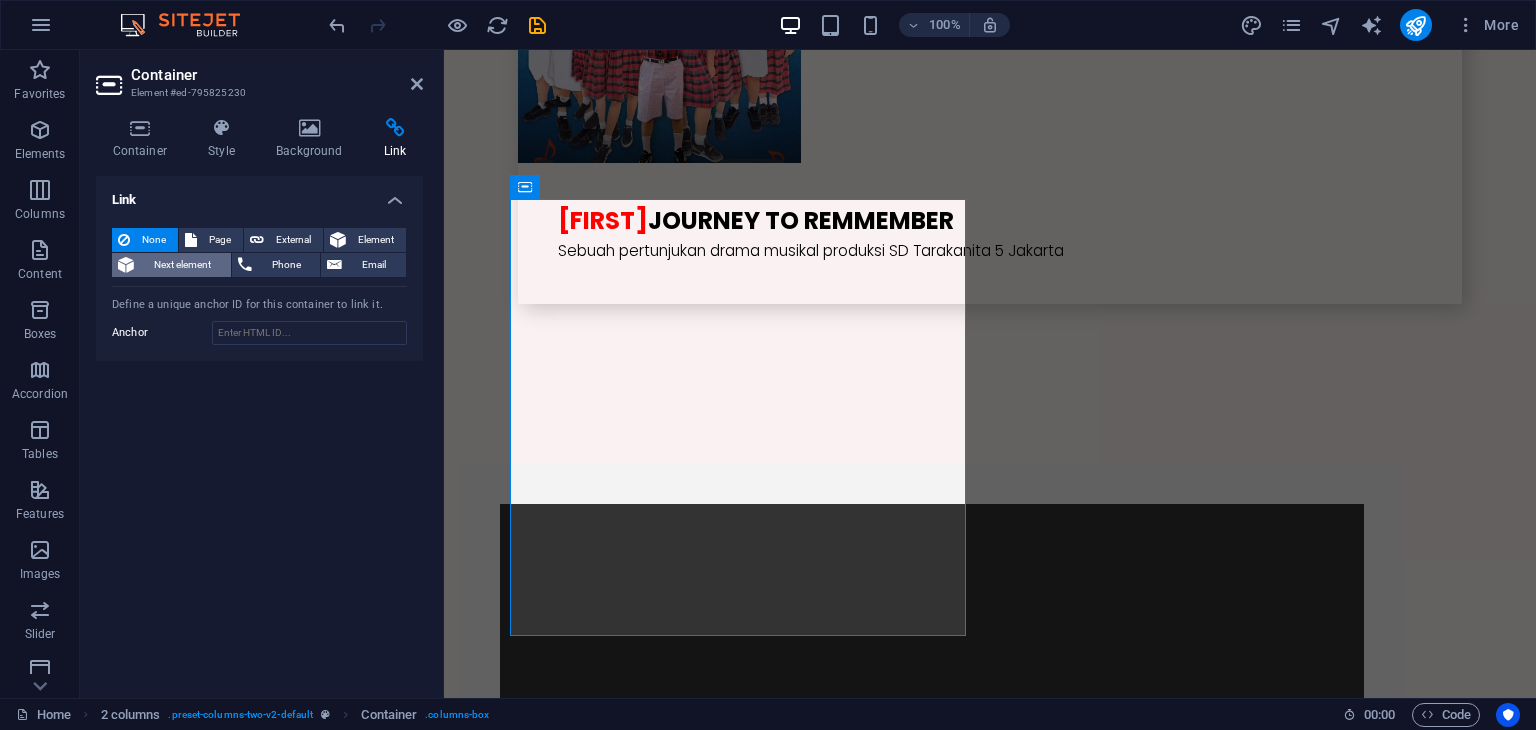 click on "Next element" at bounding box center (182, 265) 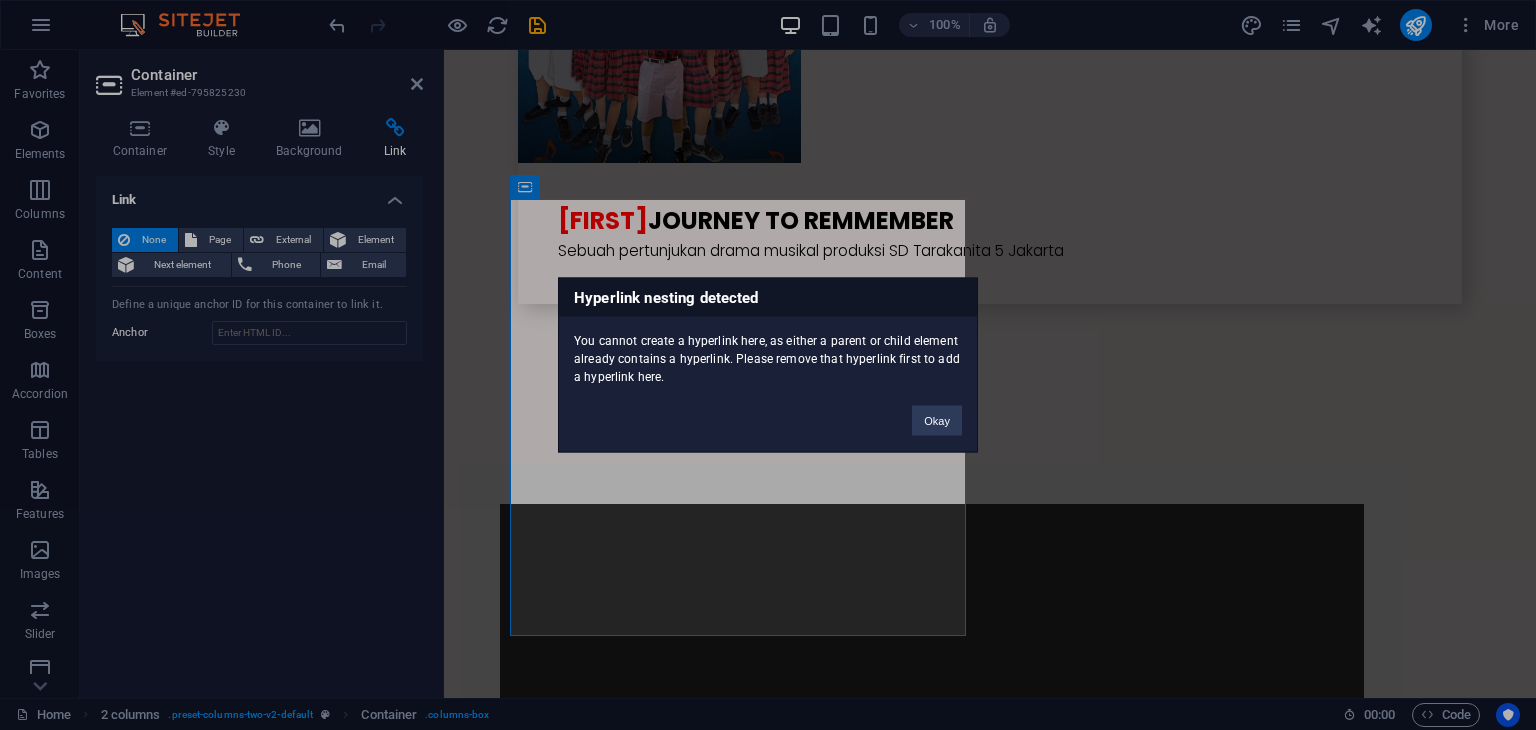 click on "Hyperlink nesting detected You cannot create a hyperlink here, as either a parent or child element already contains a hyperlink. Please remove that hyperlink first to add a hyperlink here. Okay" at bounding box center [768, 365] 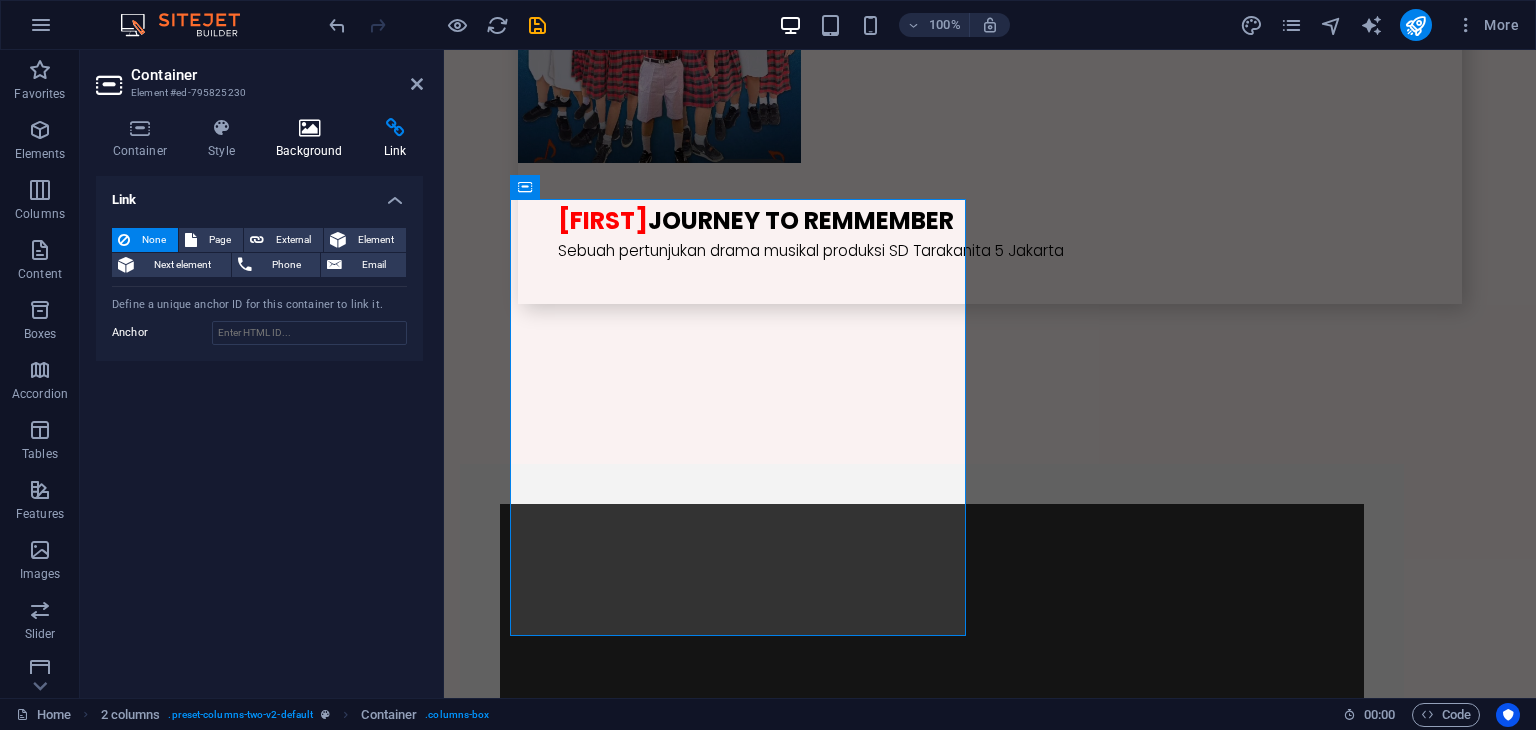 click on "Background" at bounding box center (314, 139) 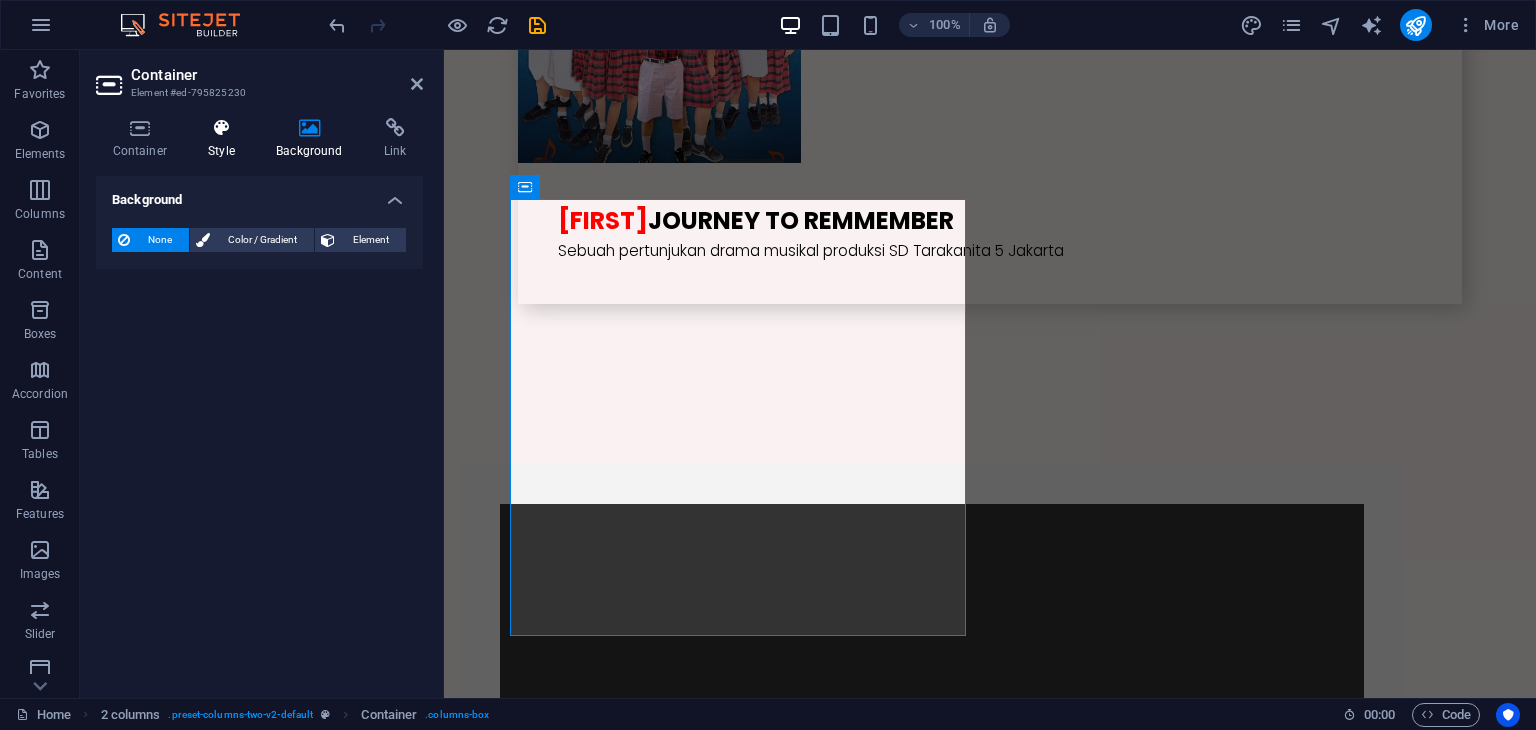 click on "Style" at bounding box center (226, 139) 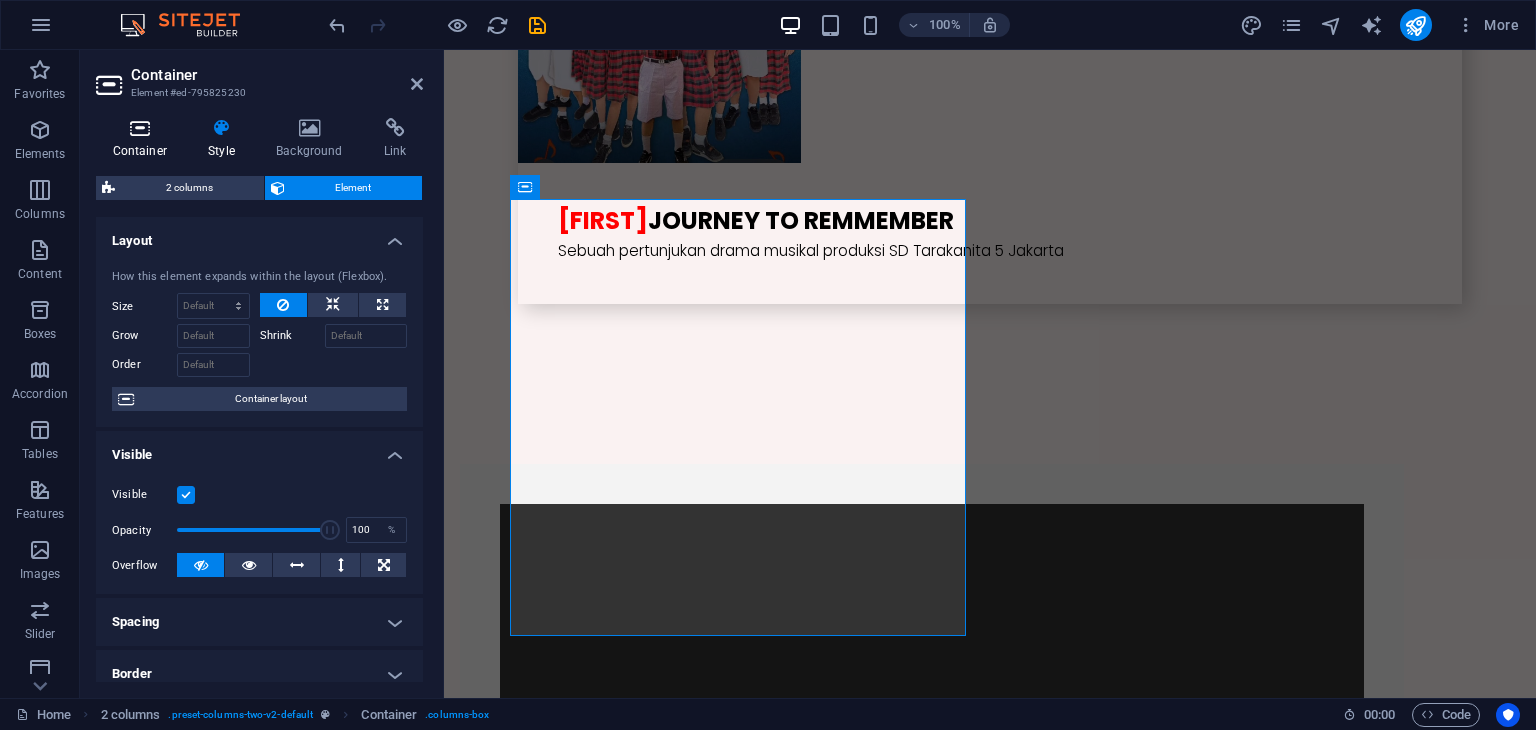 click on "Container" at bounding box center [144, 139] 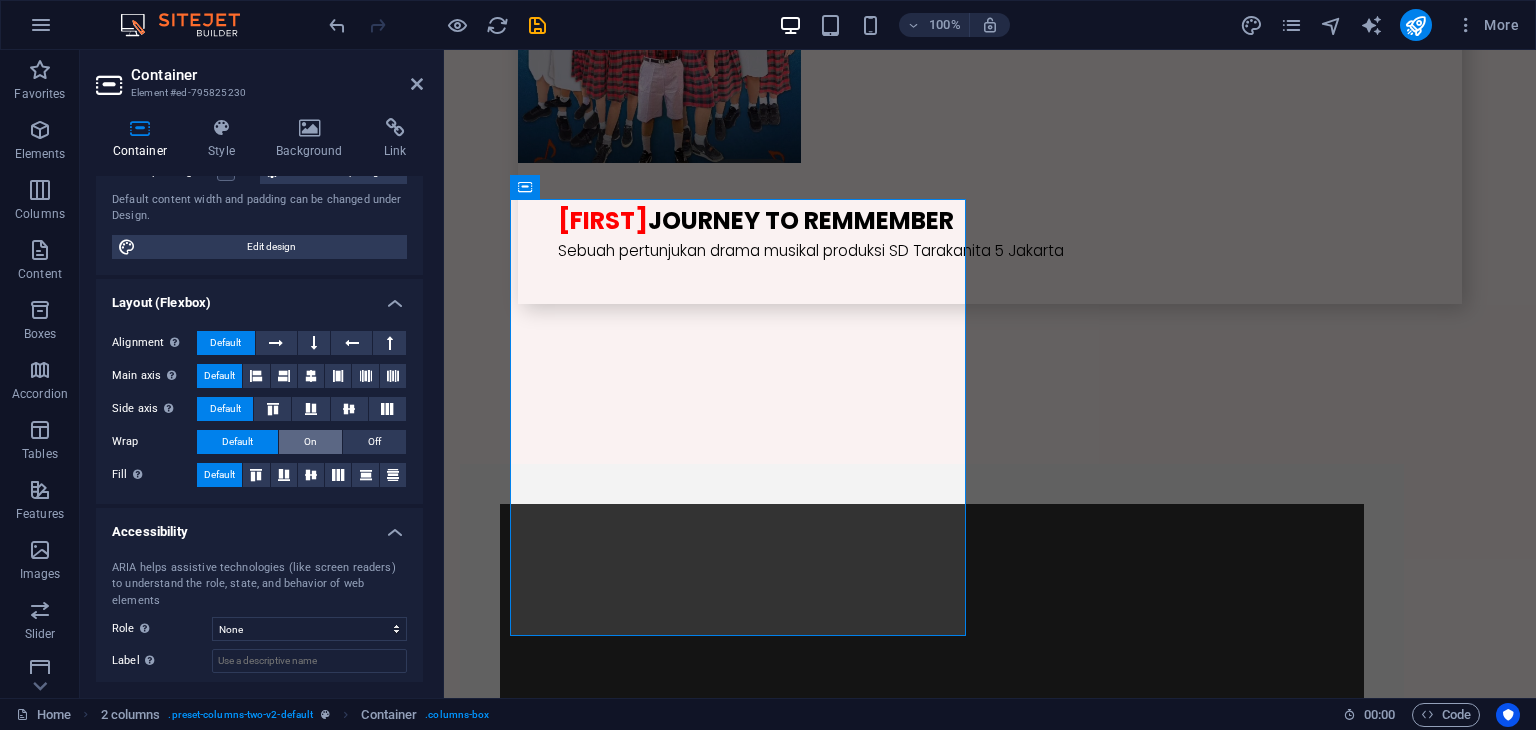 scroll, scrollTop: 285, scrollLeft: 0, axis: vertical 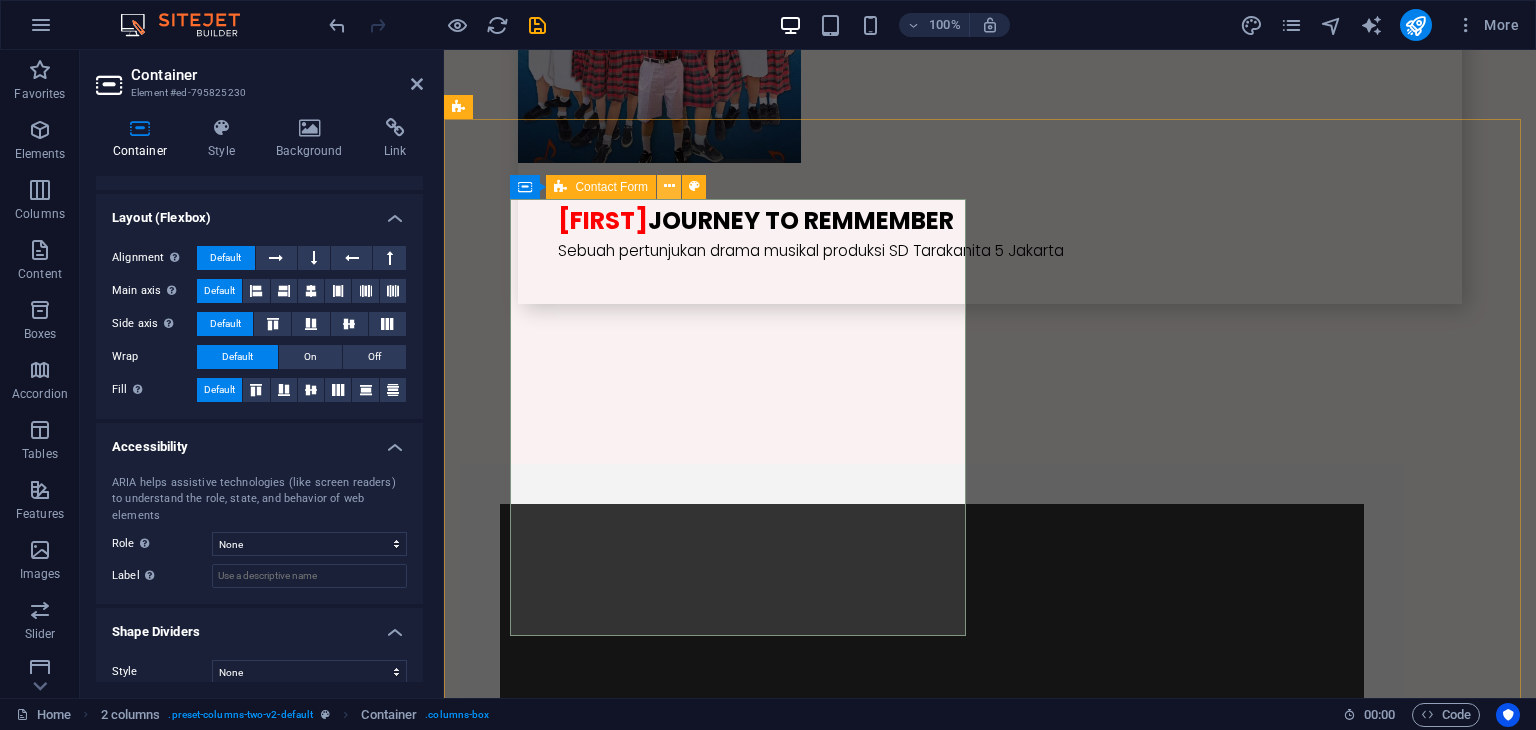 click at bounding box center [669, 186] 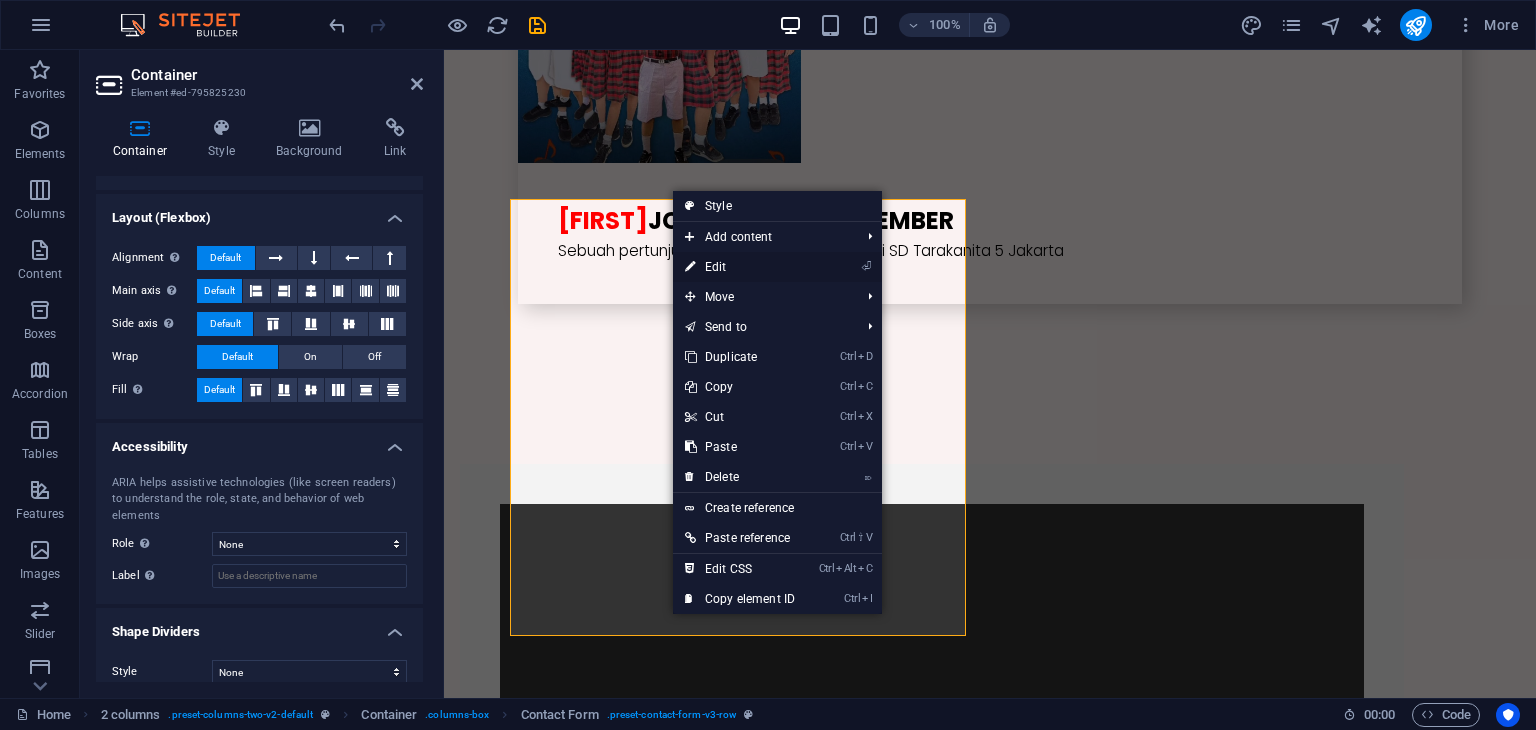 click on "⏎  Edit" at bounding box center [740, 267] 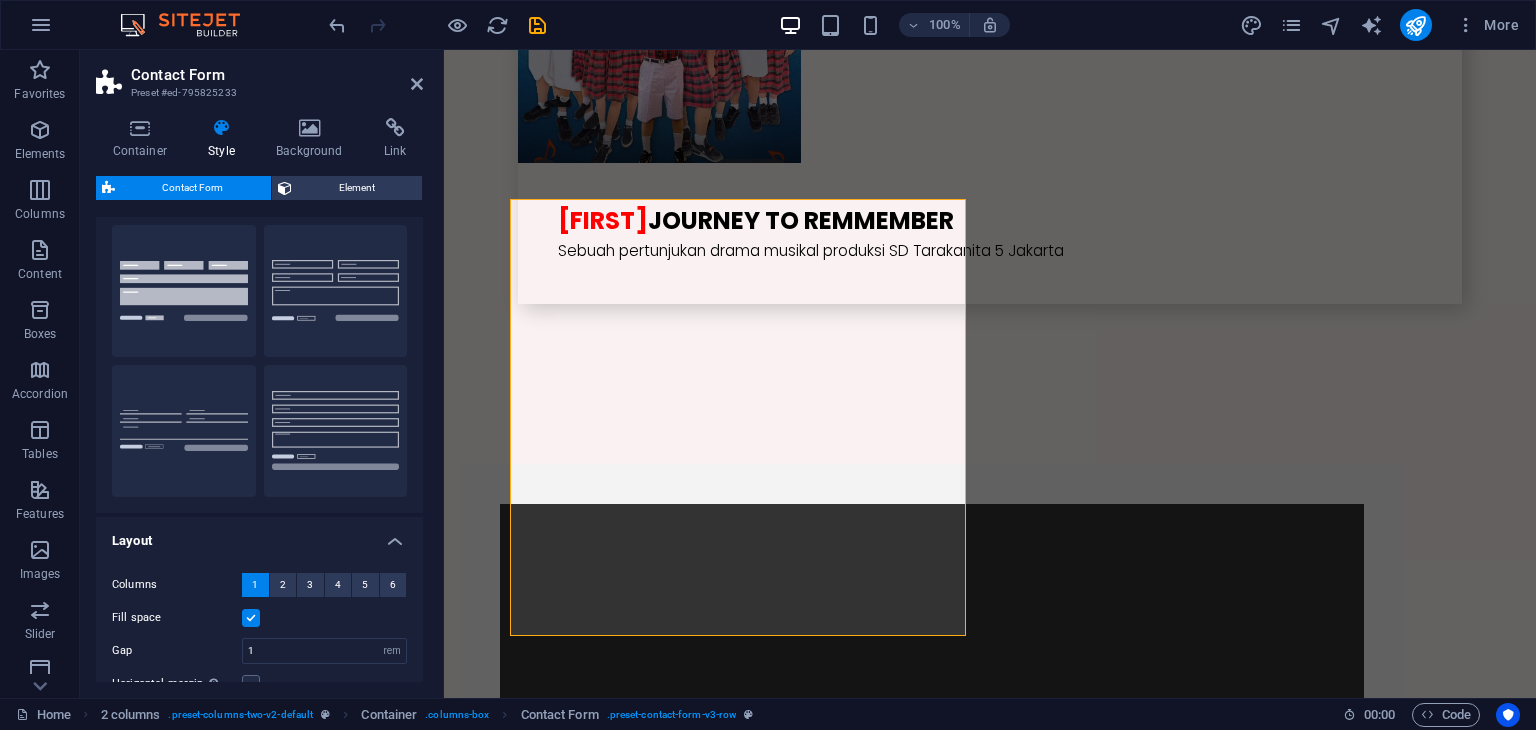 scroll, scrollTop: 0, scrollLeft: 0, axis: both 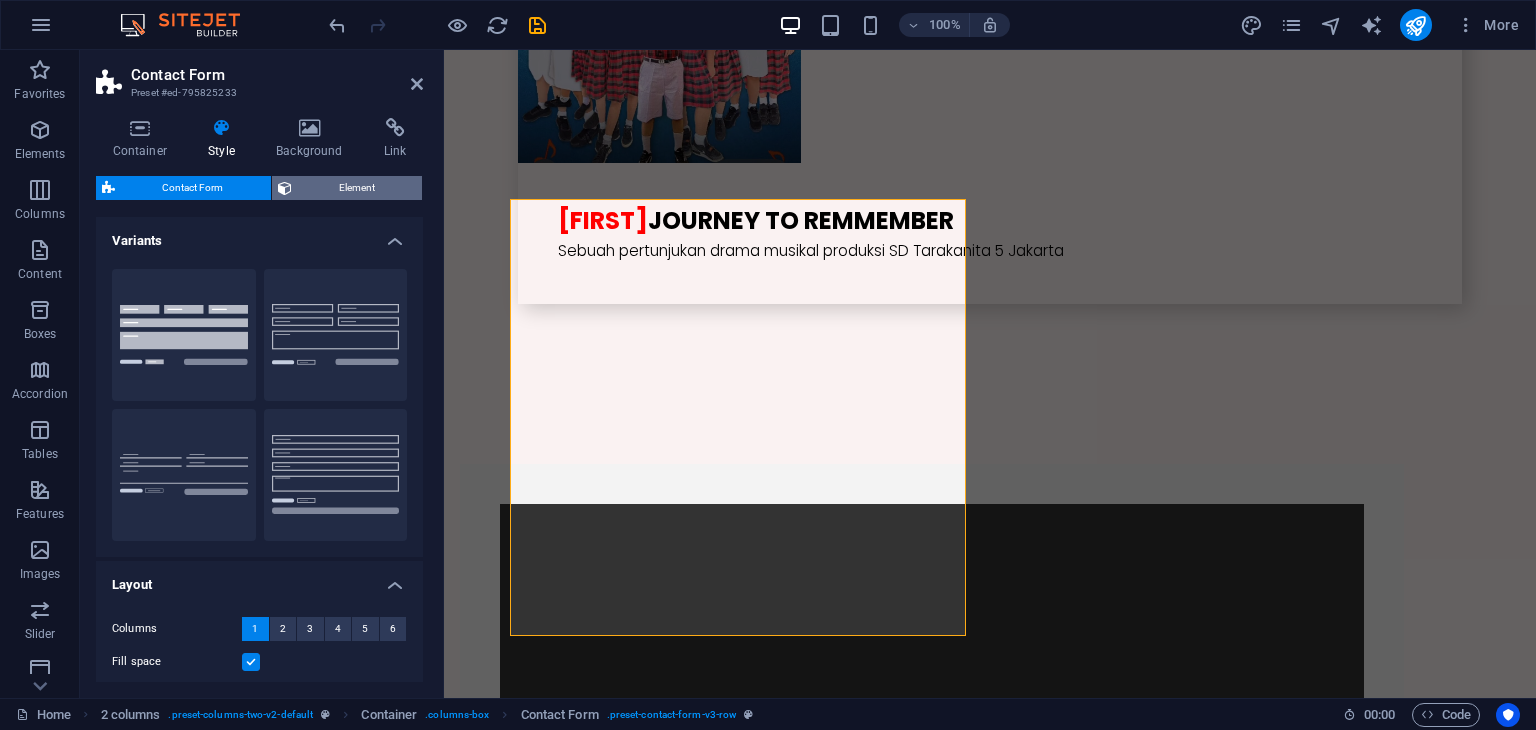 click on "Element" at bounding box center (357, 188) 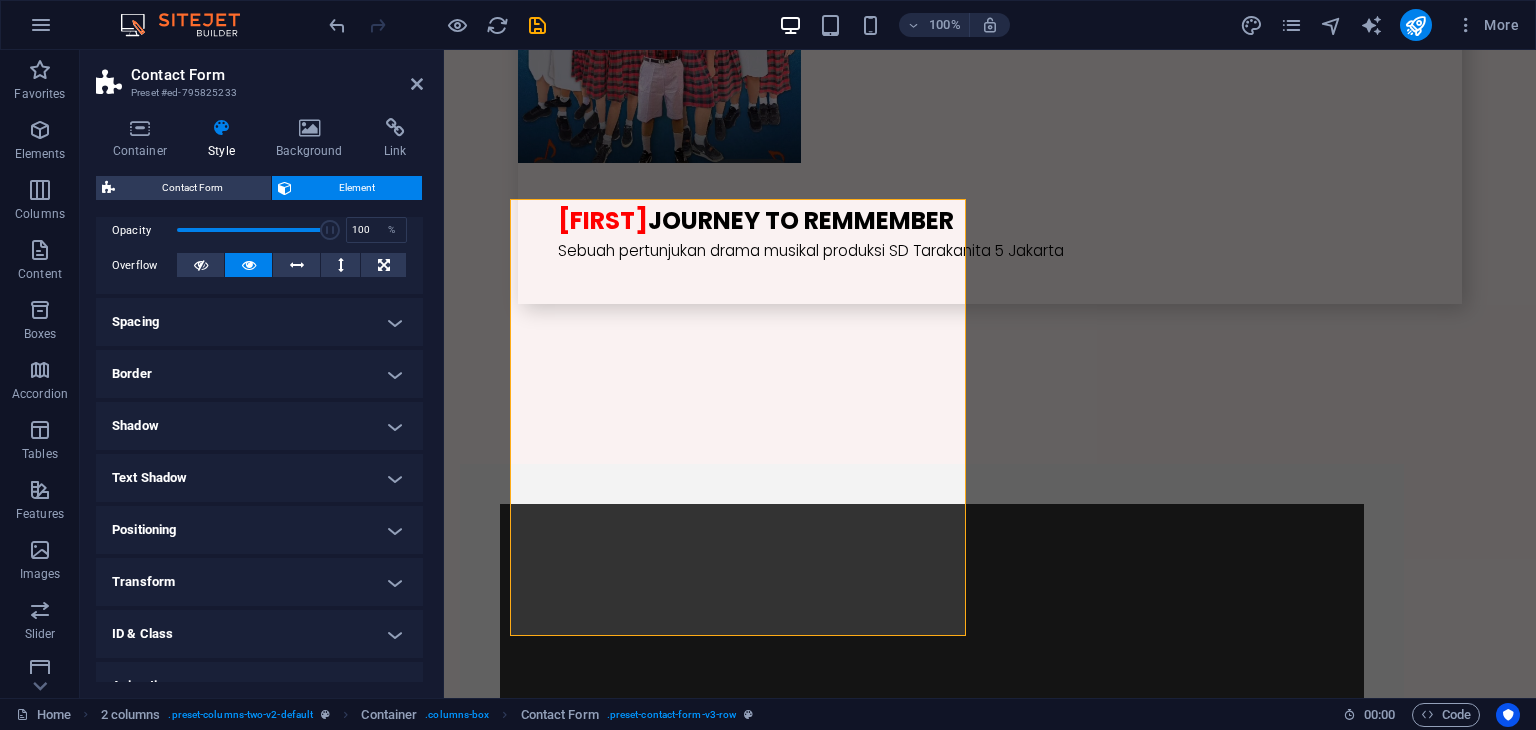 scroll, scrollTop: 380, scrollLeft: 0, axis: vertical 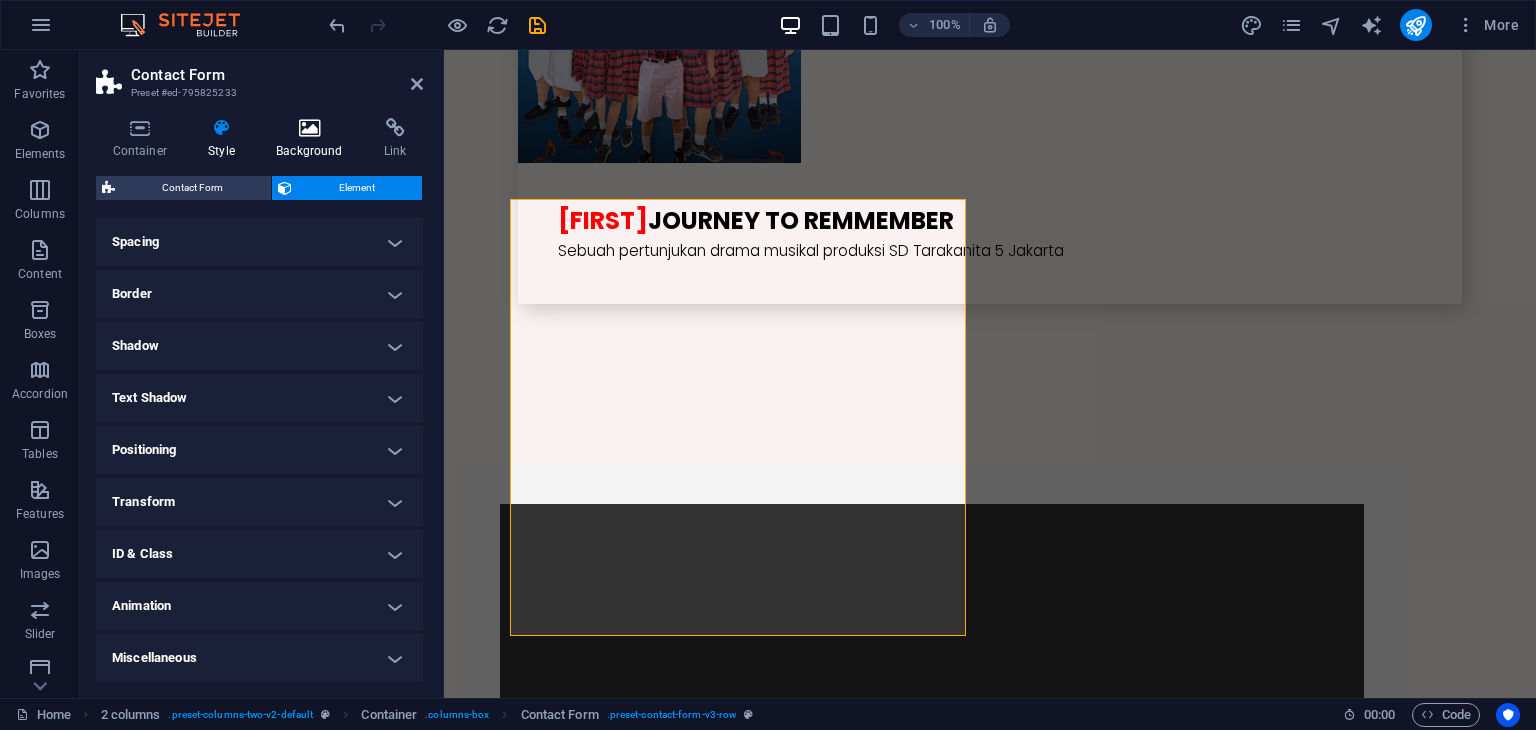 click on "Background" at bounding box center (314, 139) 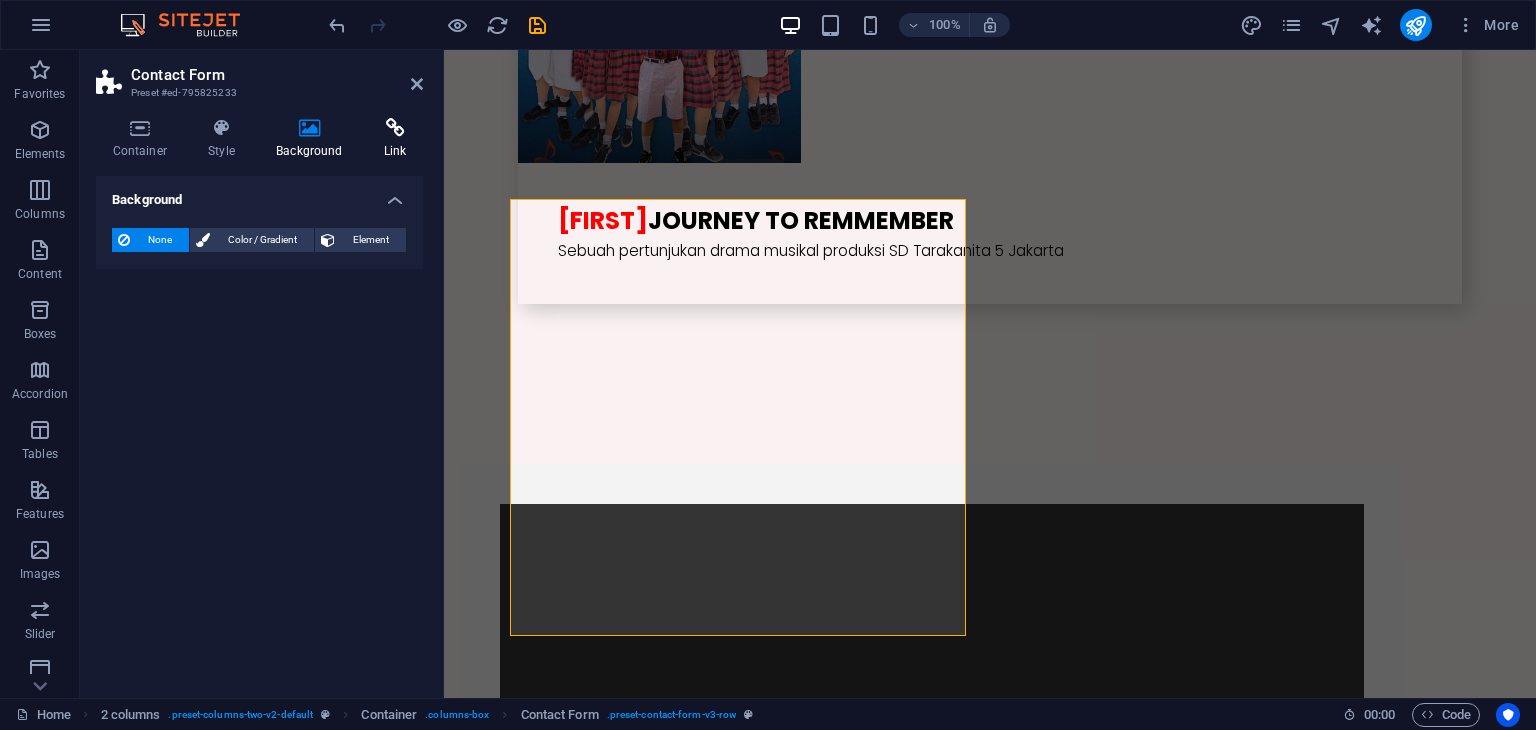 click on "Link" at bounding box center [395, 139] 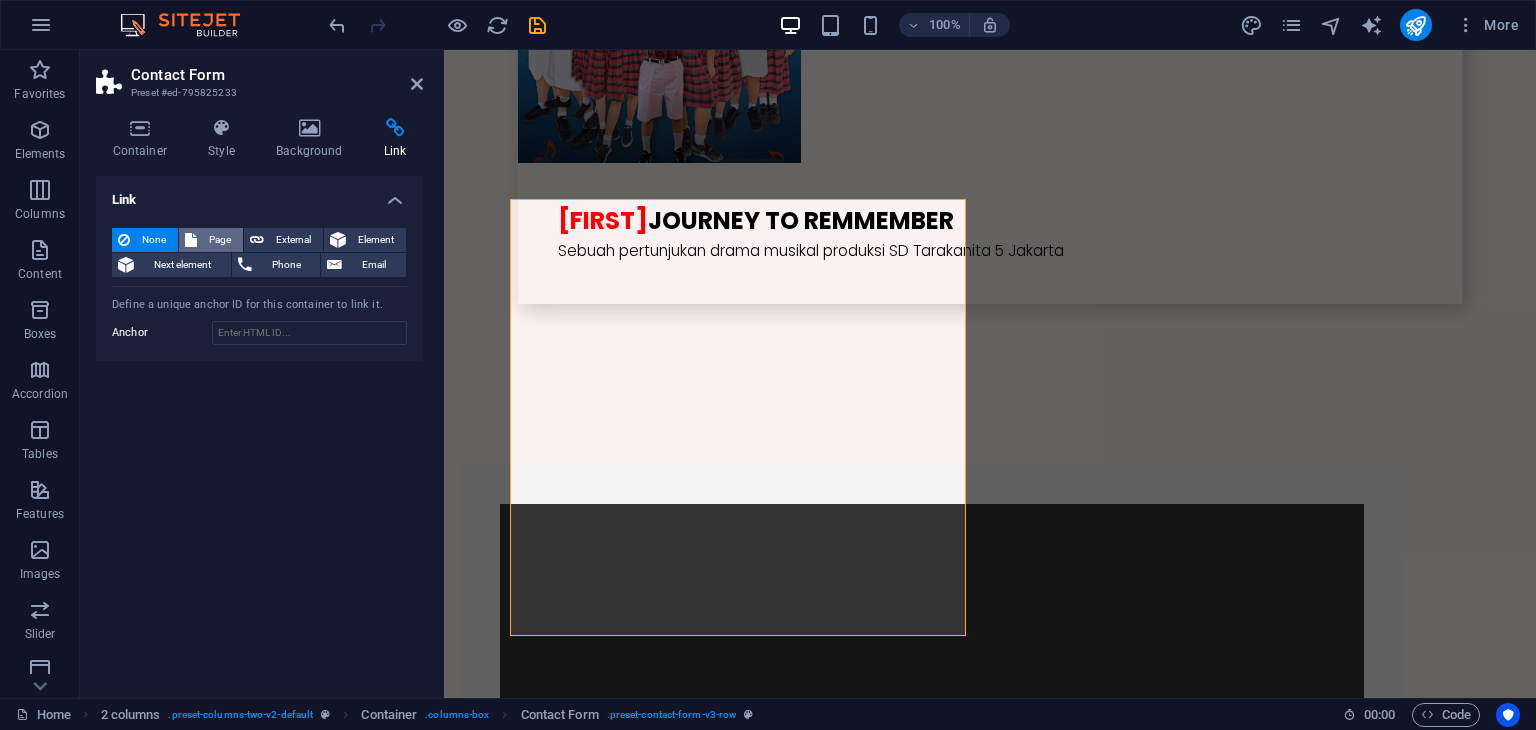 click on "Page" at bounding box center (220, 240) 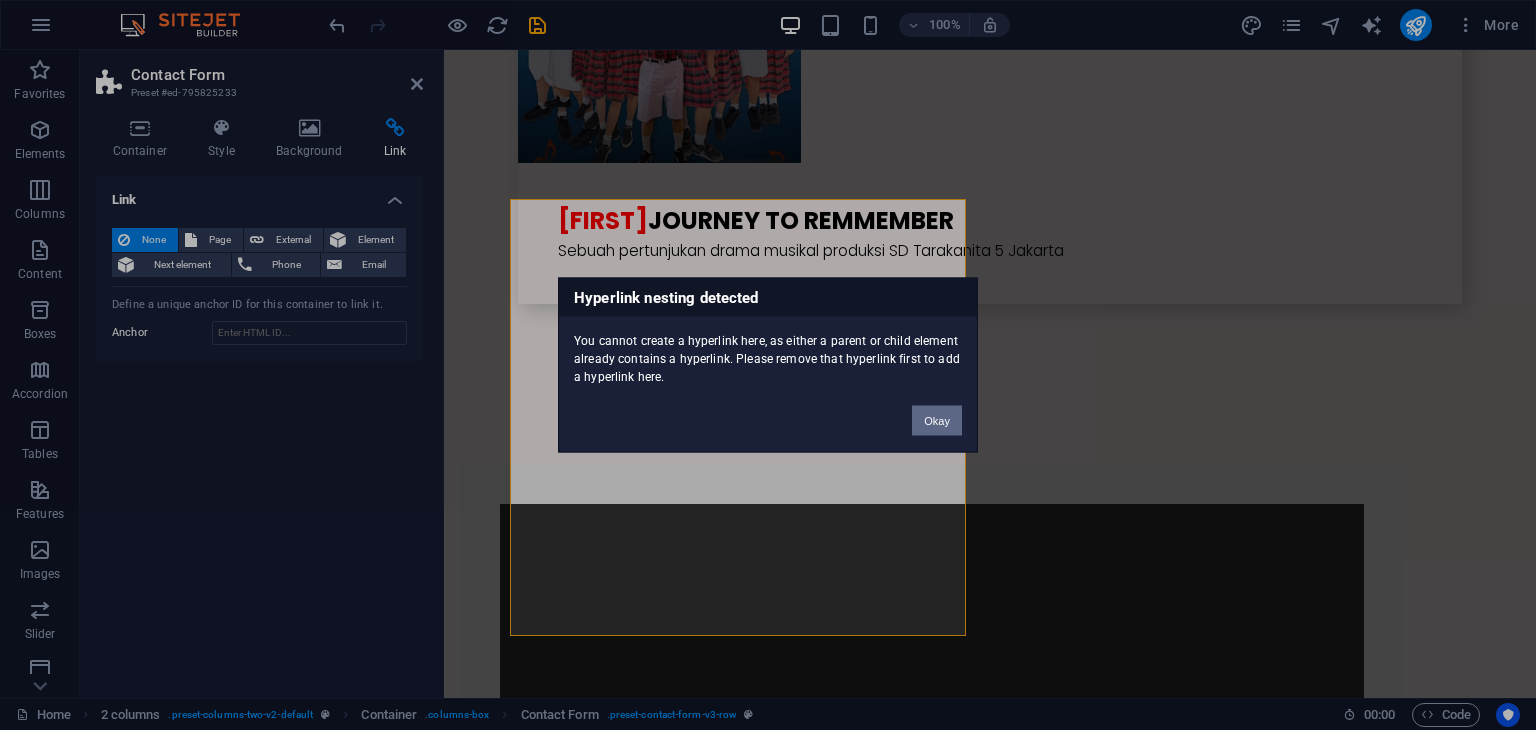 click on "Okay" at bounding box center (937, 421) 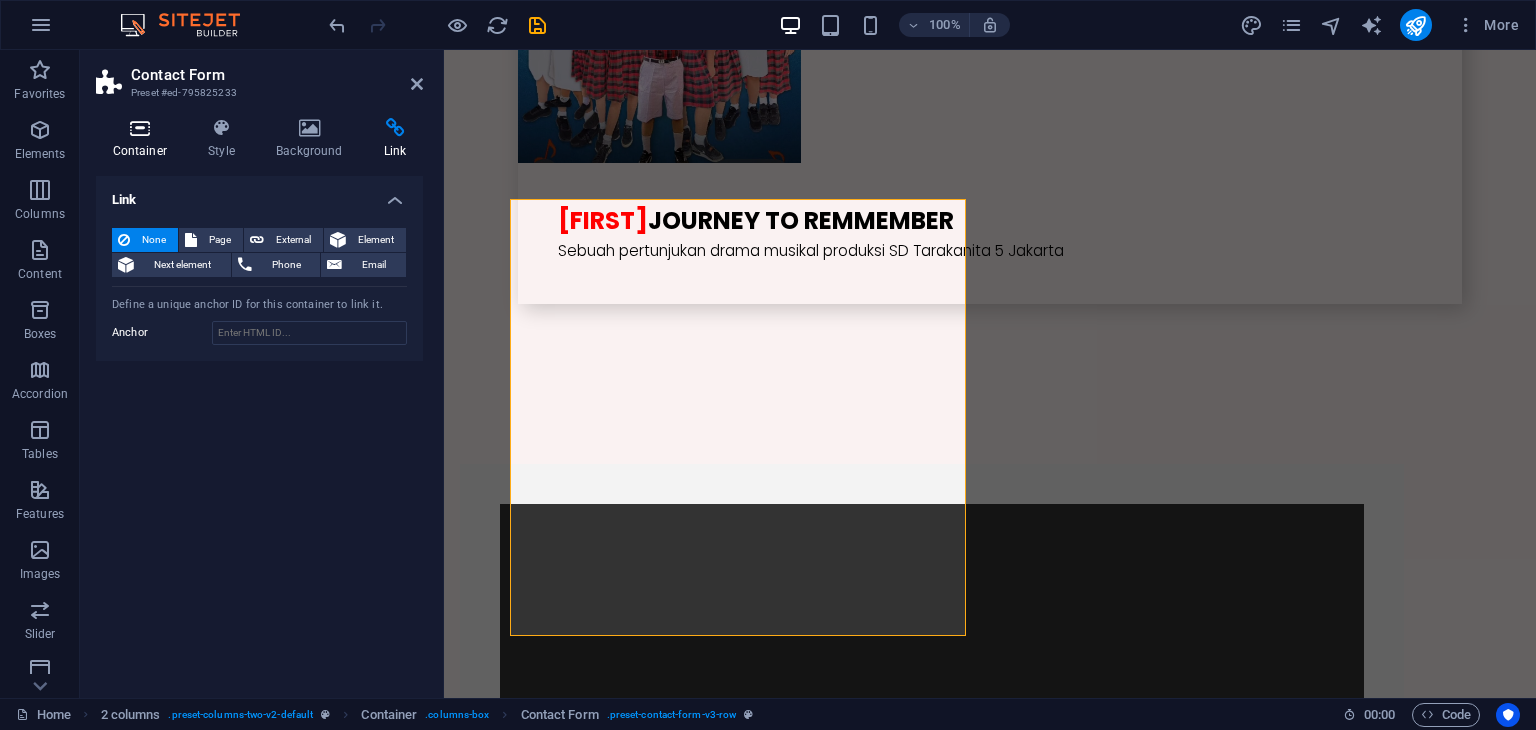 click on "Container" at bounding box center [144, 139] 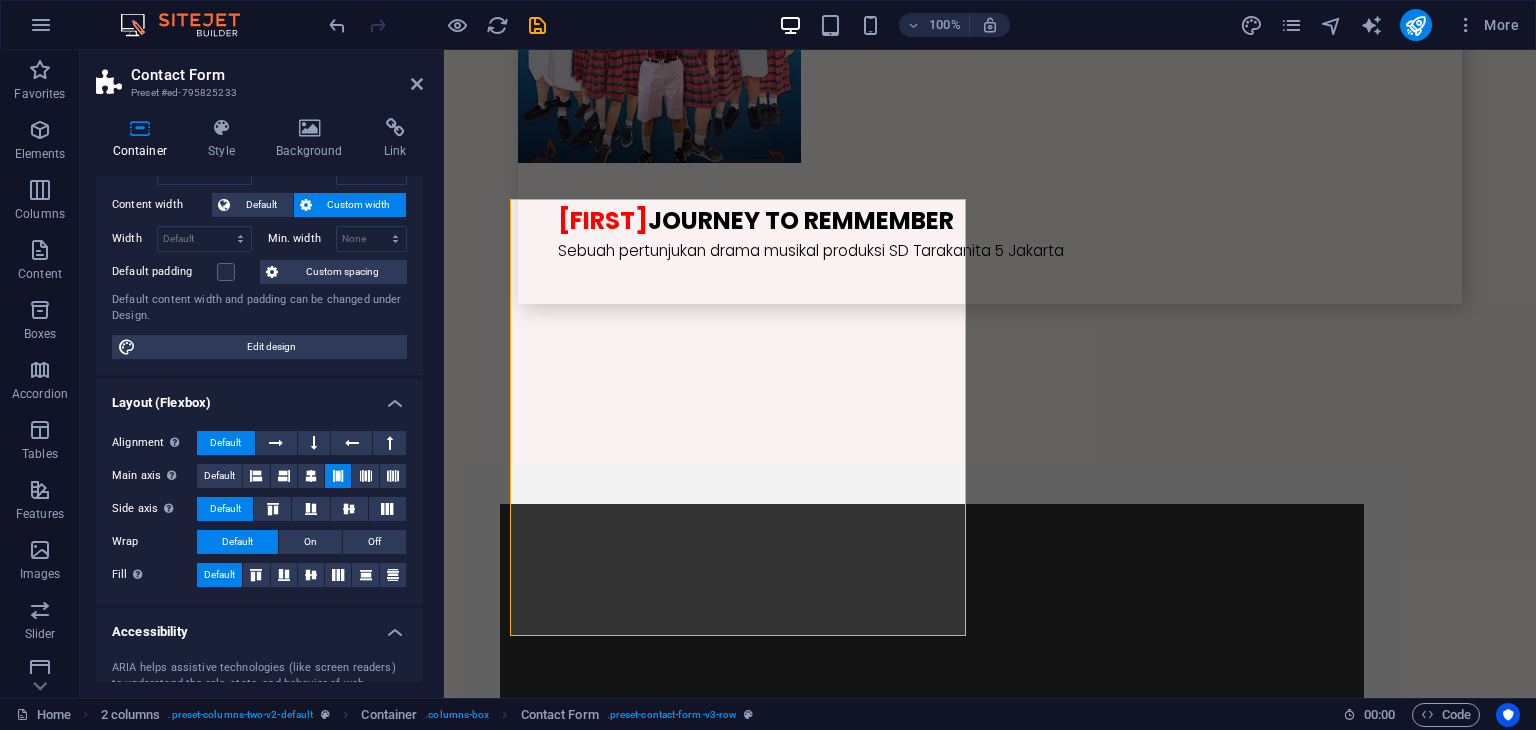 scroll, scrollTop: 0, scrollLeft: 0, axis: both 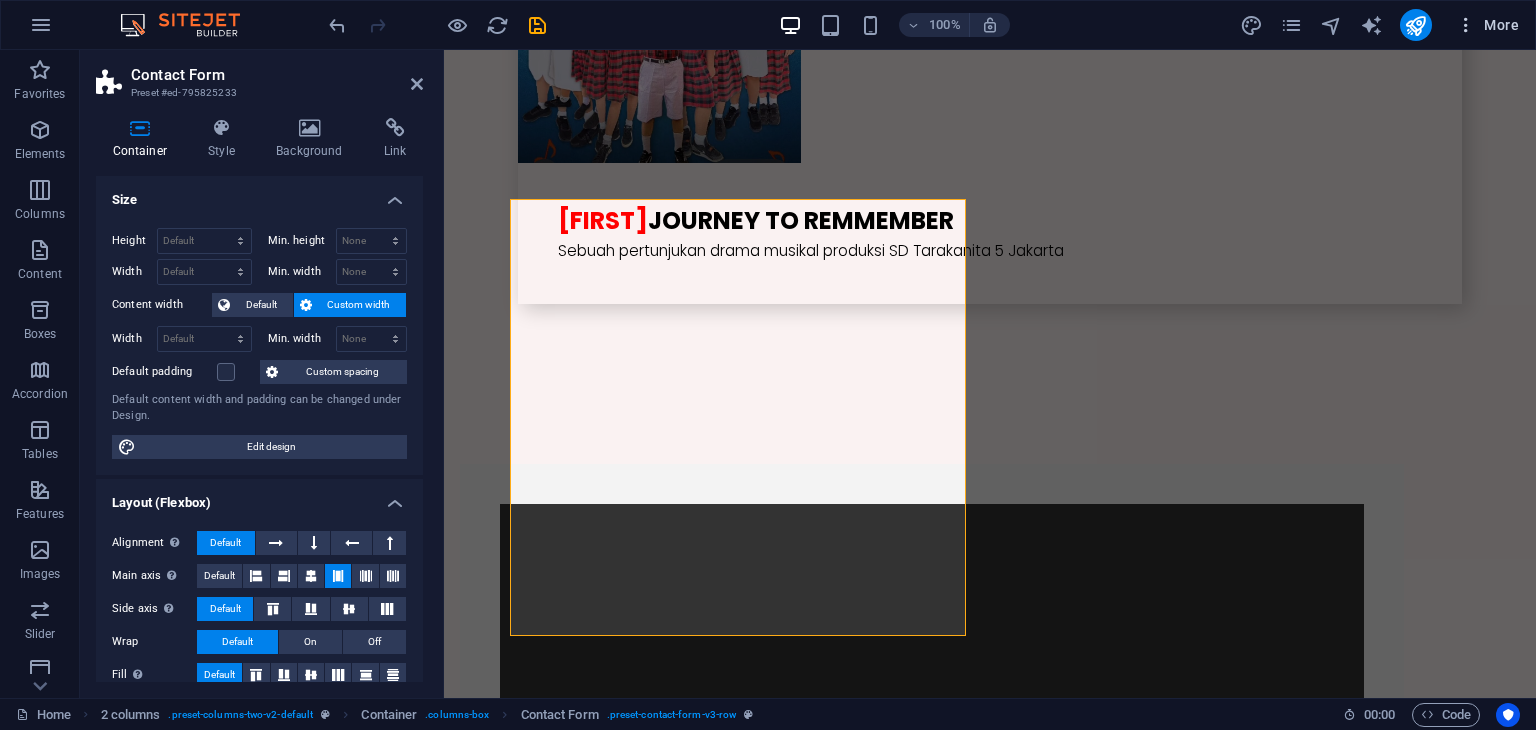 click on "More" at bounding box center [1487, 25] 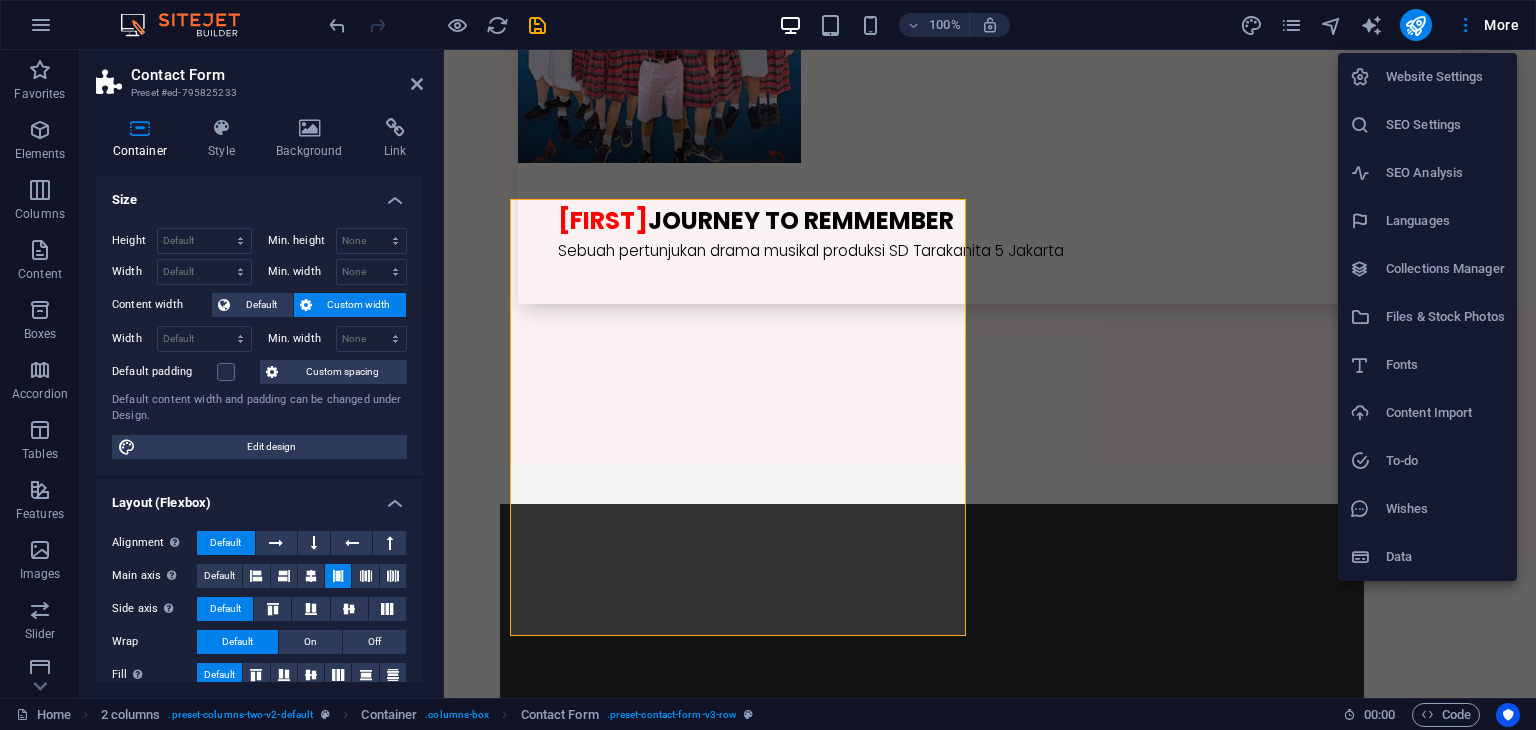 click on "Website Settings" at bounding box center (1445, 77) 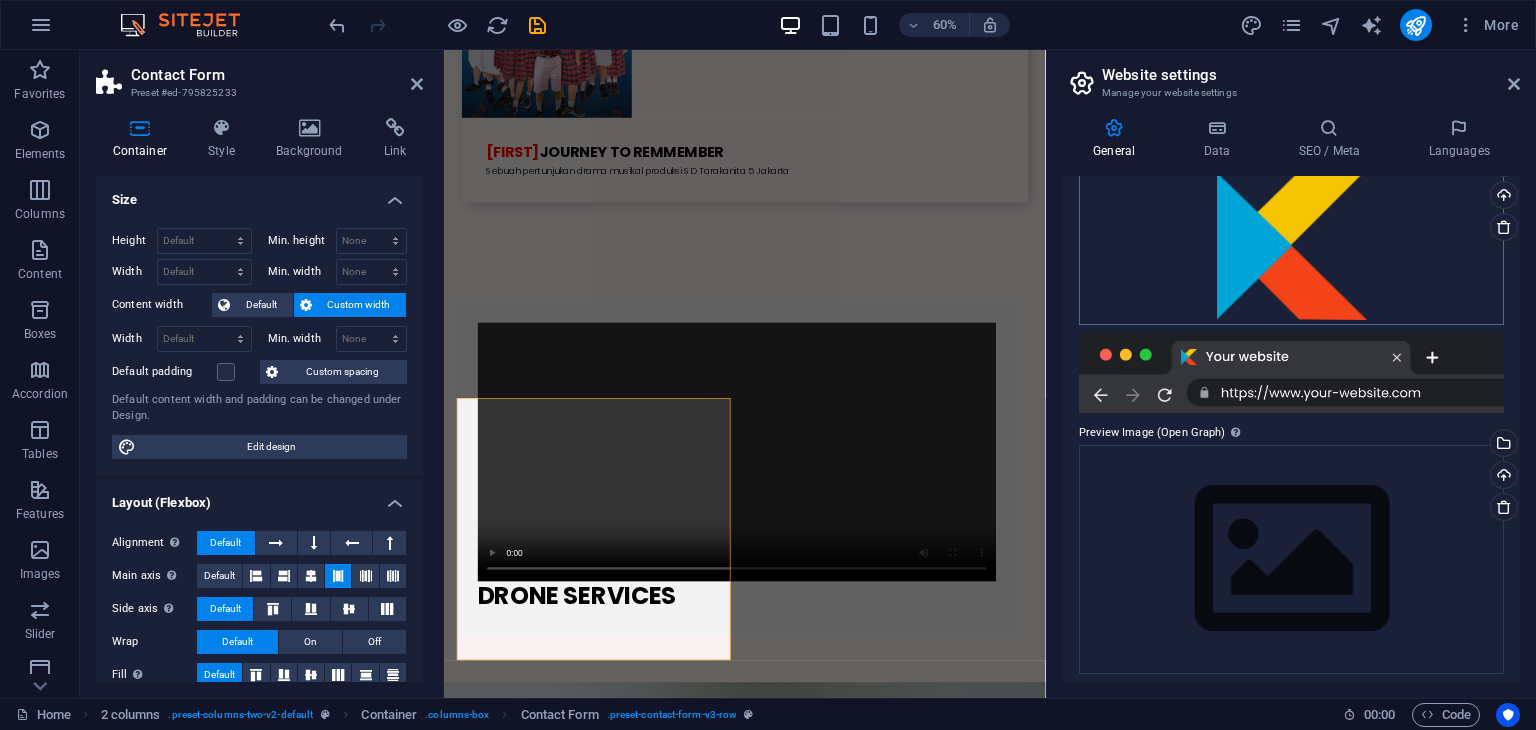 scroll, scrollTop: 227, scrollLeft: 0, axis: vertical 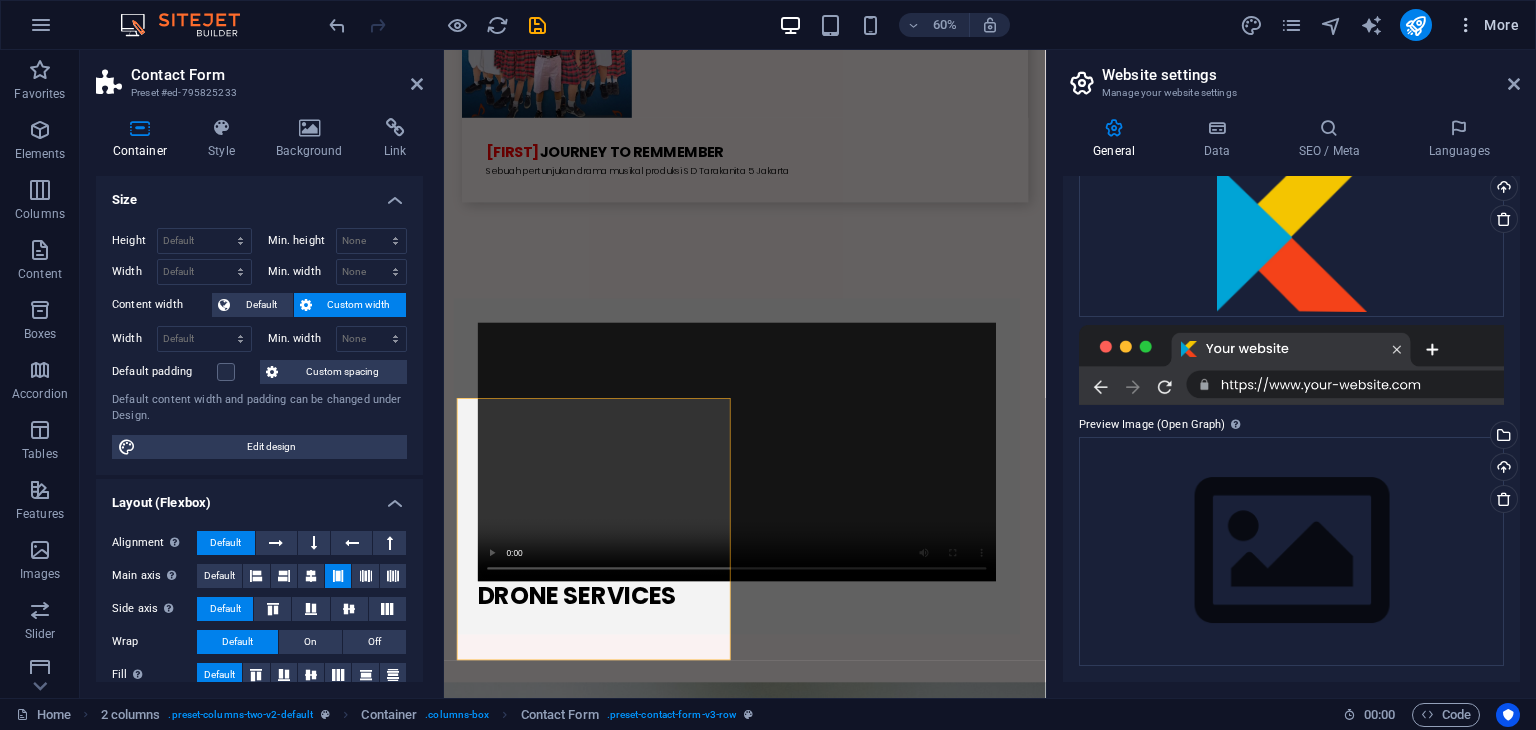click at bounding box center [1466, 25] 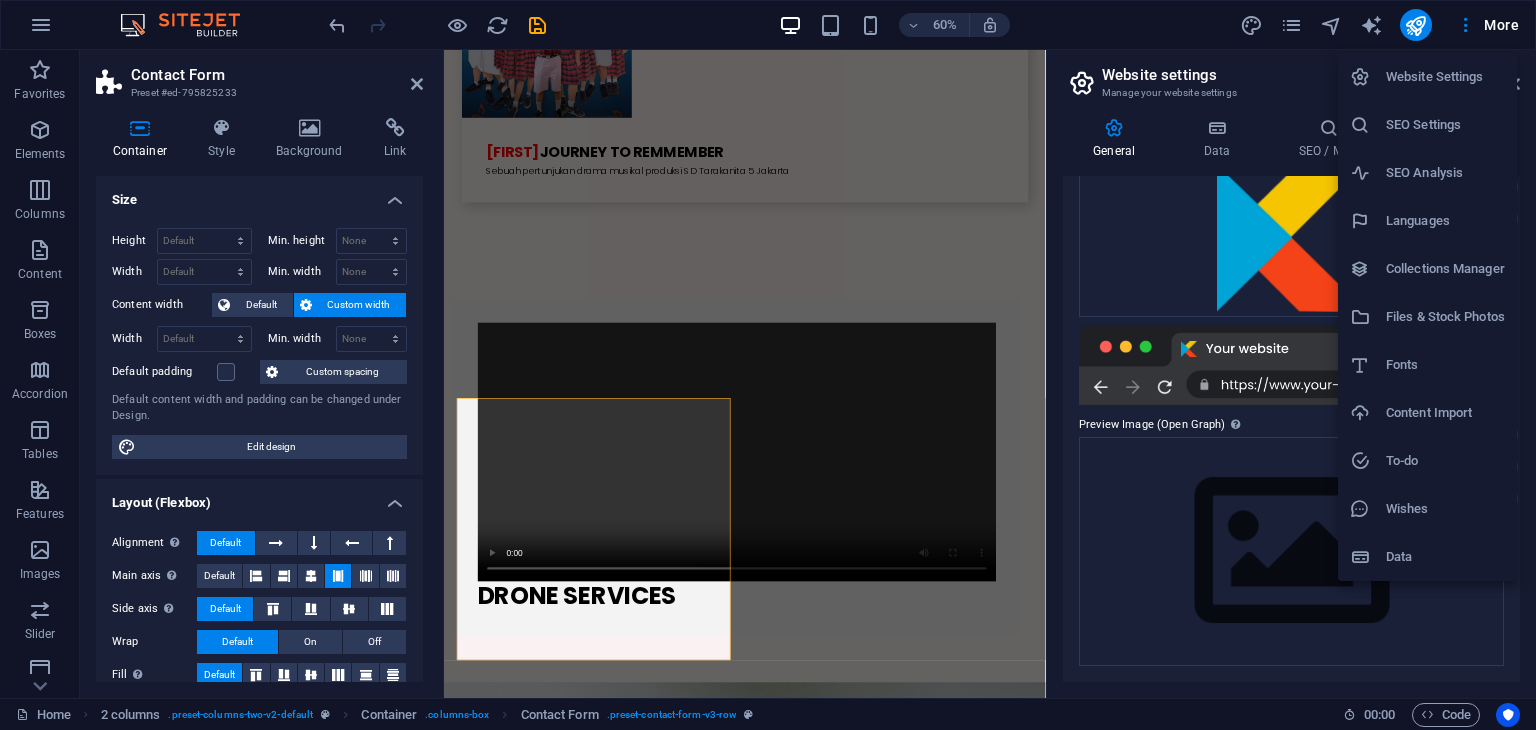 click at bounding box center (768, 365) 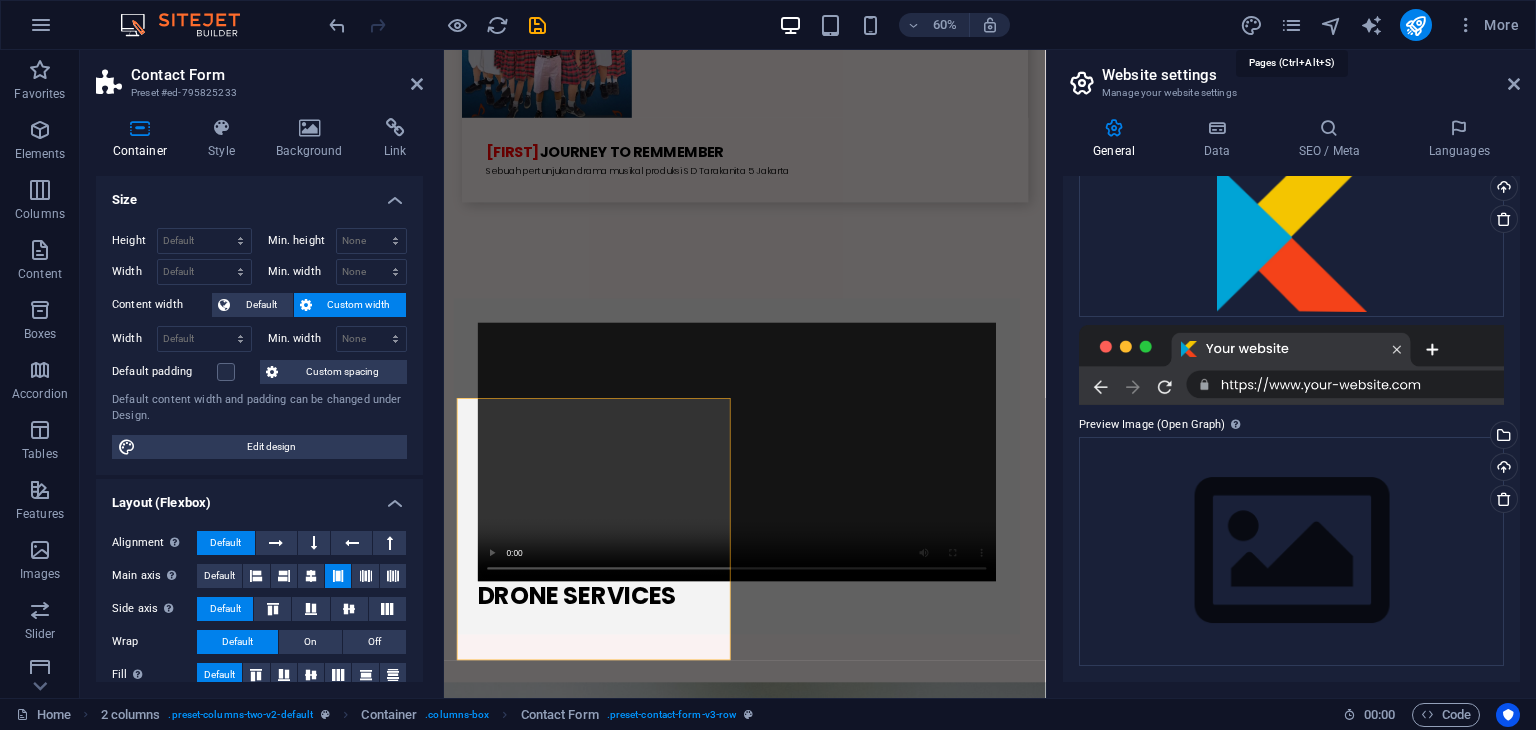 click at bounding box center [1291, 25] 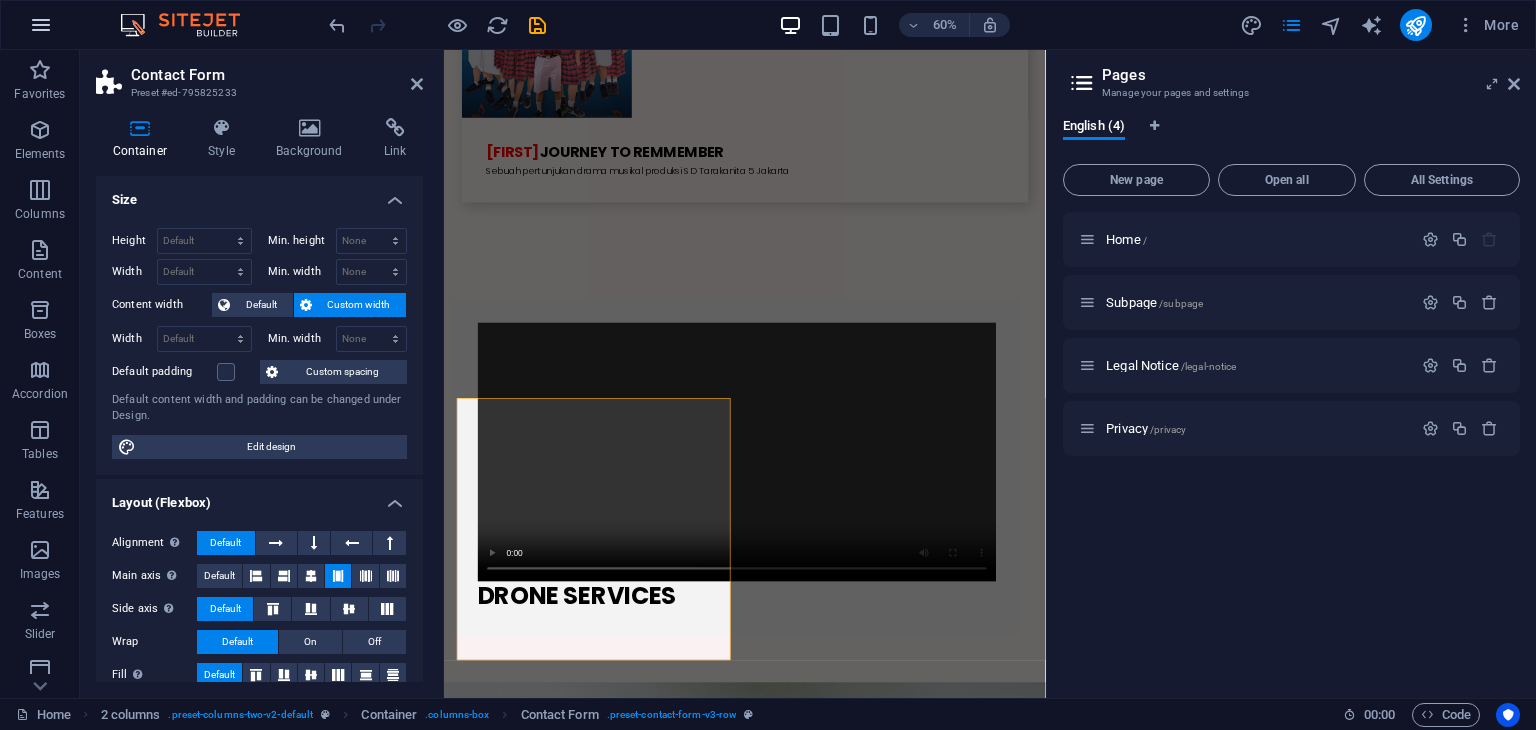 click at bounding box center [41, 25] 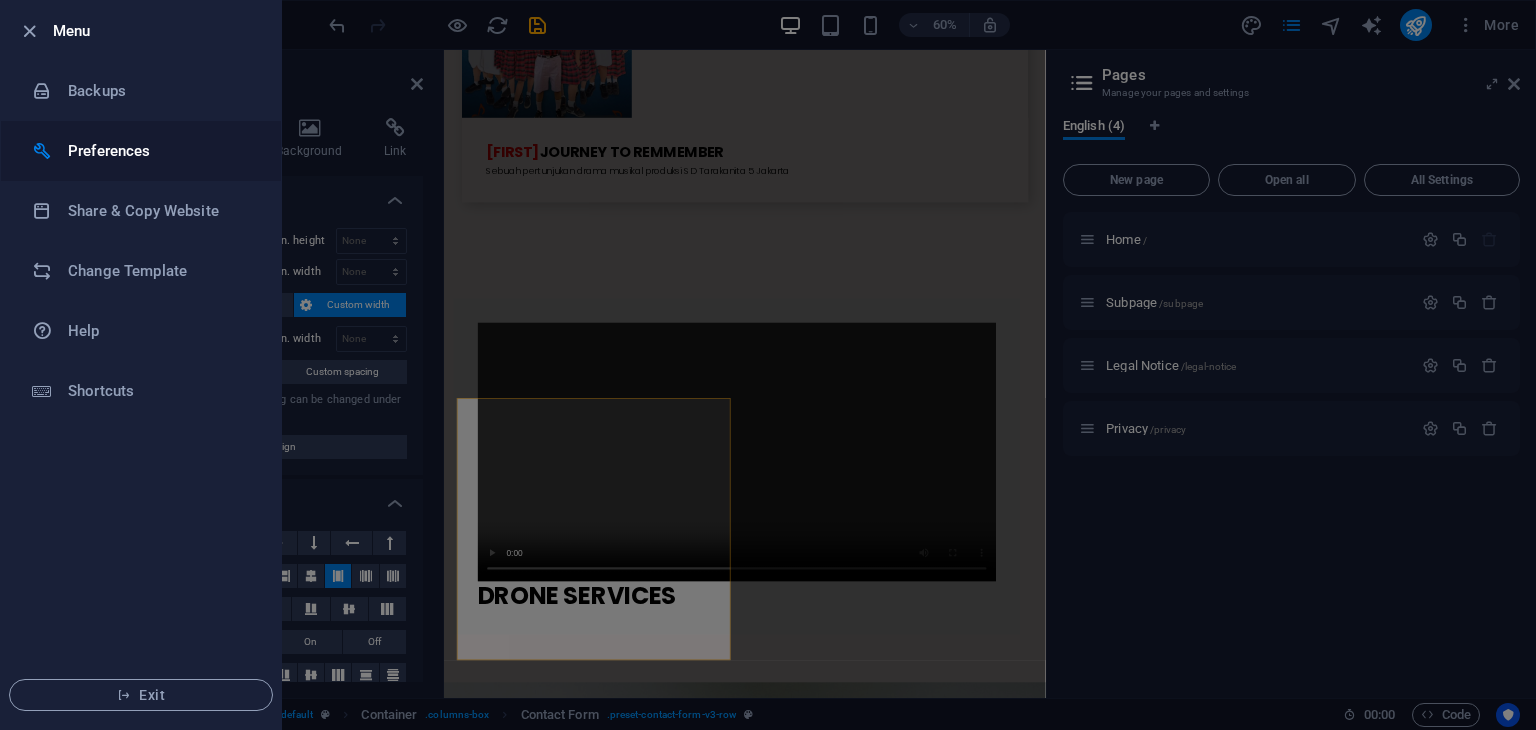 click on "Preferences" at bounding box center [160, 151] 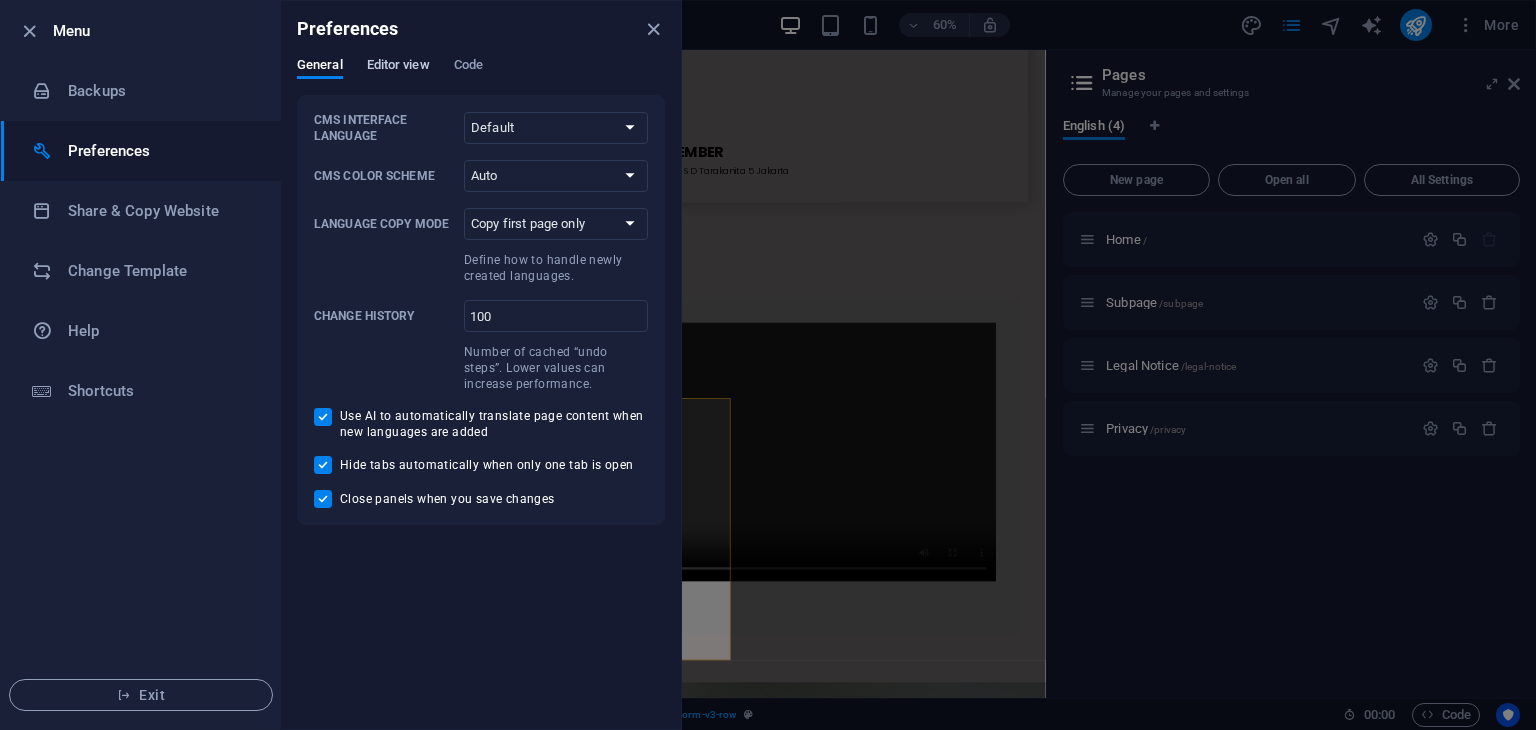 click on "Editor view" at bounding box center [398, 67] 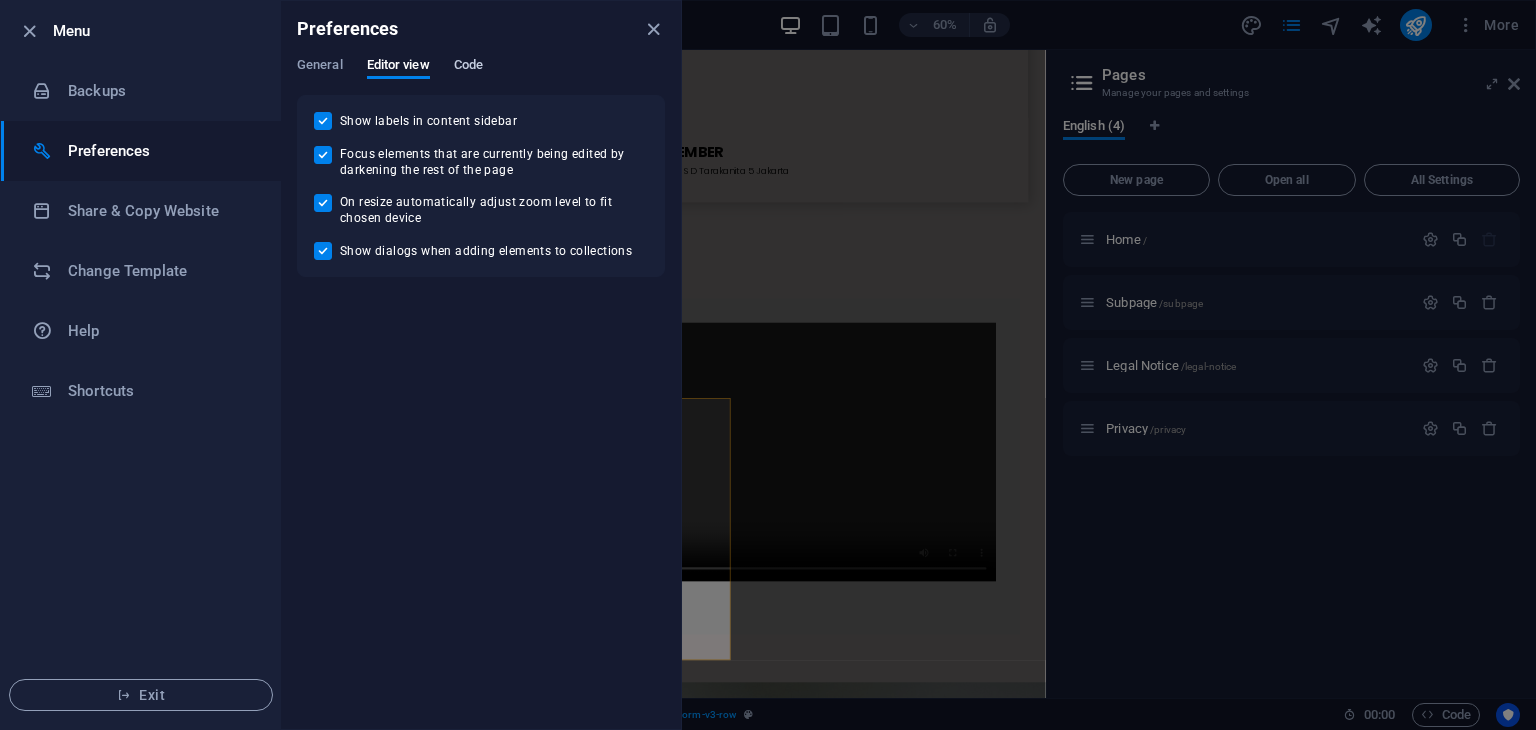 click on "Code" at bounding box center [468, 67] 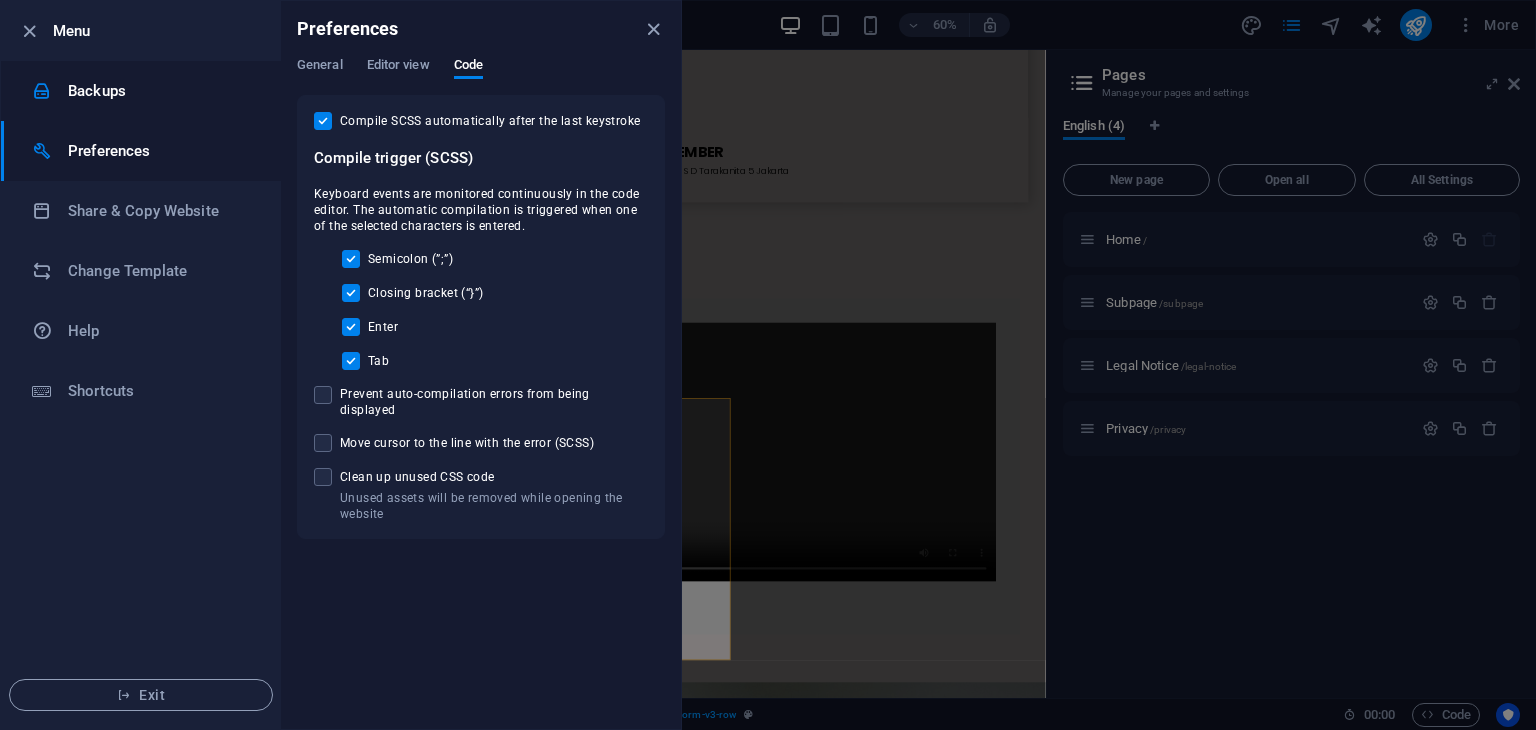 click on "Backups" at bounding box center (160, 91) 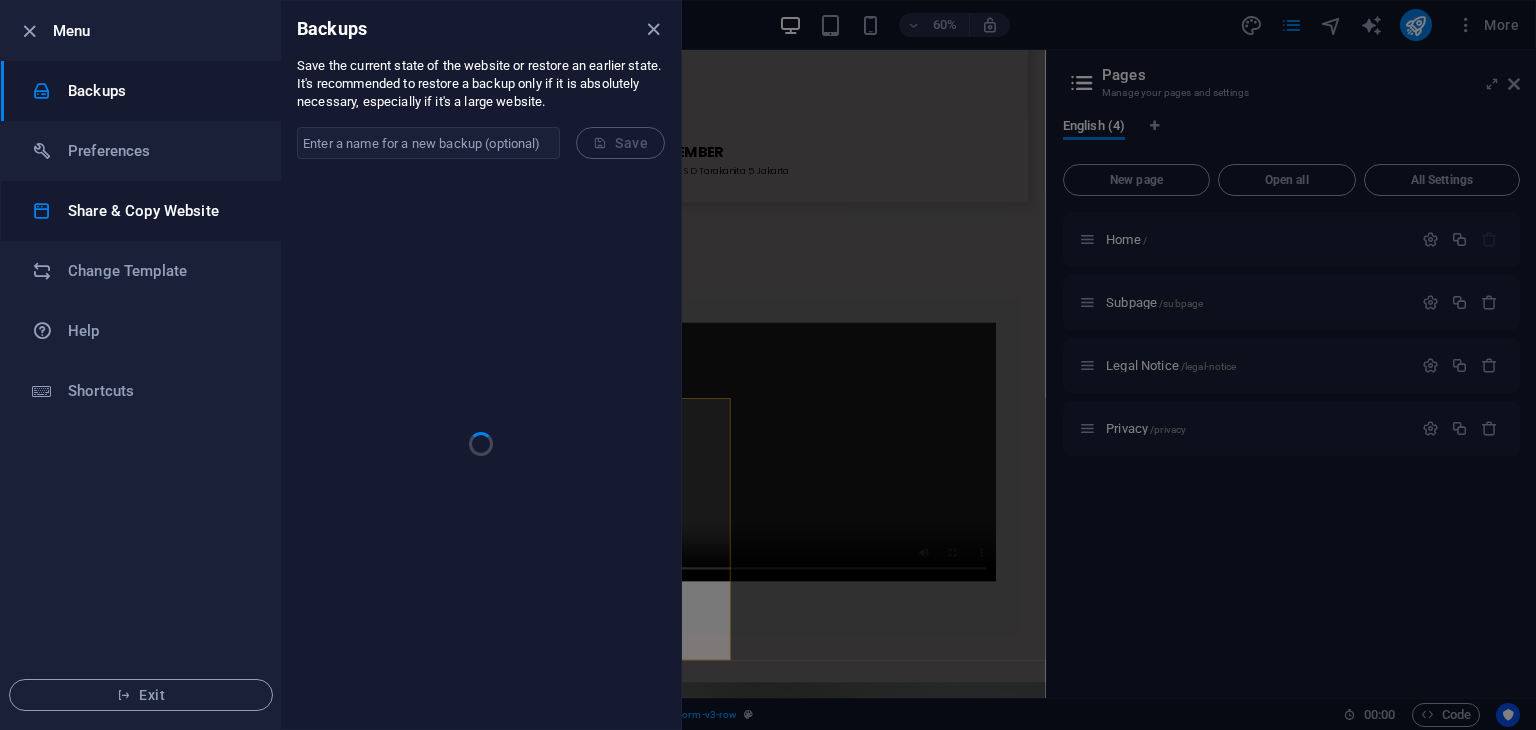 click on "Share & Copy Website" at bounding box center [160, 211] 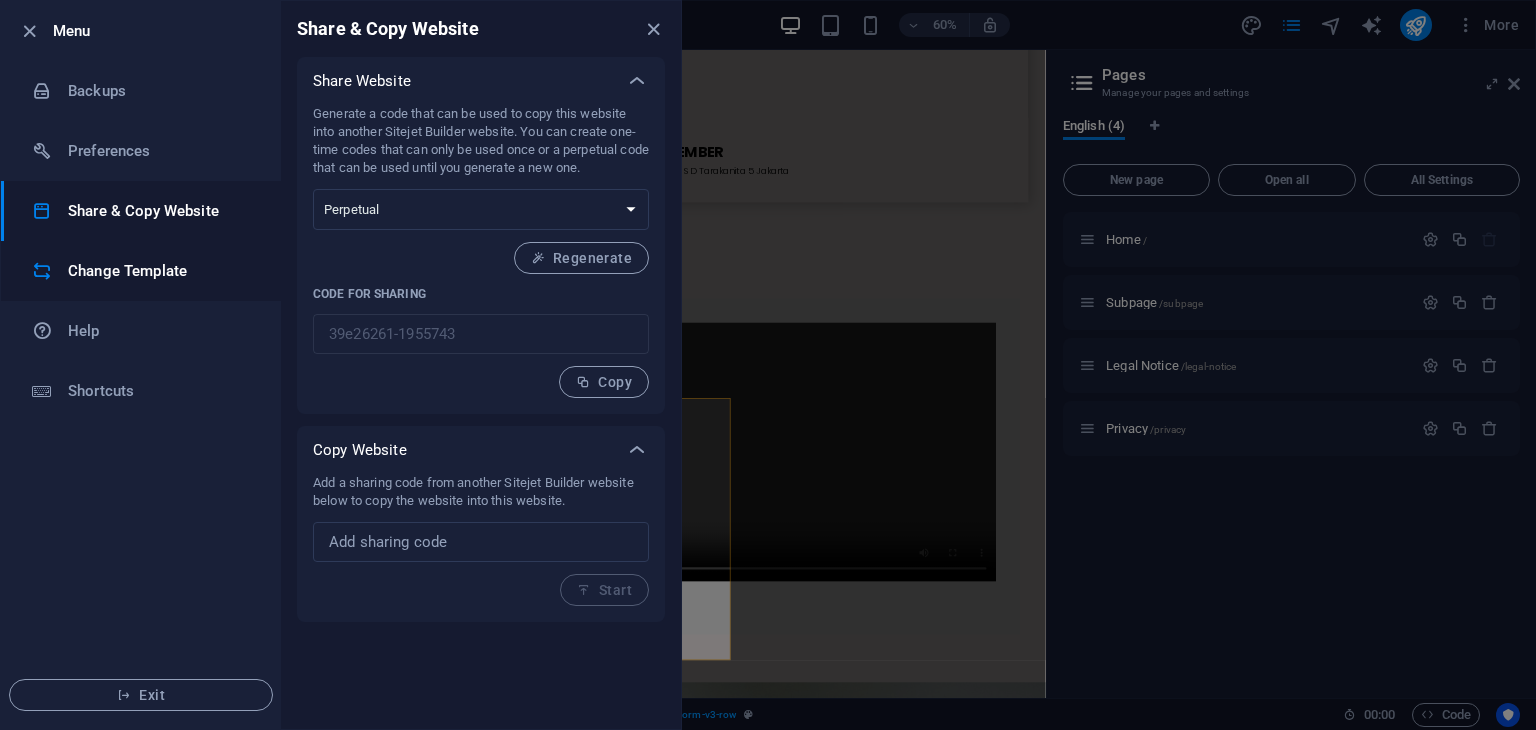 click on "Change Template" at bounding box center (160, 271) 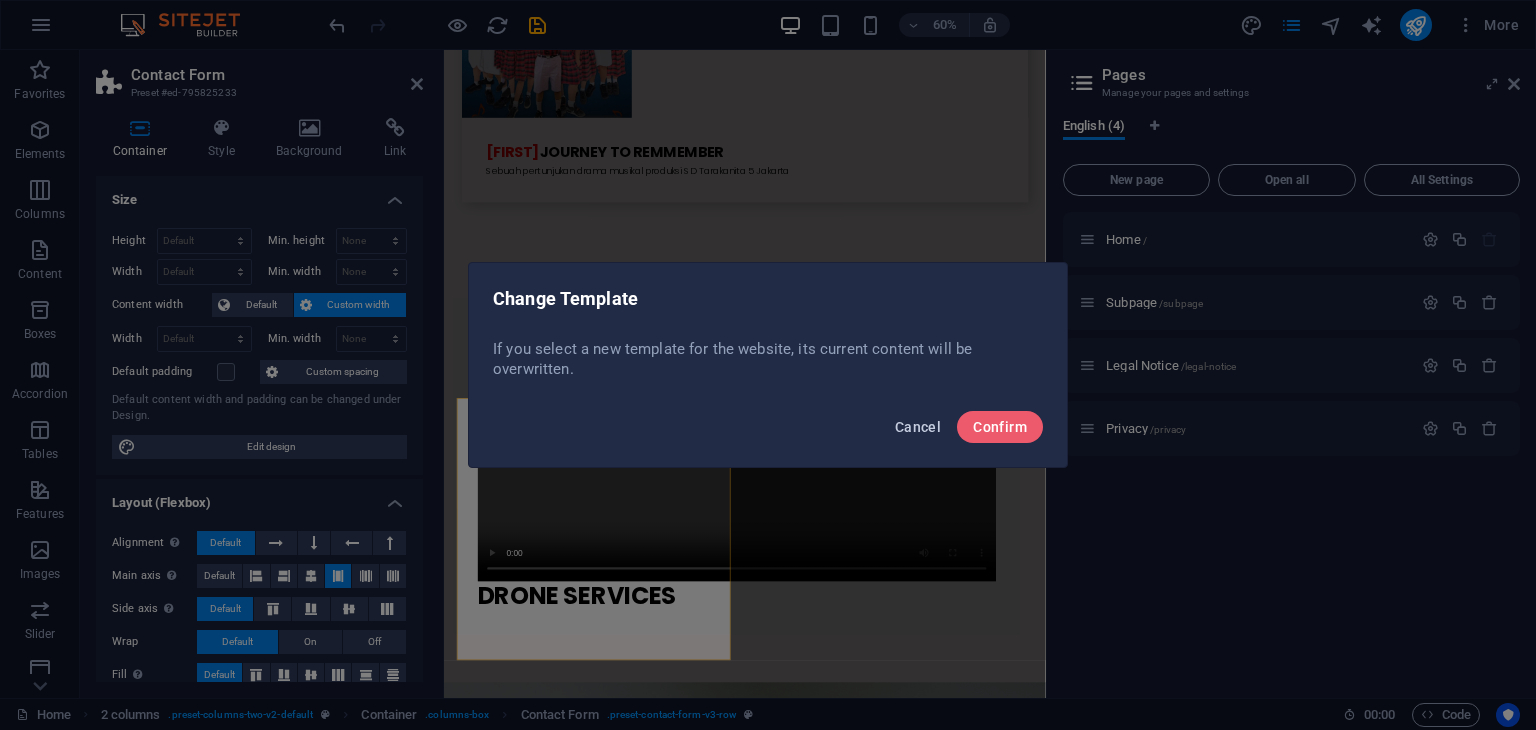 click on "Cancel" at bounding box center (918, 427) 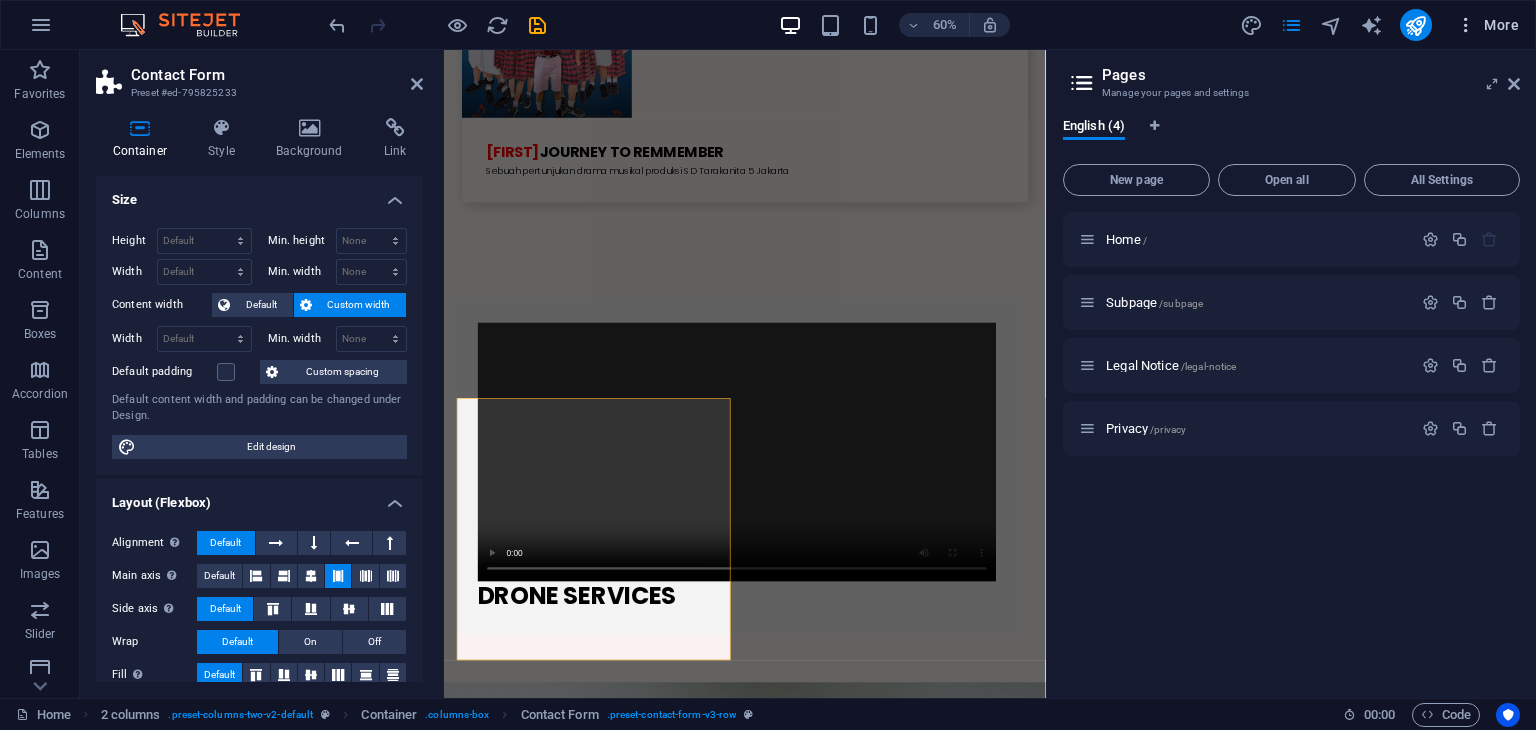 click on "More" at bounding box center (1487, 25) 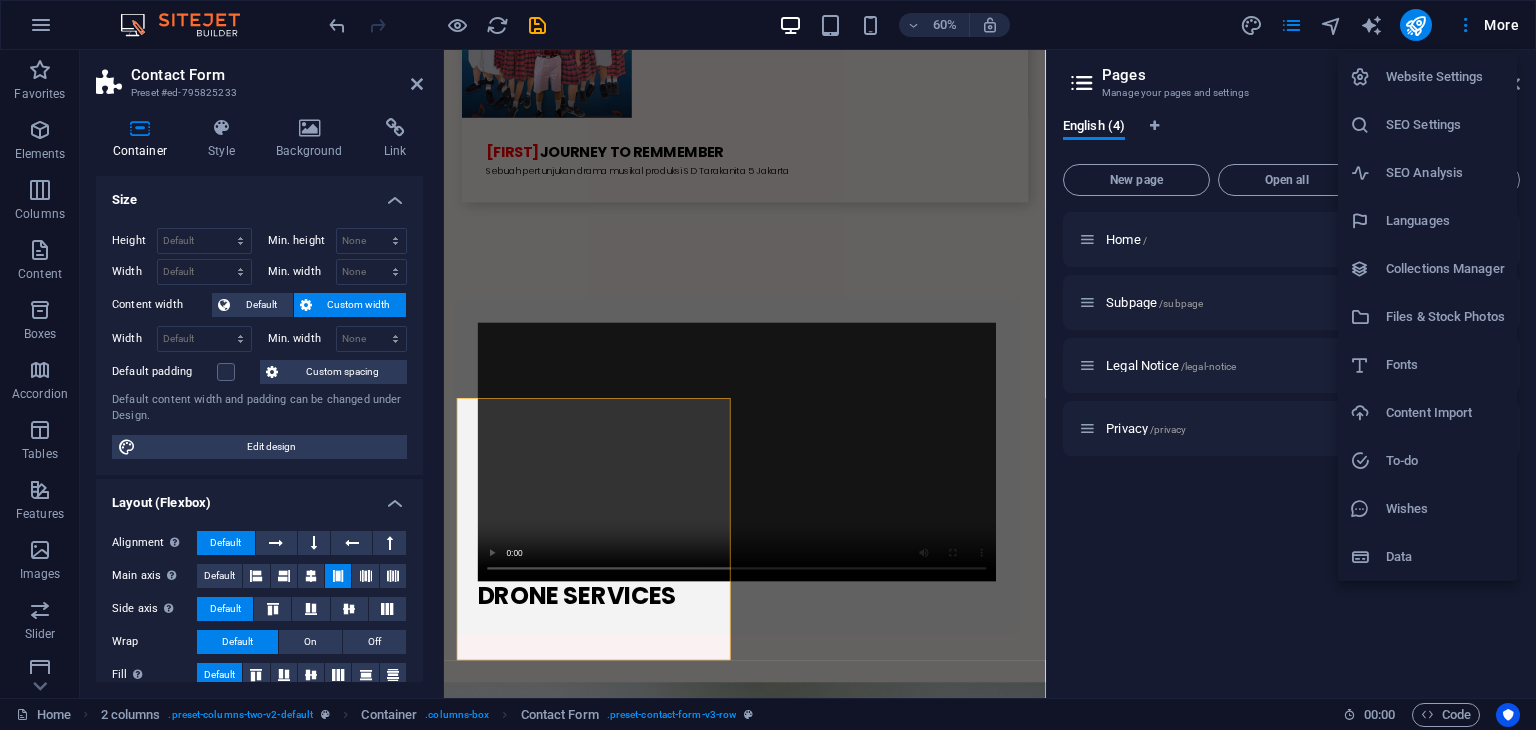 click on "Website Settings" at bounding box center [1445, 77] 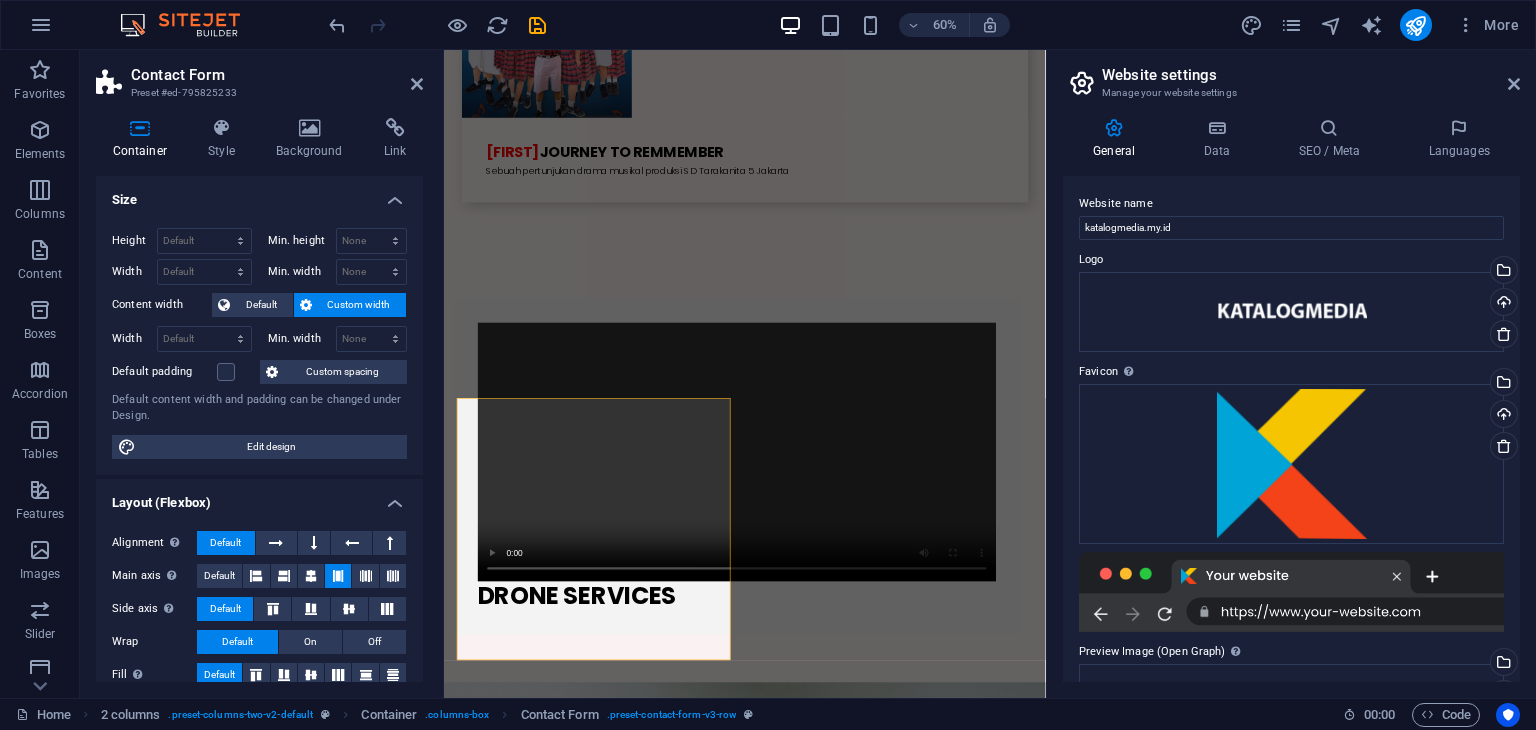scroll, scrollTop: 0, scrollLeft: 0, axis: both 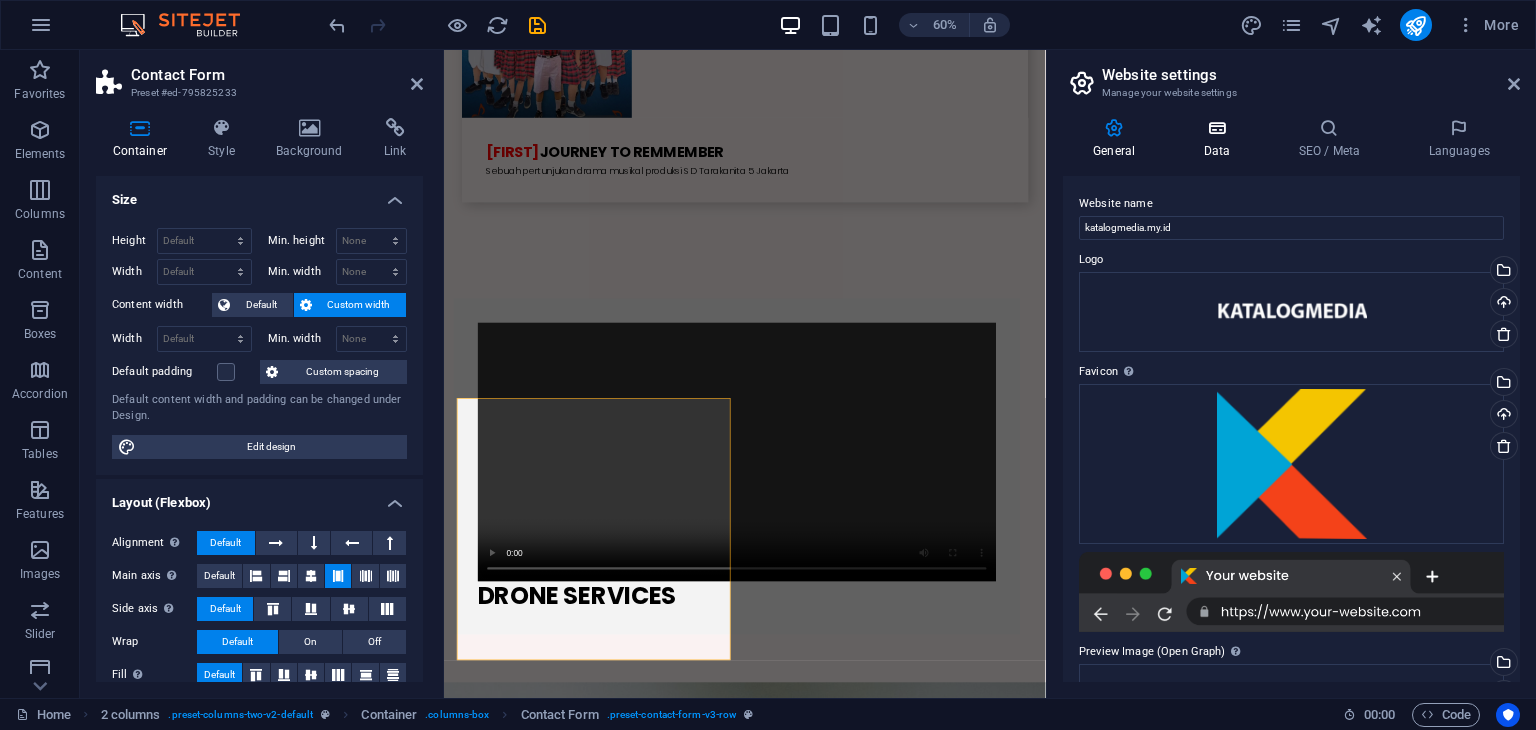 click at bounding box center [1216, 128] 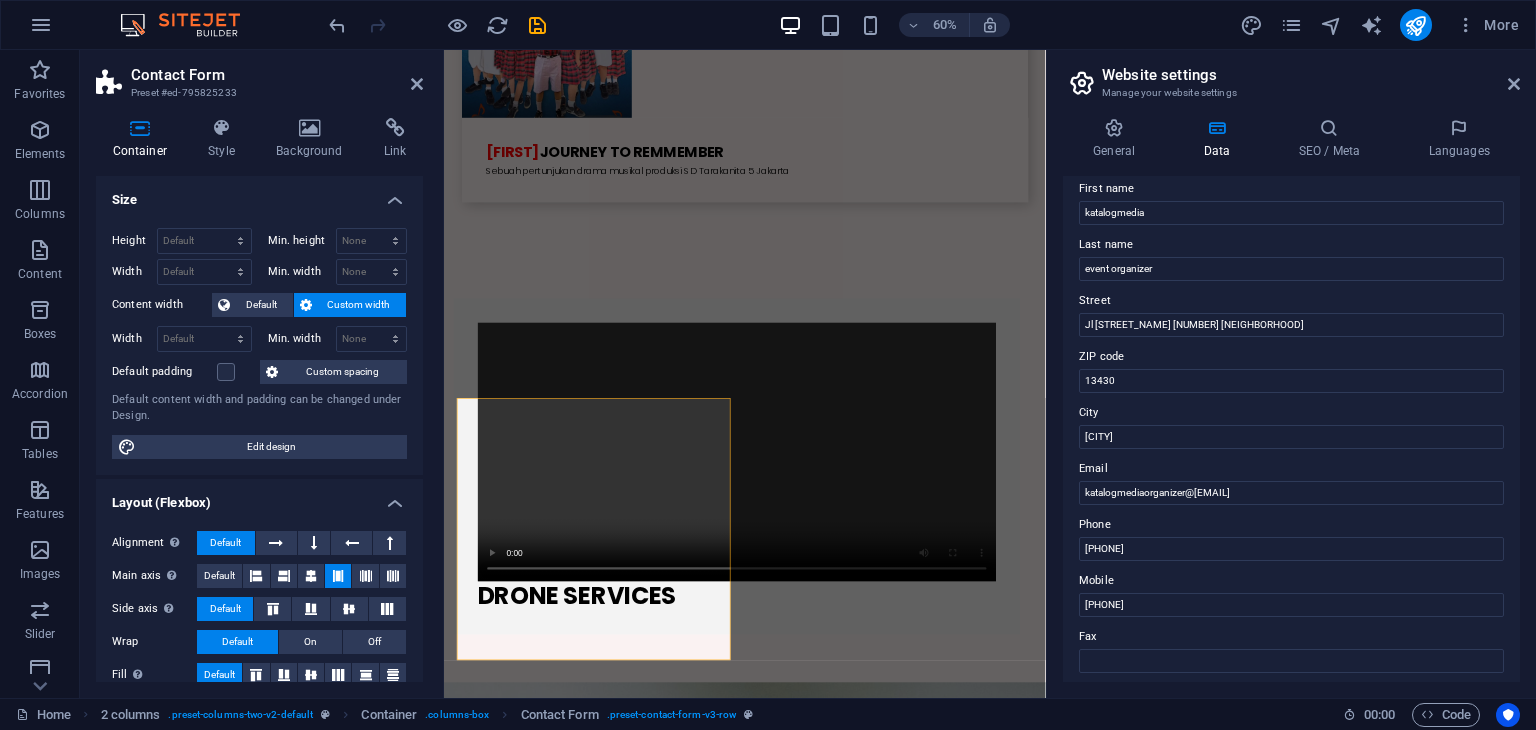 scroll, scrollTop: 0, scrollLeft: 0, axis: both 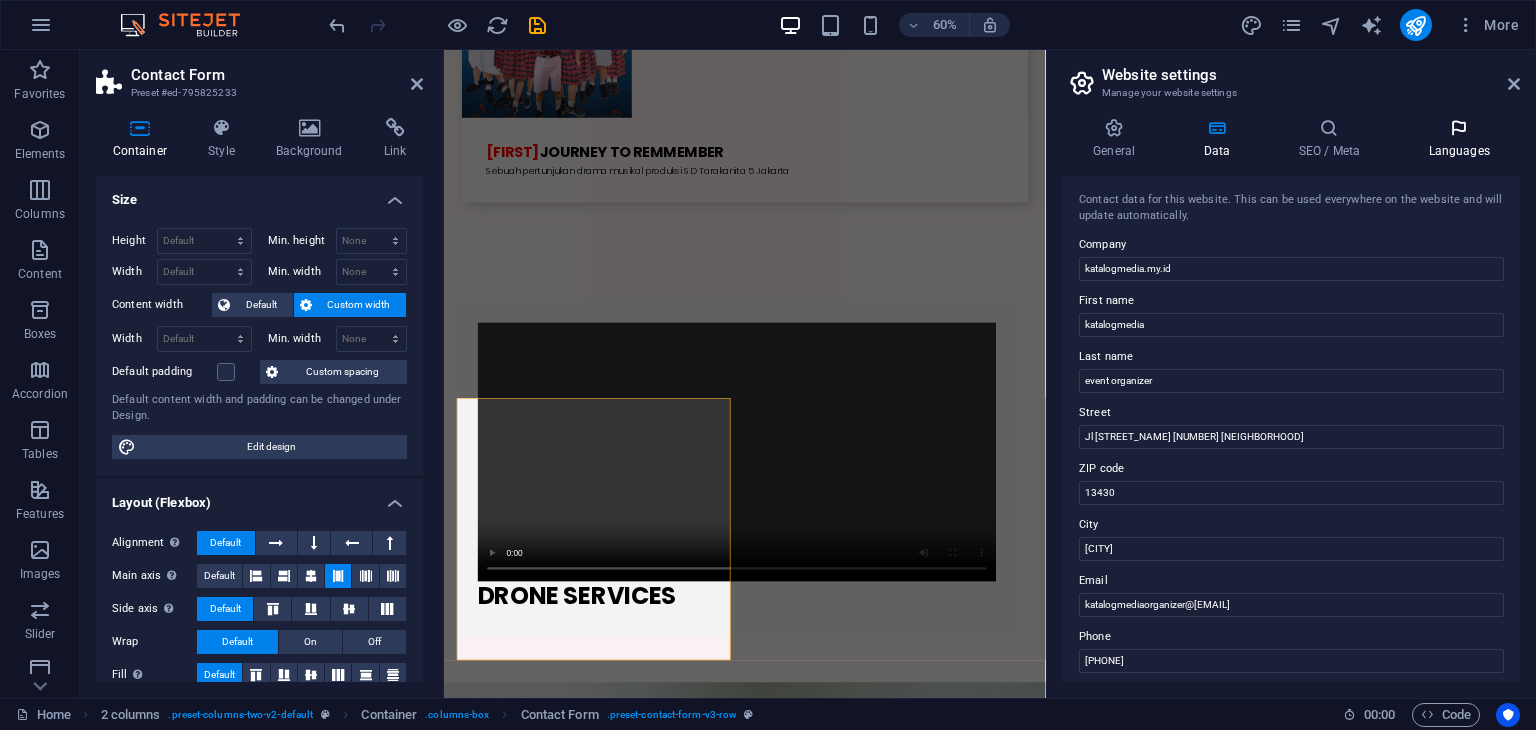 click on "Languages" at bounding box center (1459, 139) 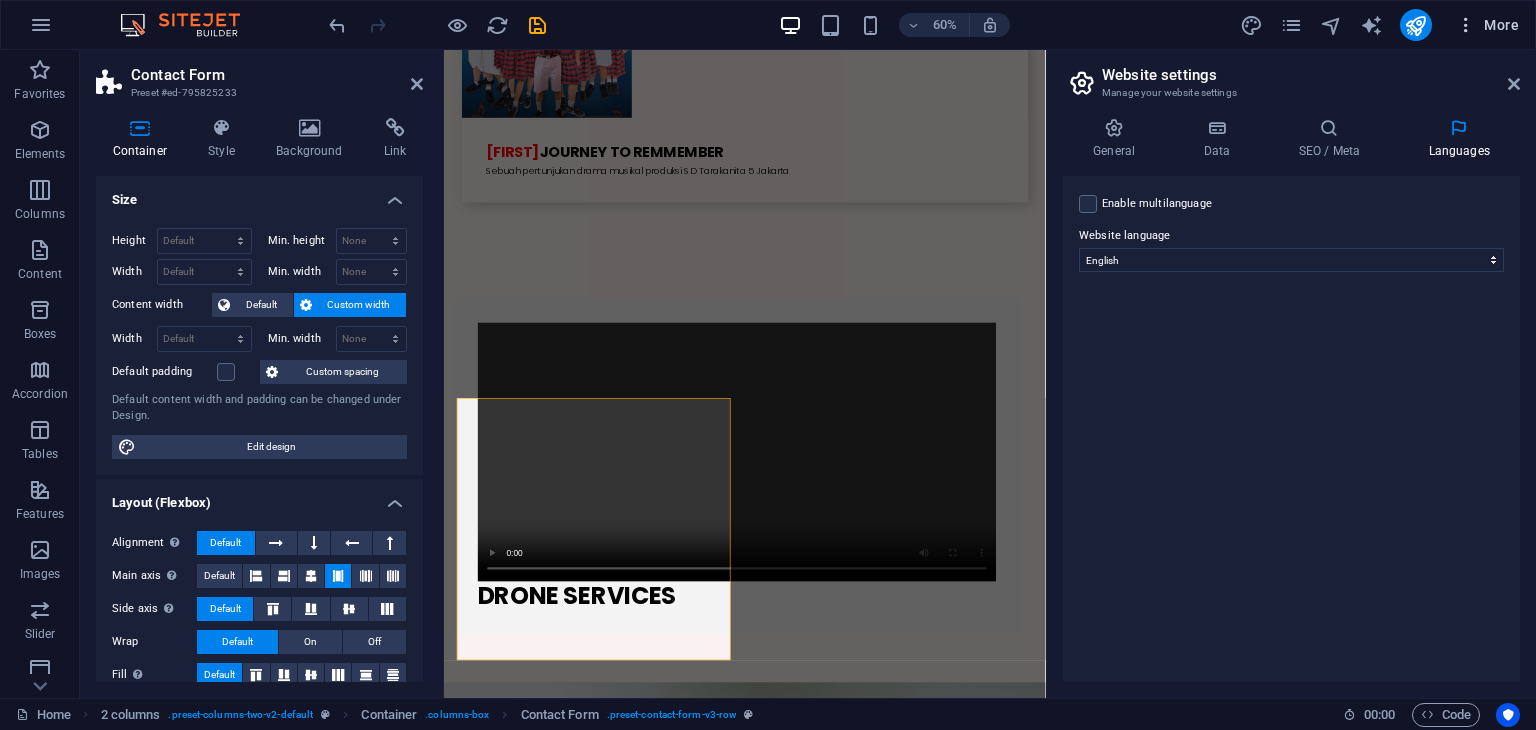 click on "More" at bounding box center (1487, 25) 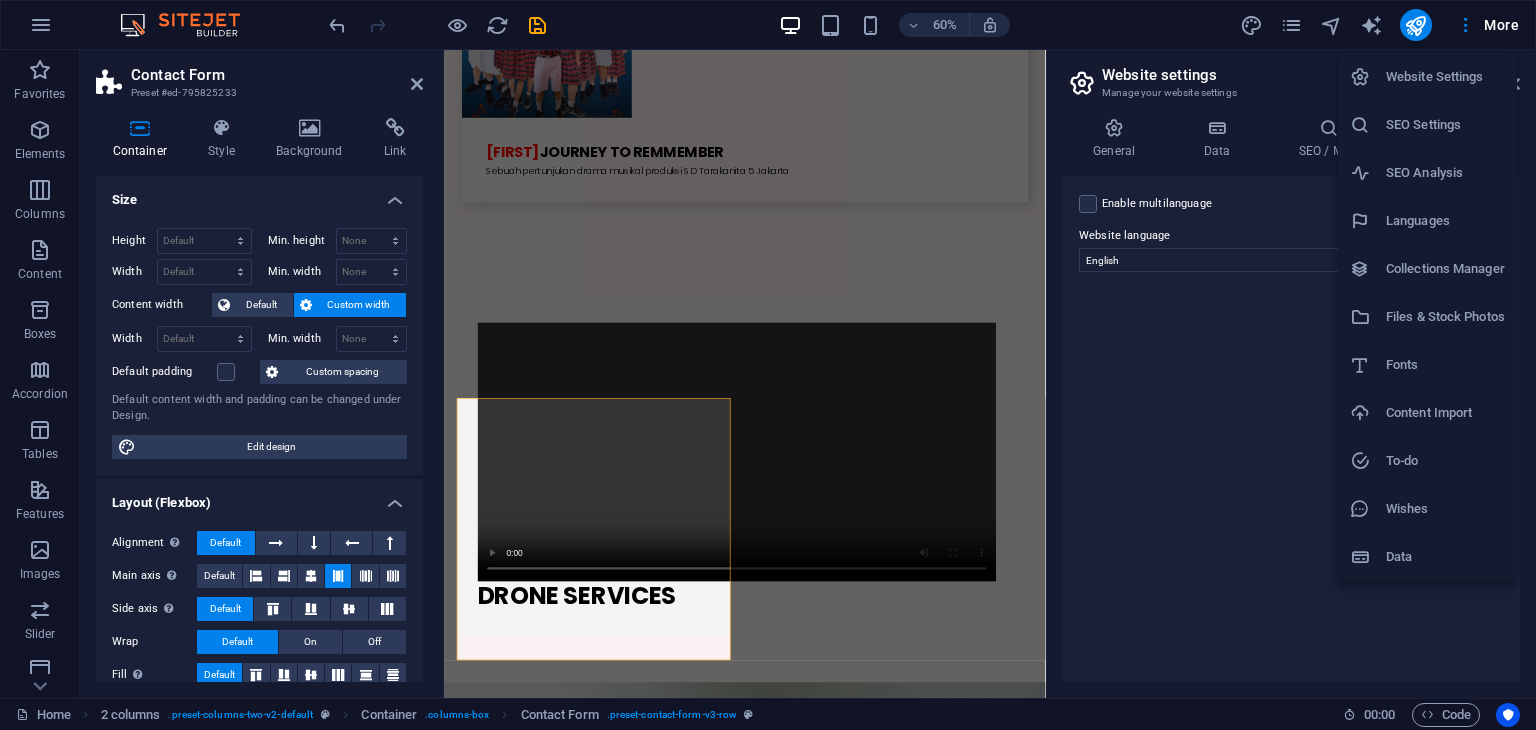 click on "Data" at bounding box center (1445, 557) 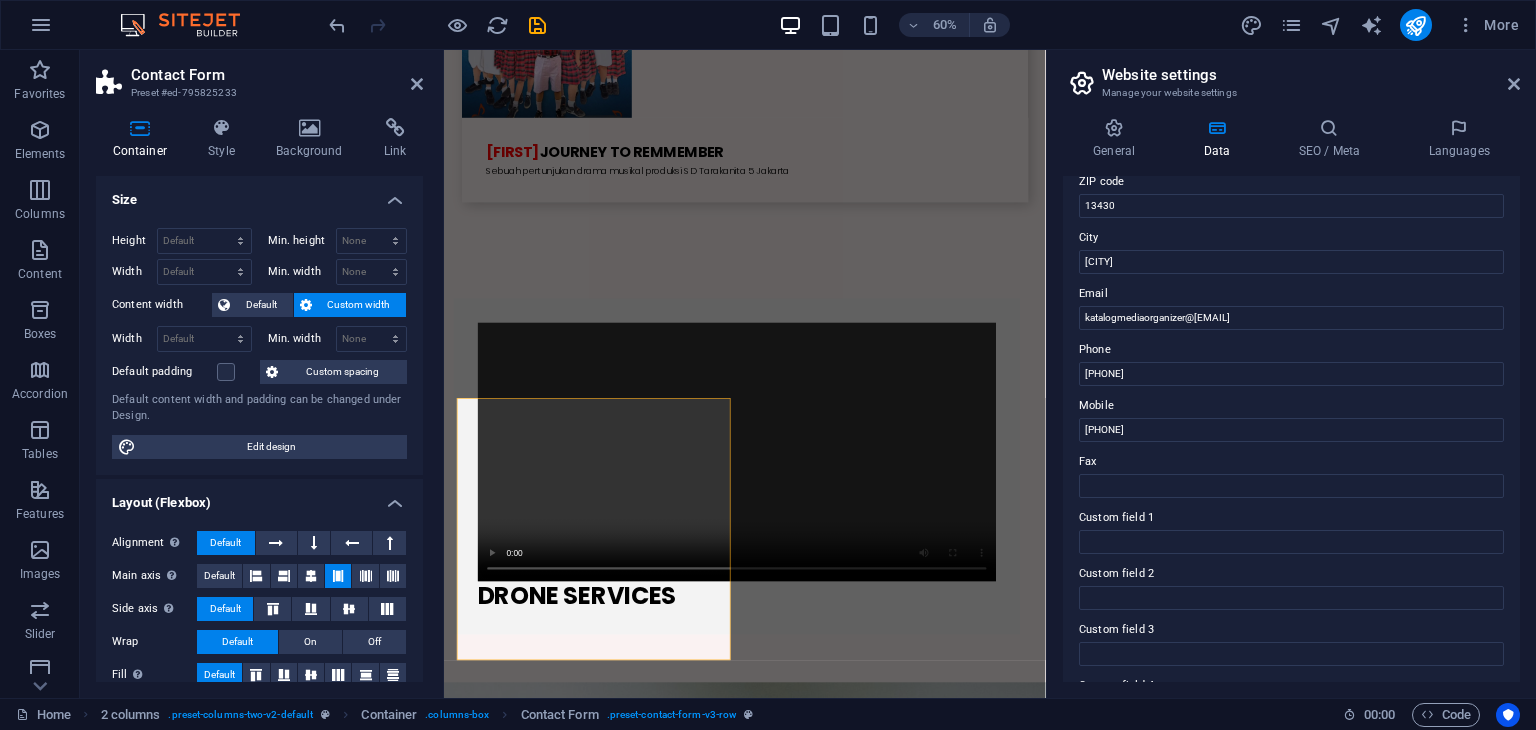 scroll, scrollTop: 0, scrollLeft: 0, axis: both 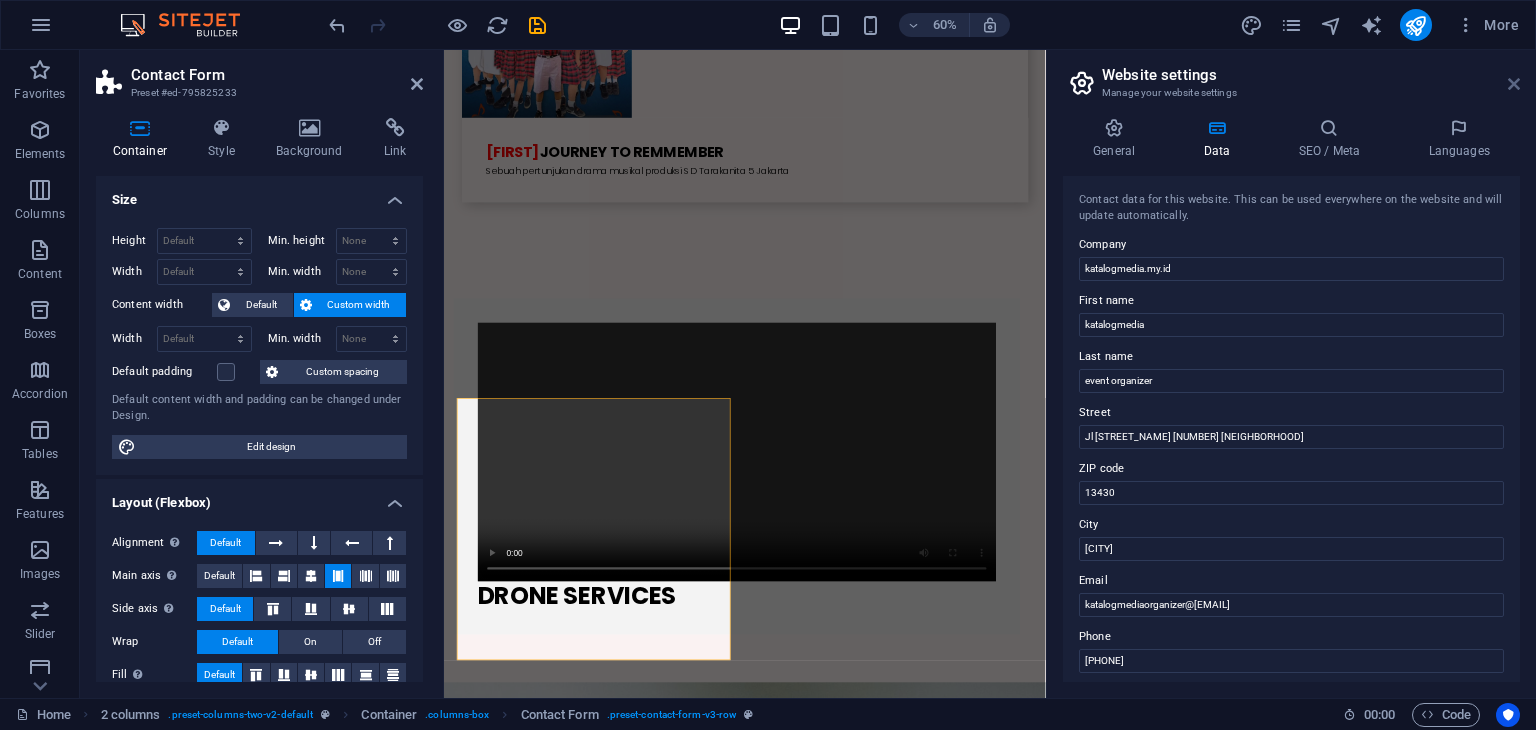 click at bounding box center [1514, 84] 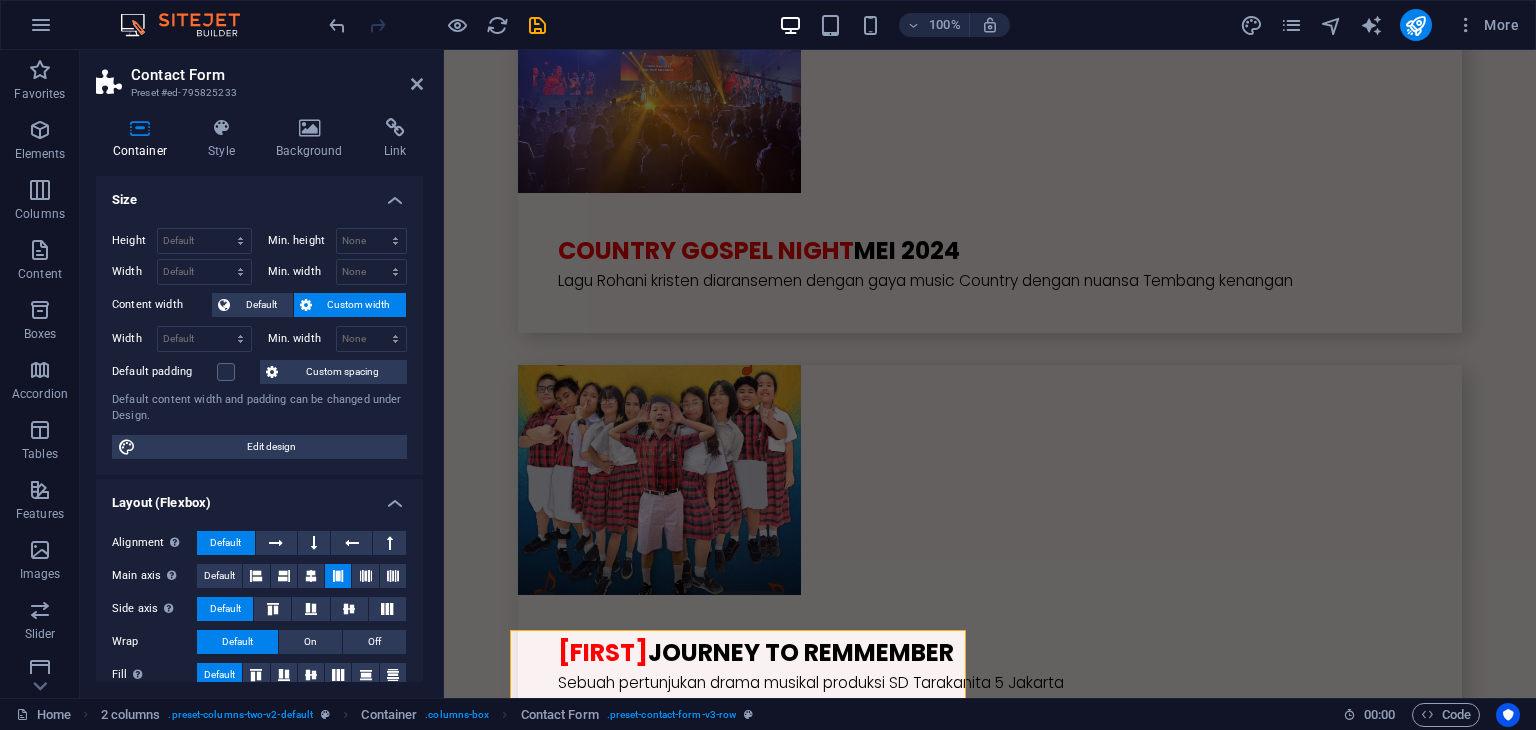 click on "Contact Form" at bounding box center [277, 75] 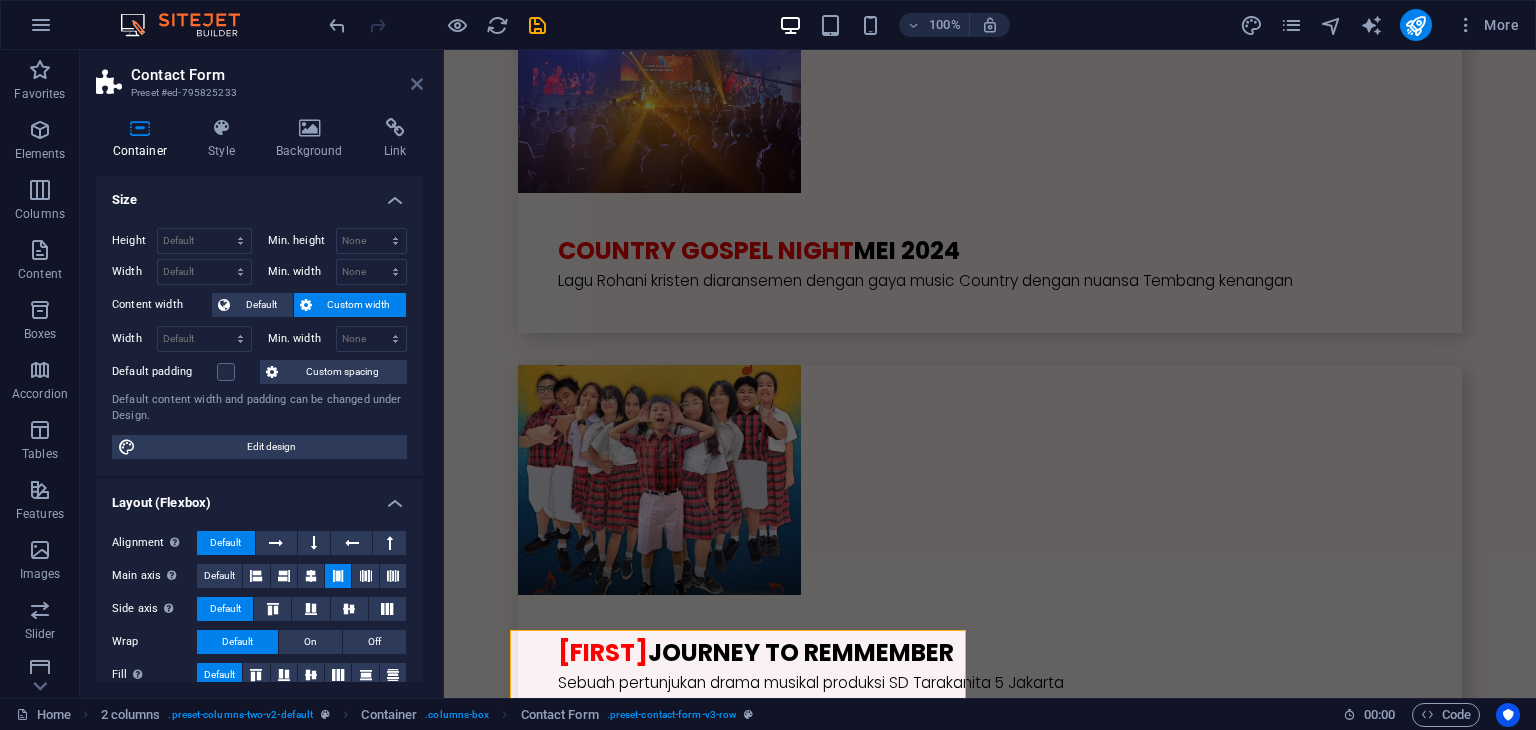 click at bounding box center (417, 84) 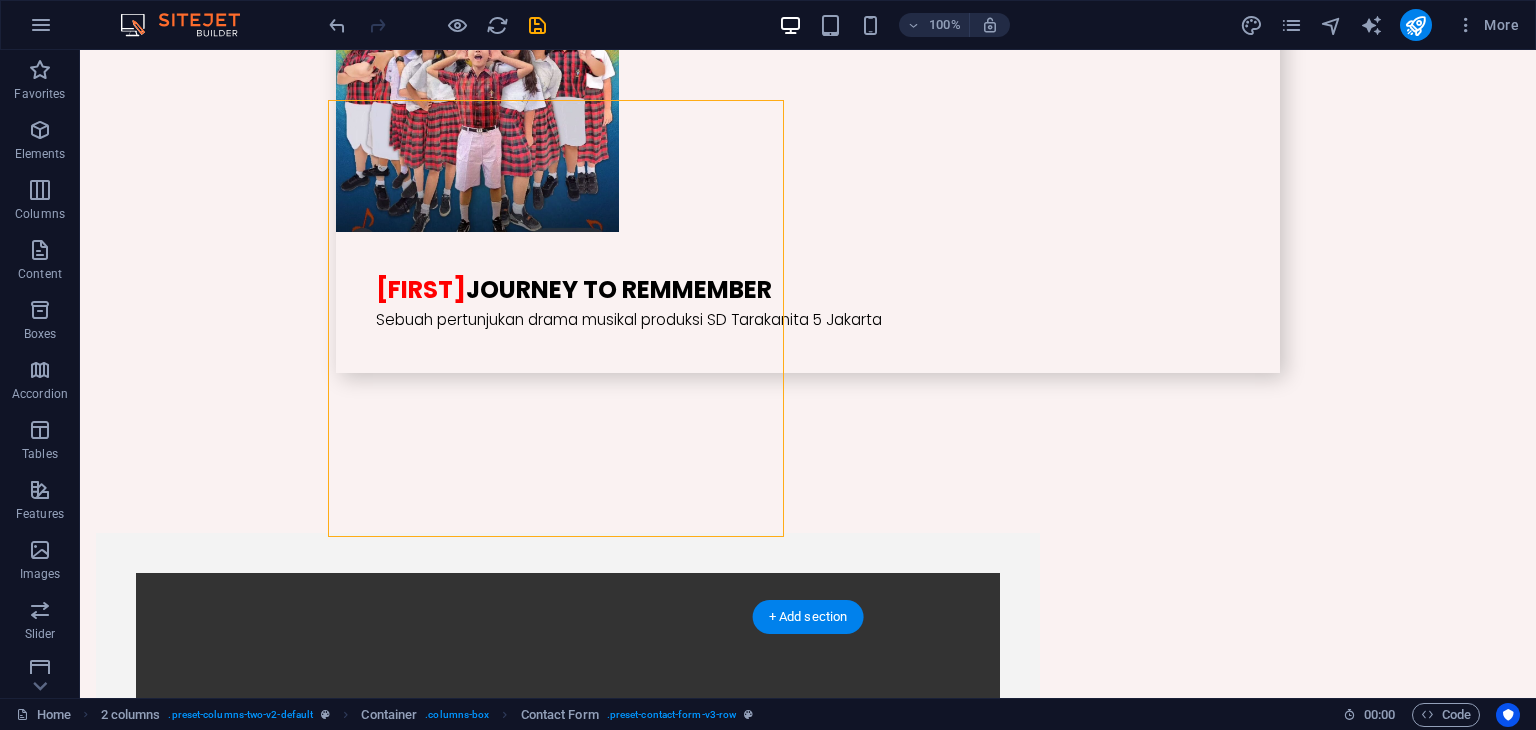 scroll, scrollTop: 5368, scrollLeft: 0, axis: vertical 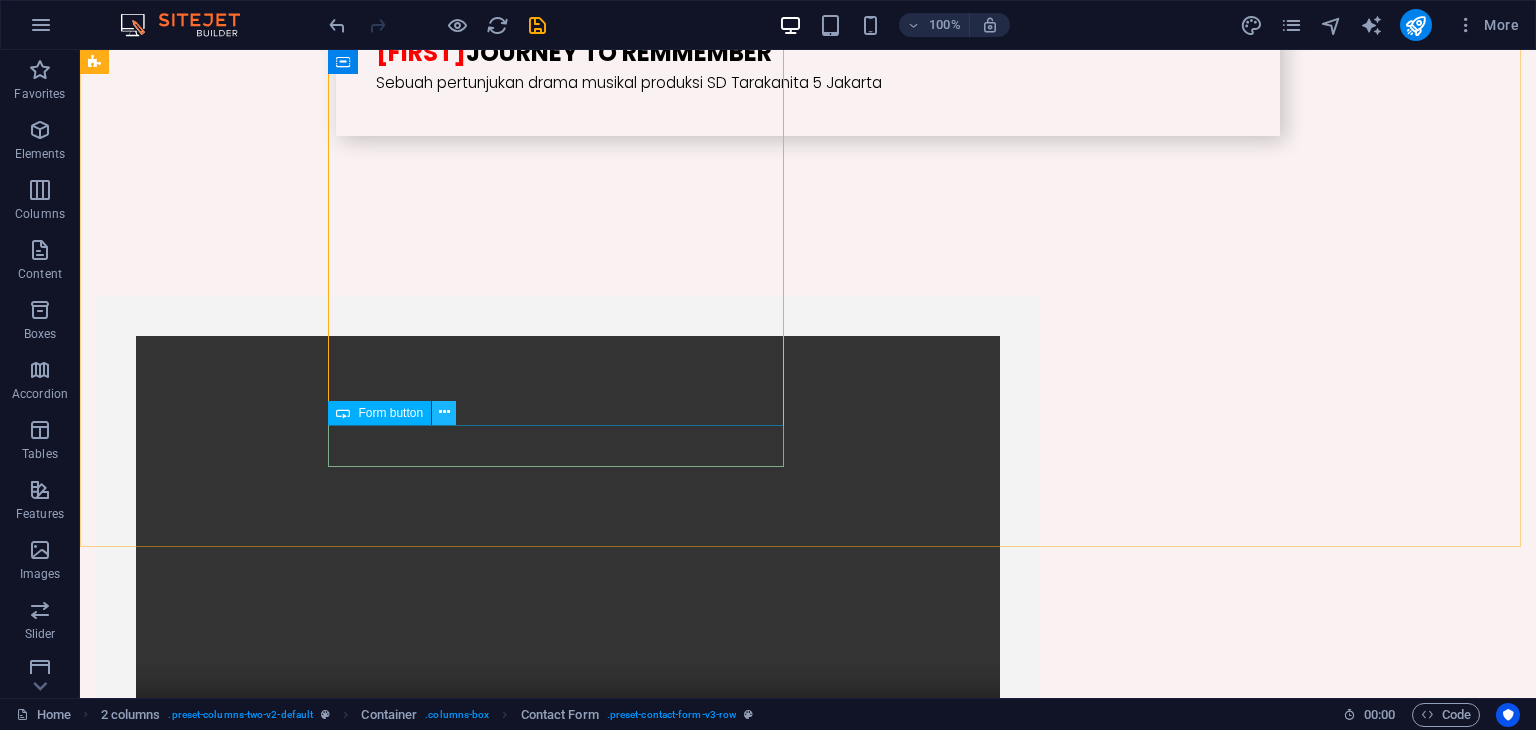 click at bounding box center [444, 412] 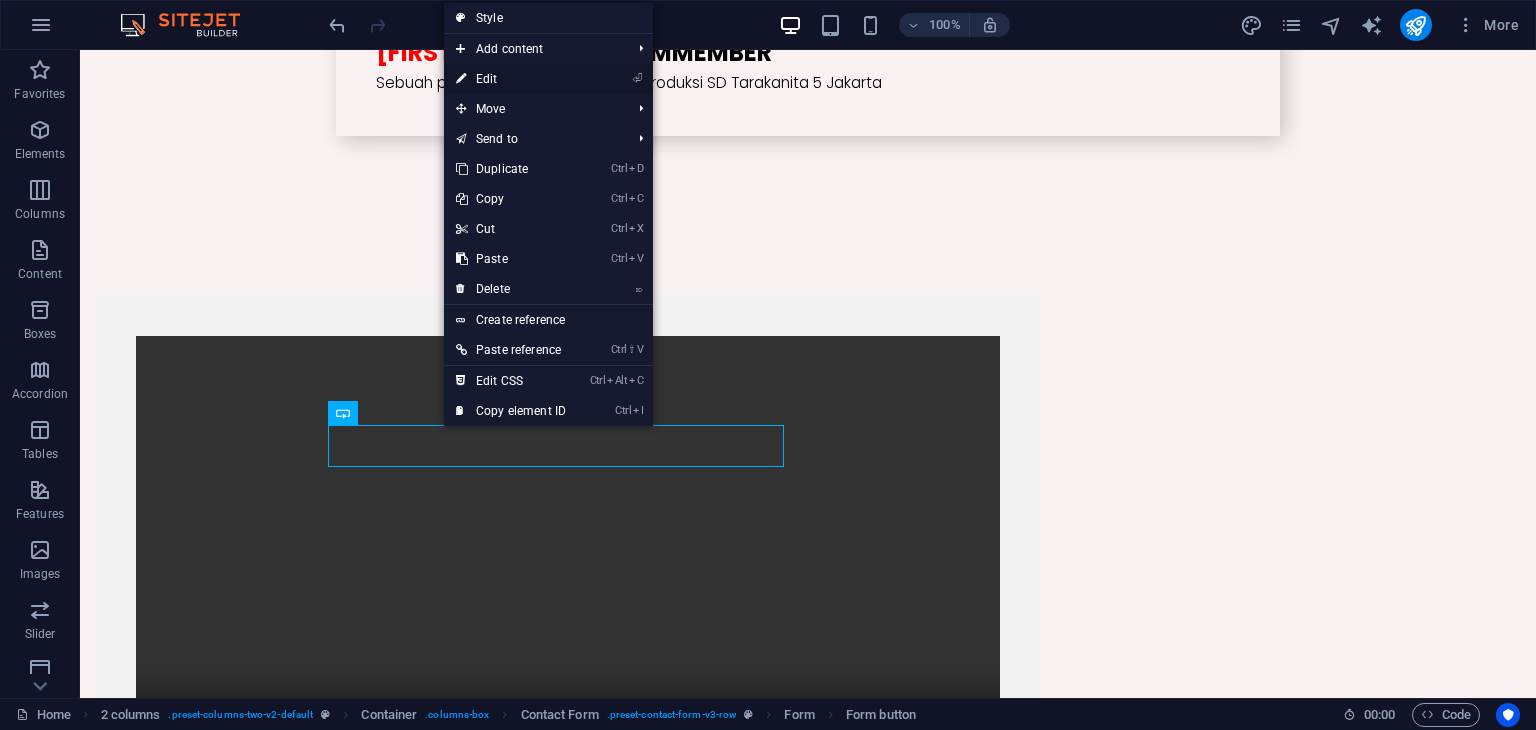 click on "⏎  Edit" at bounding box center (511, 79) 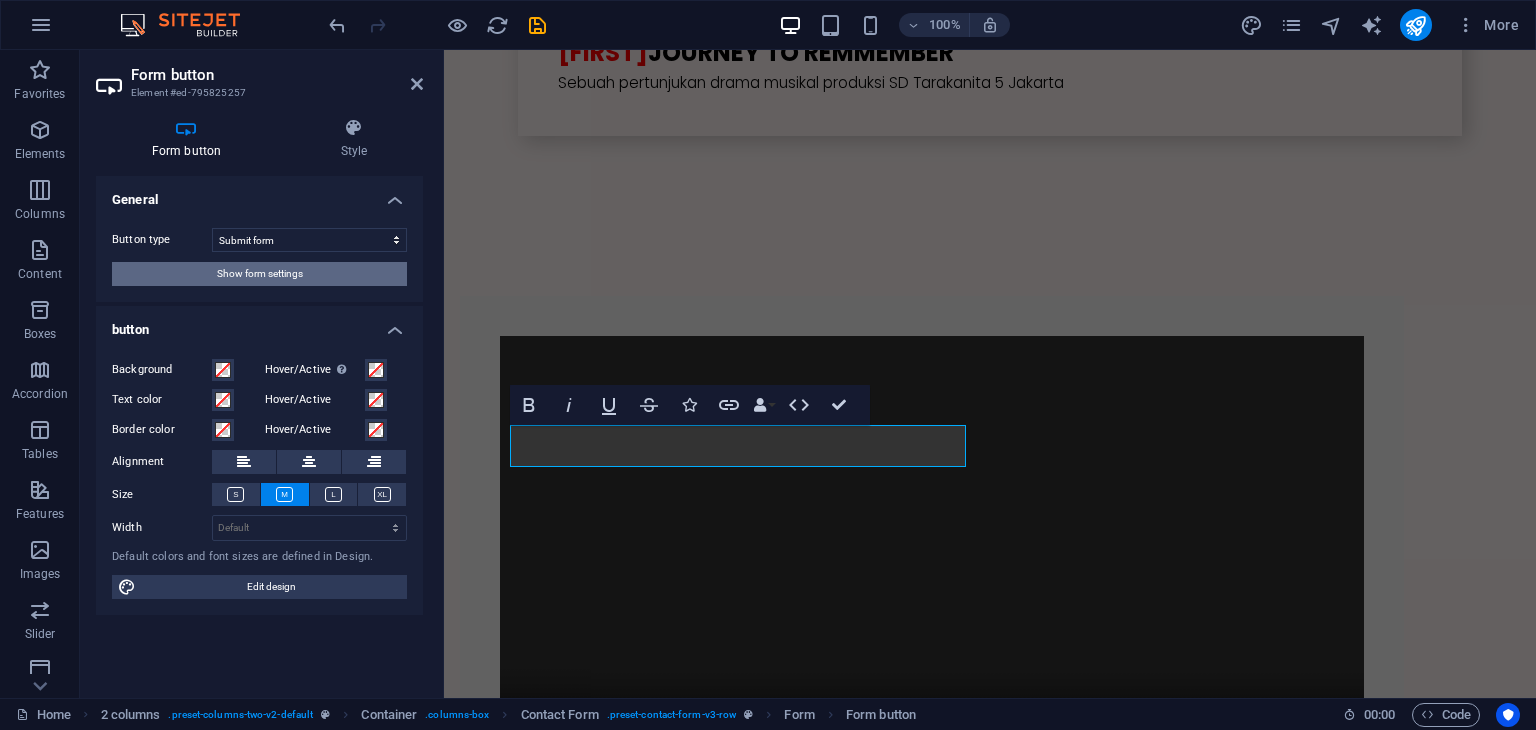 click on "Show form settings" at bounding box center [260, 274] 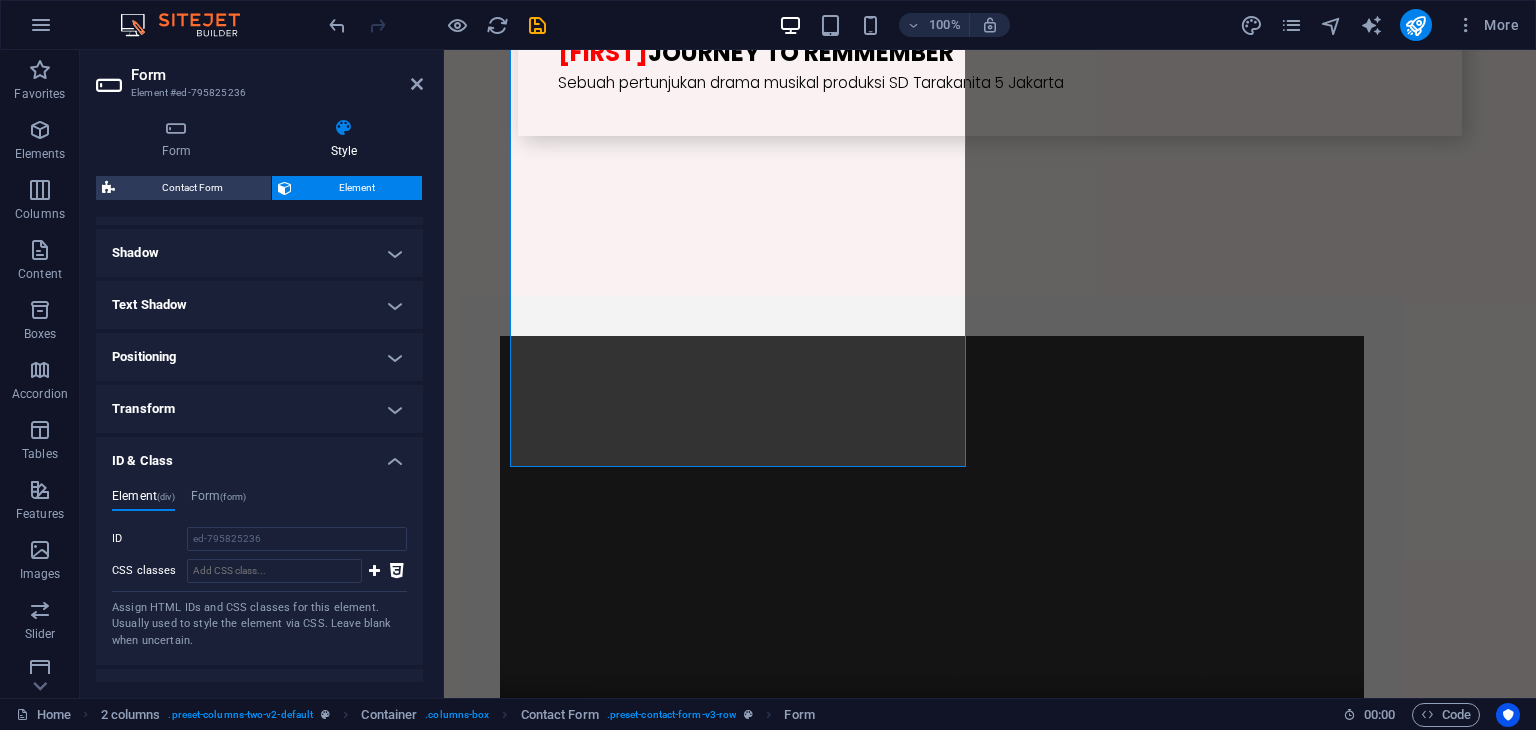 scroll, scrollTop: 500, scrollLeft: 0, axis: vertical 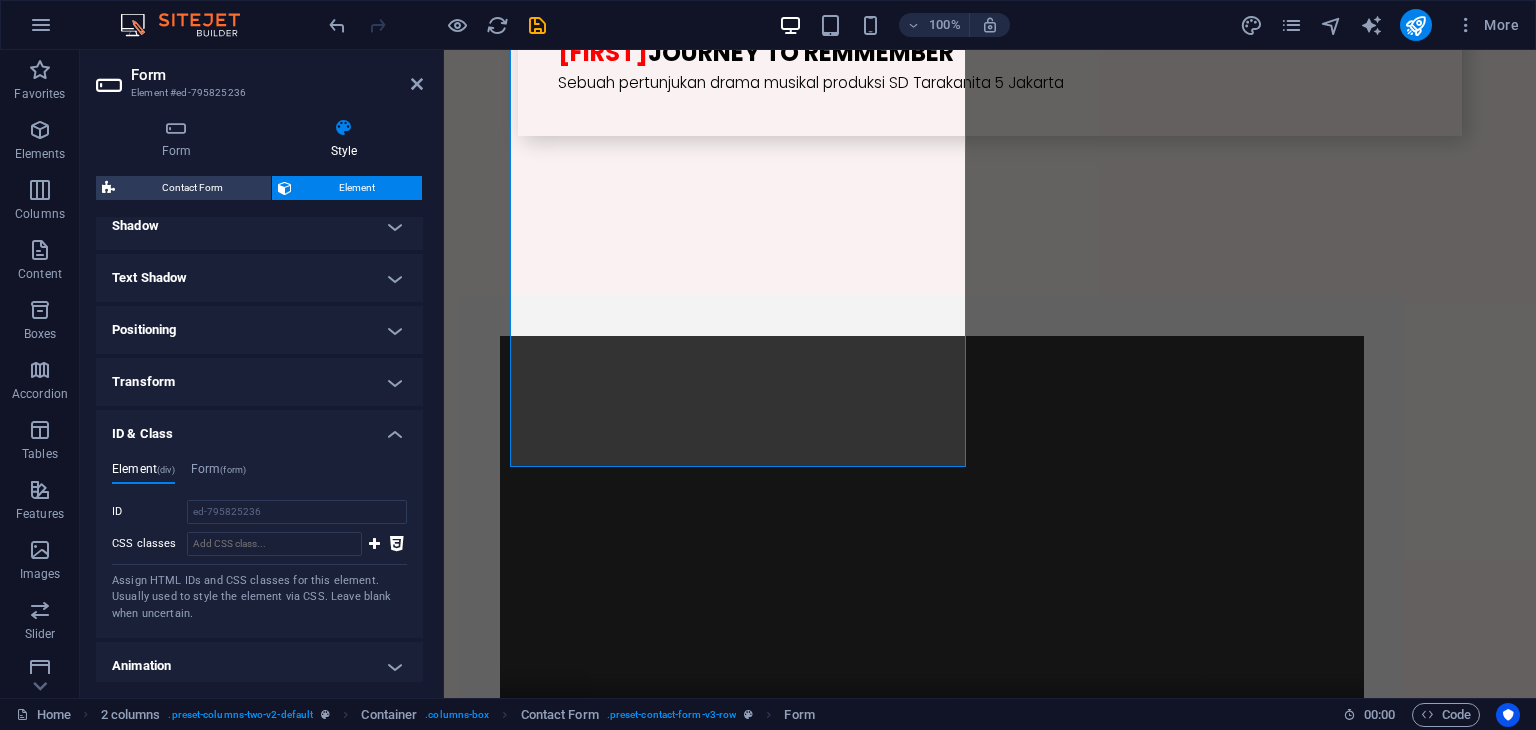 click on "Transform" at bounding box center (259, 382) 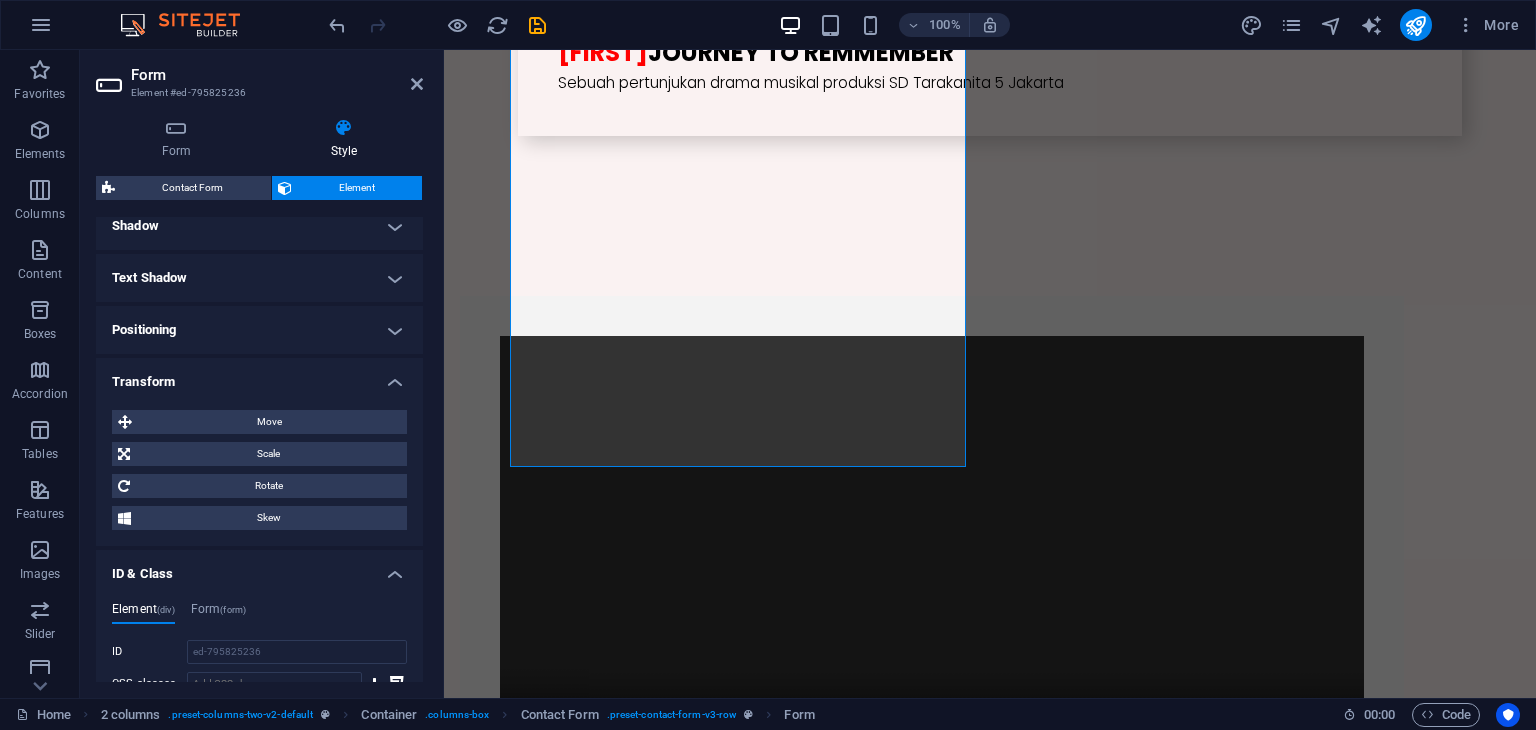 click on "Transform" at bounding box center (259, 376) 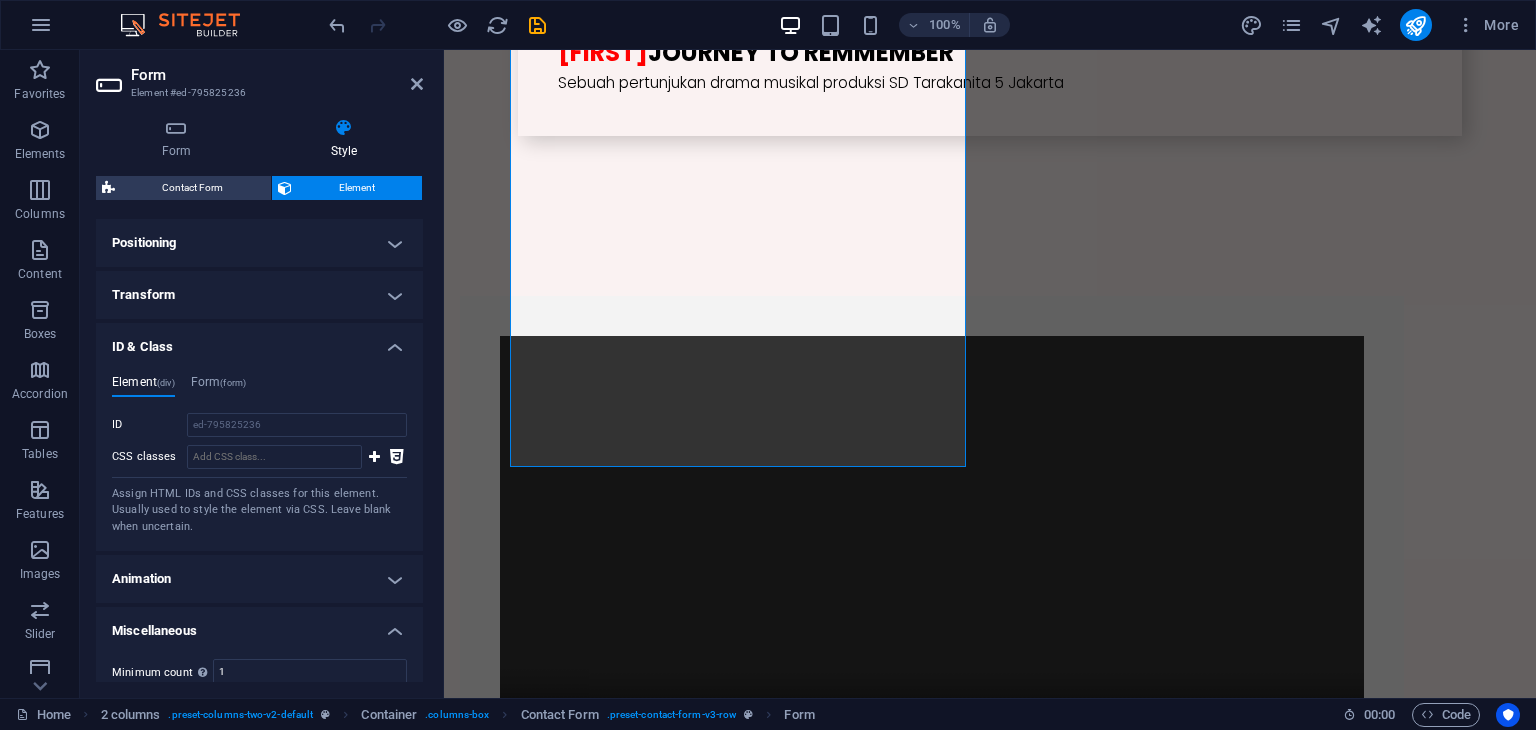 scroll, scrollTop: 683, scrollLeft: 0, axis: vertical 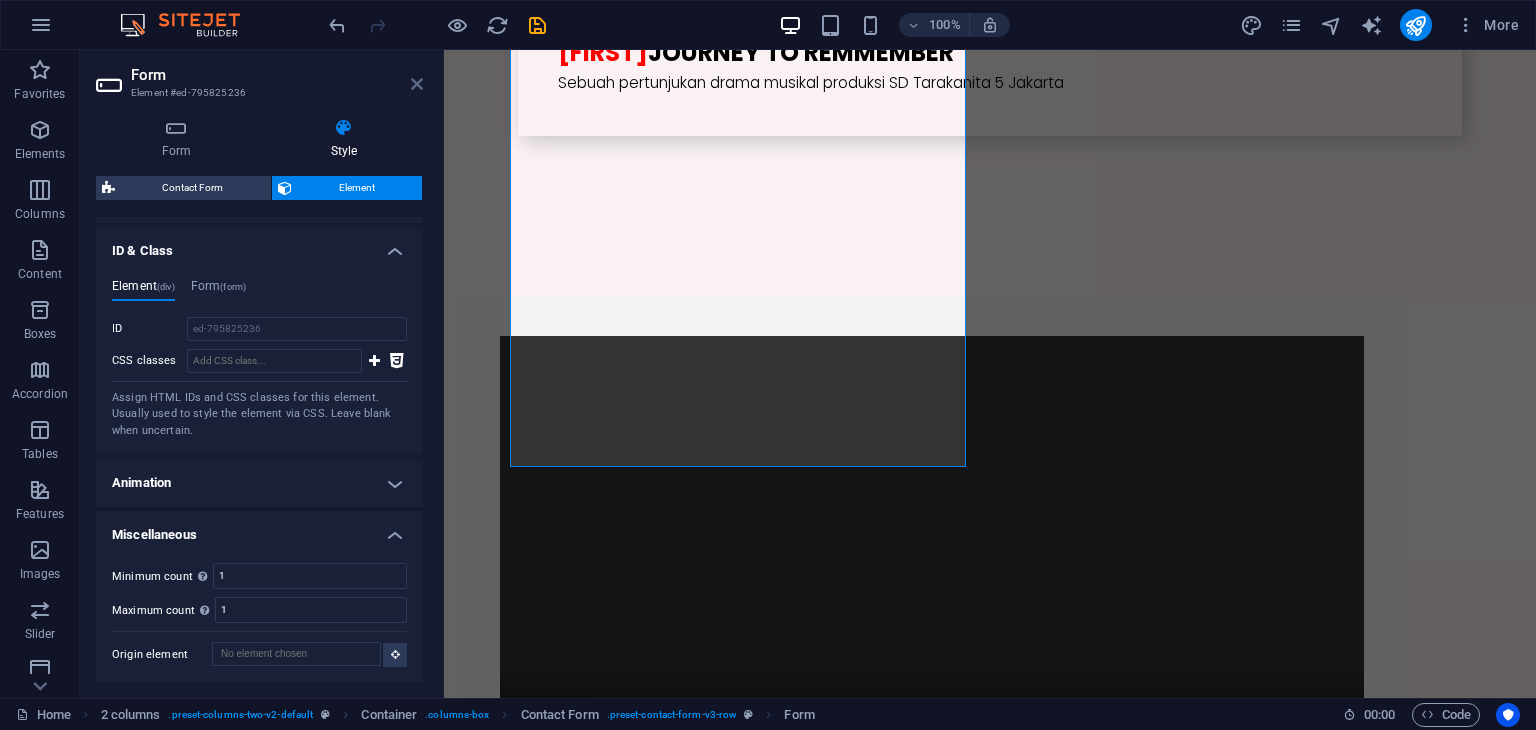 click at bounding box center (417, 84) 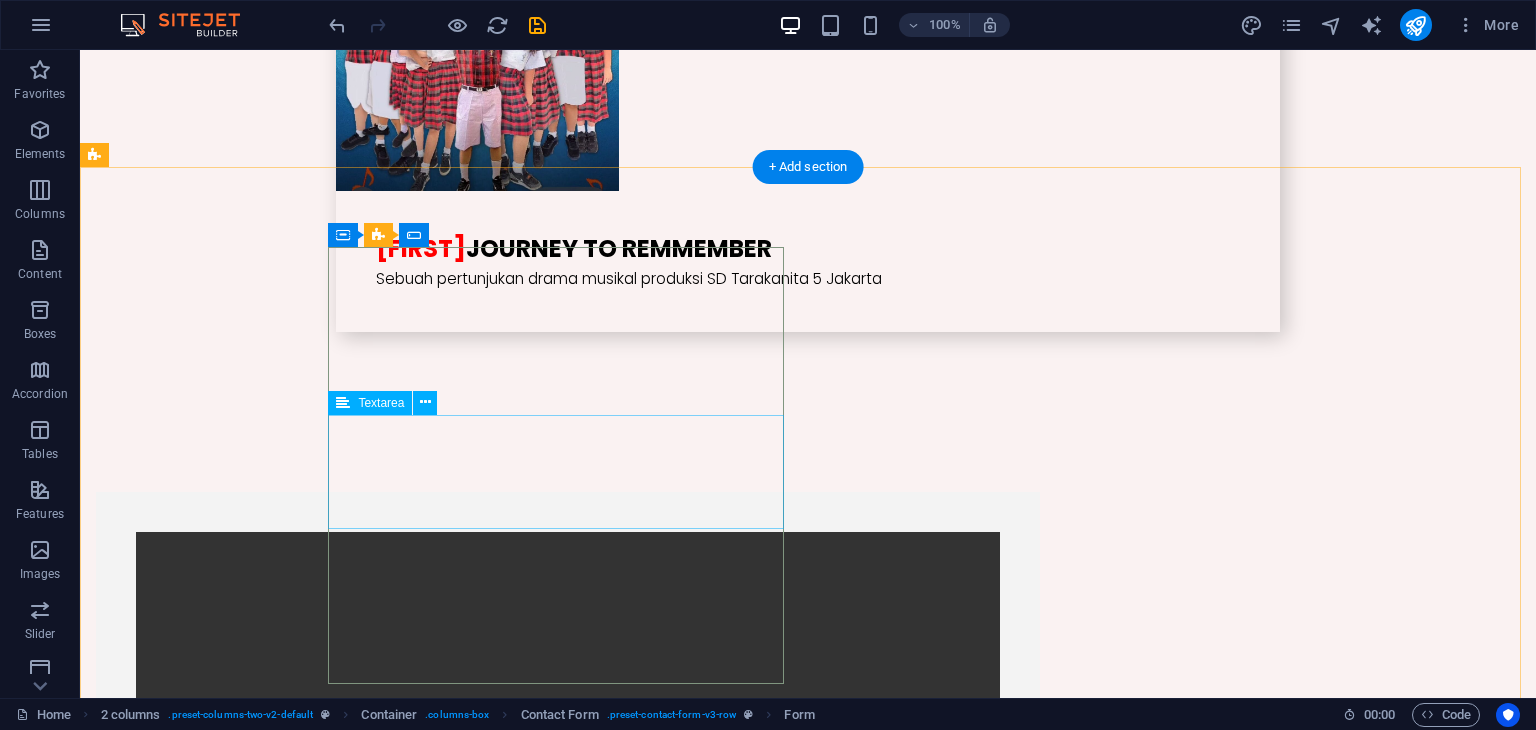 scroll, scrollTop: 5368, scrollLeft: 0, axis: vertical 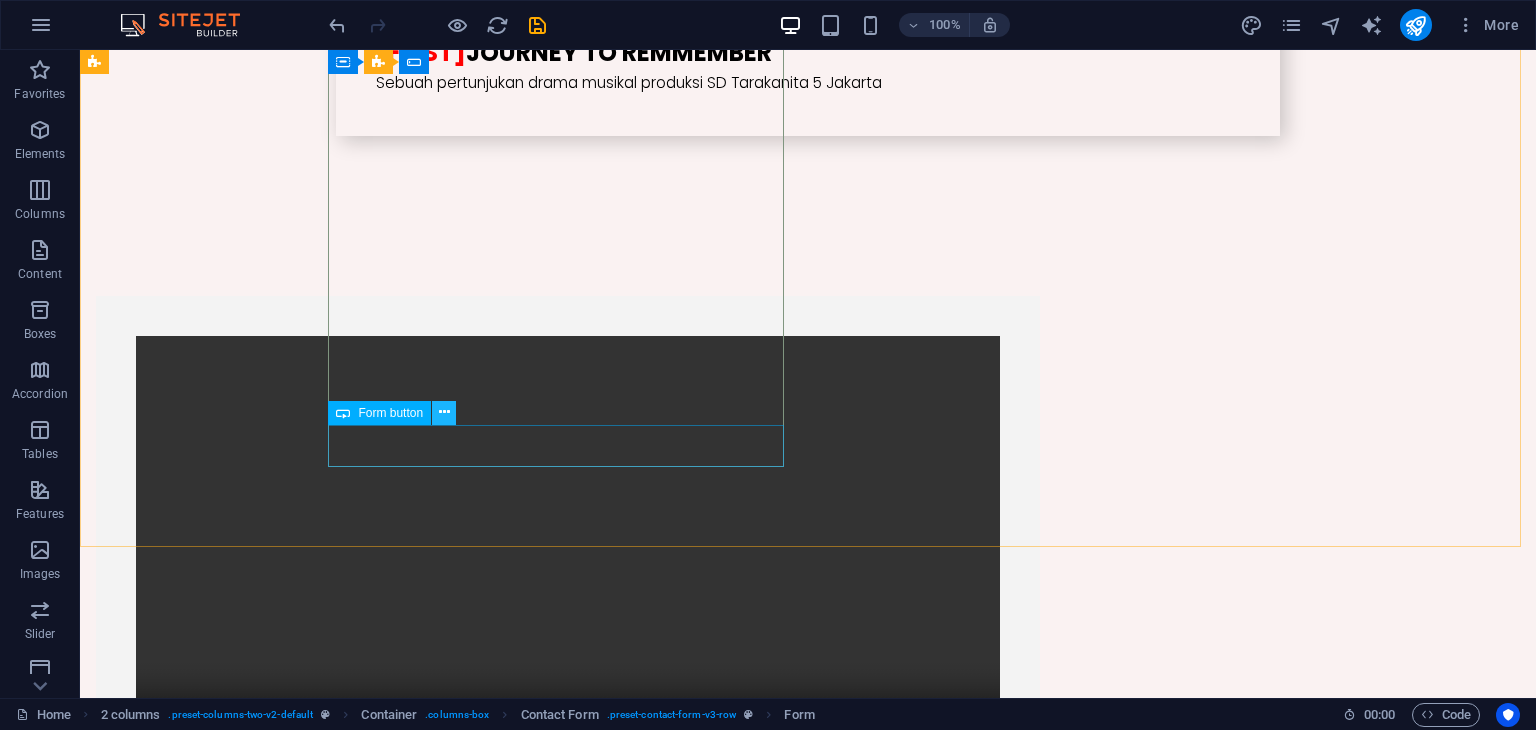 click at bounding box center [444, 412] 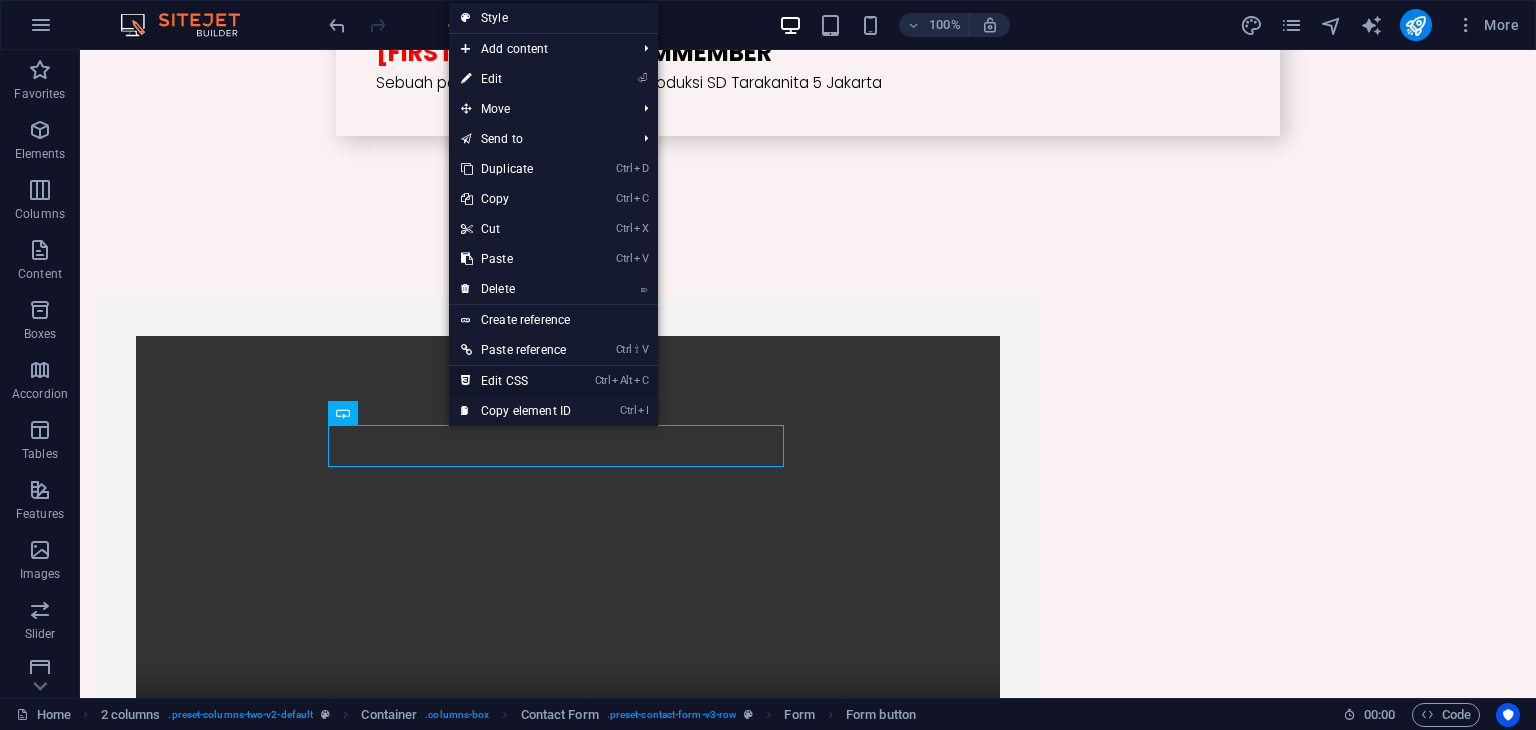 click on "Ctrl Alt C  Edit CSS" at bounding box center (516, 381) 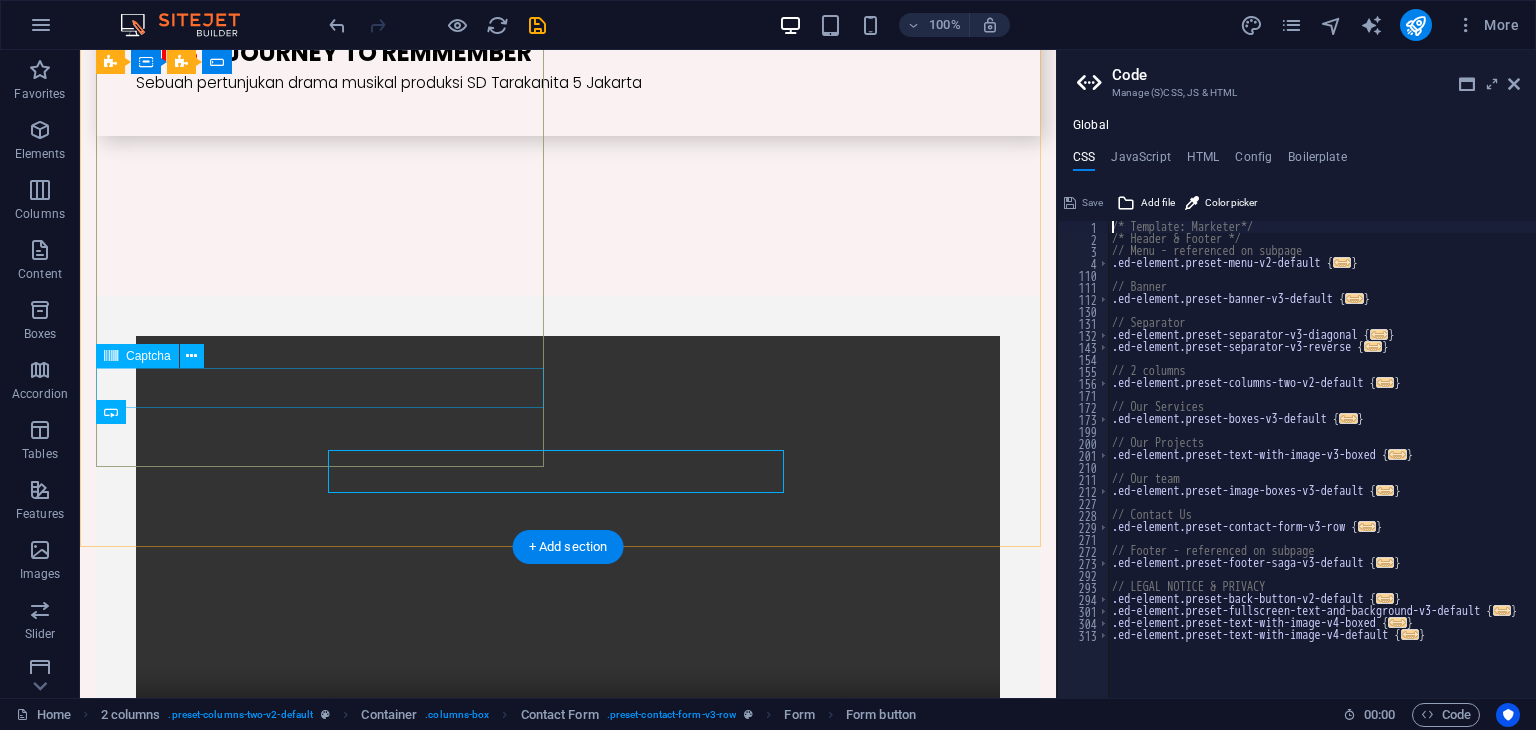 scroll, scrollTop: 5343, scrollLeft: 0, axis: vertical 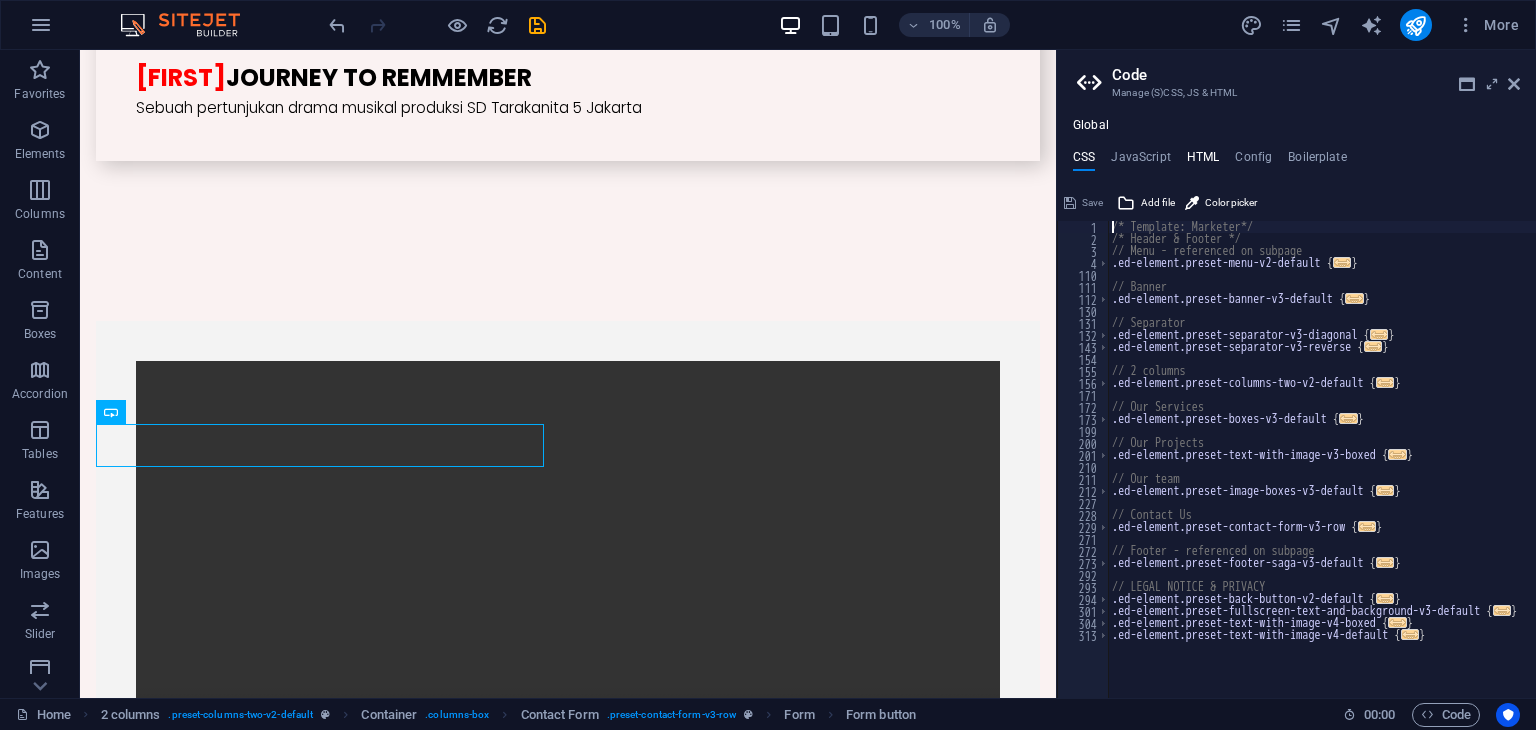click on "HTML" at bounding box center [1203, 161] 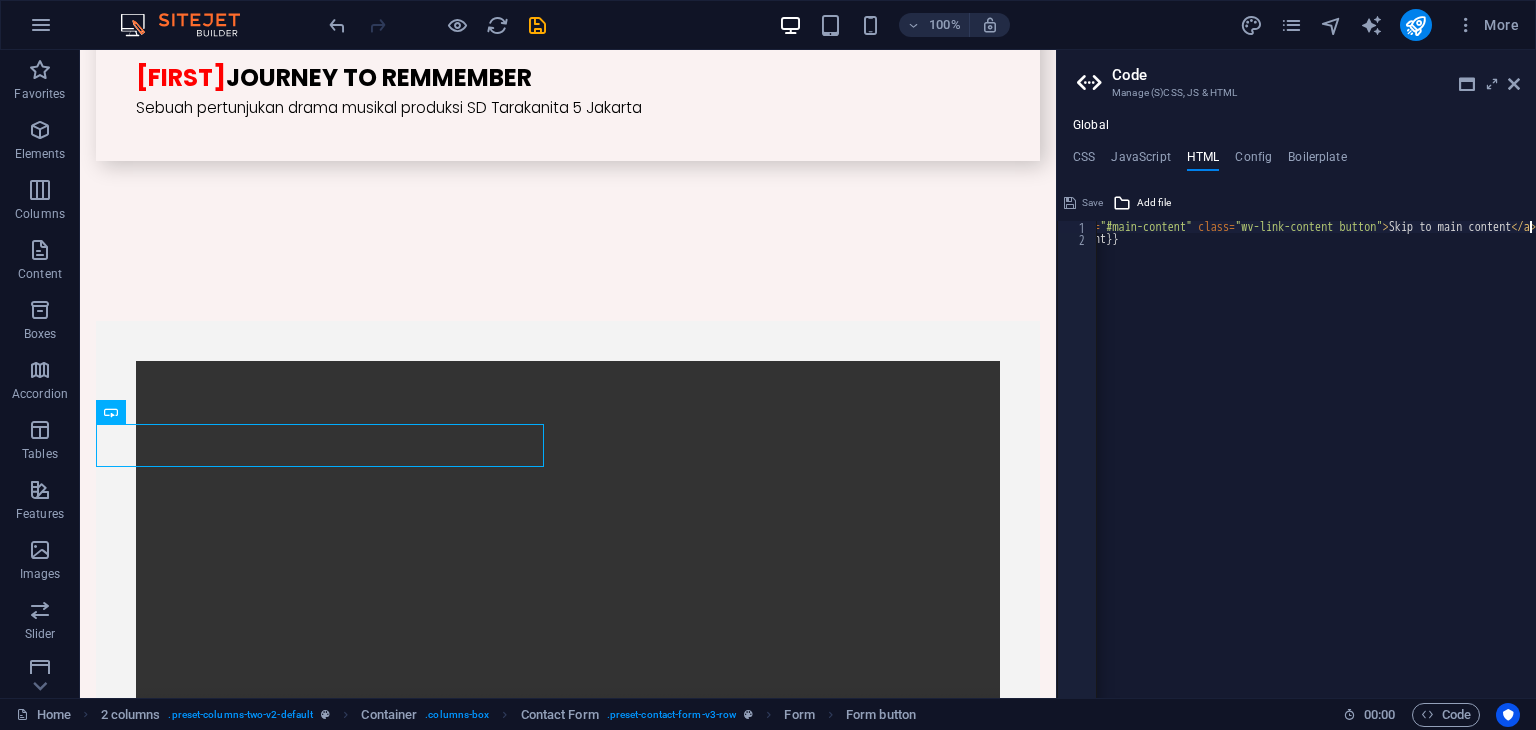 scroll, scrollTop: 0, scrollLeft: 0, axis: both 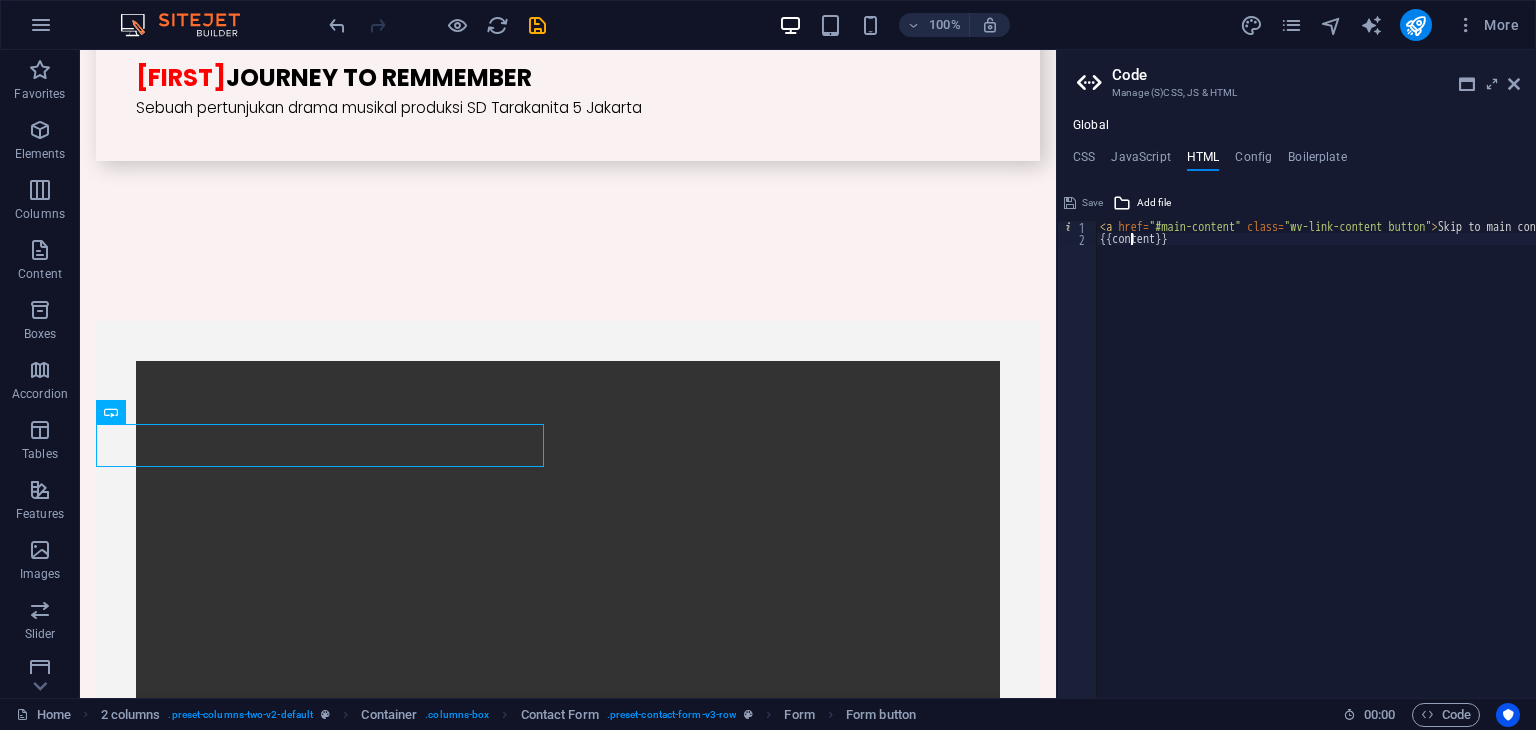 type on "<a href="#main-content" class="wv-link-content button">Skip to main content</a>" 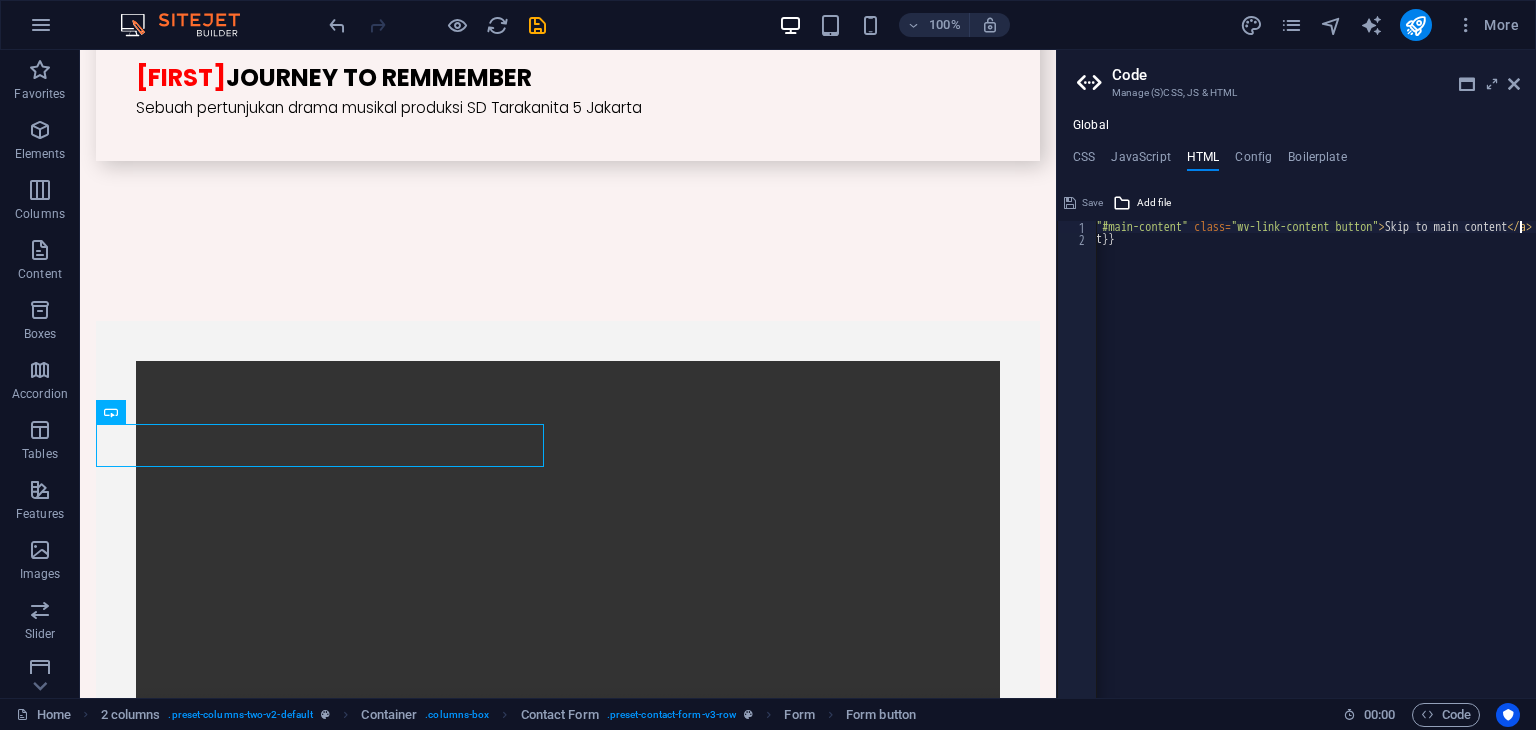 scroll, scrollTop: 0, scrollLeft: 52, axis: horizontal 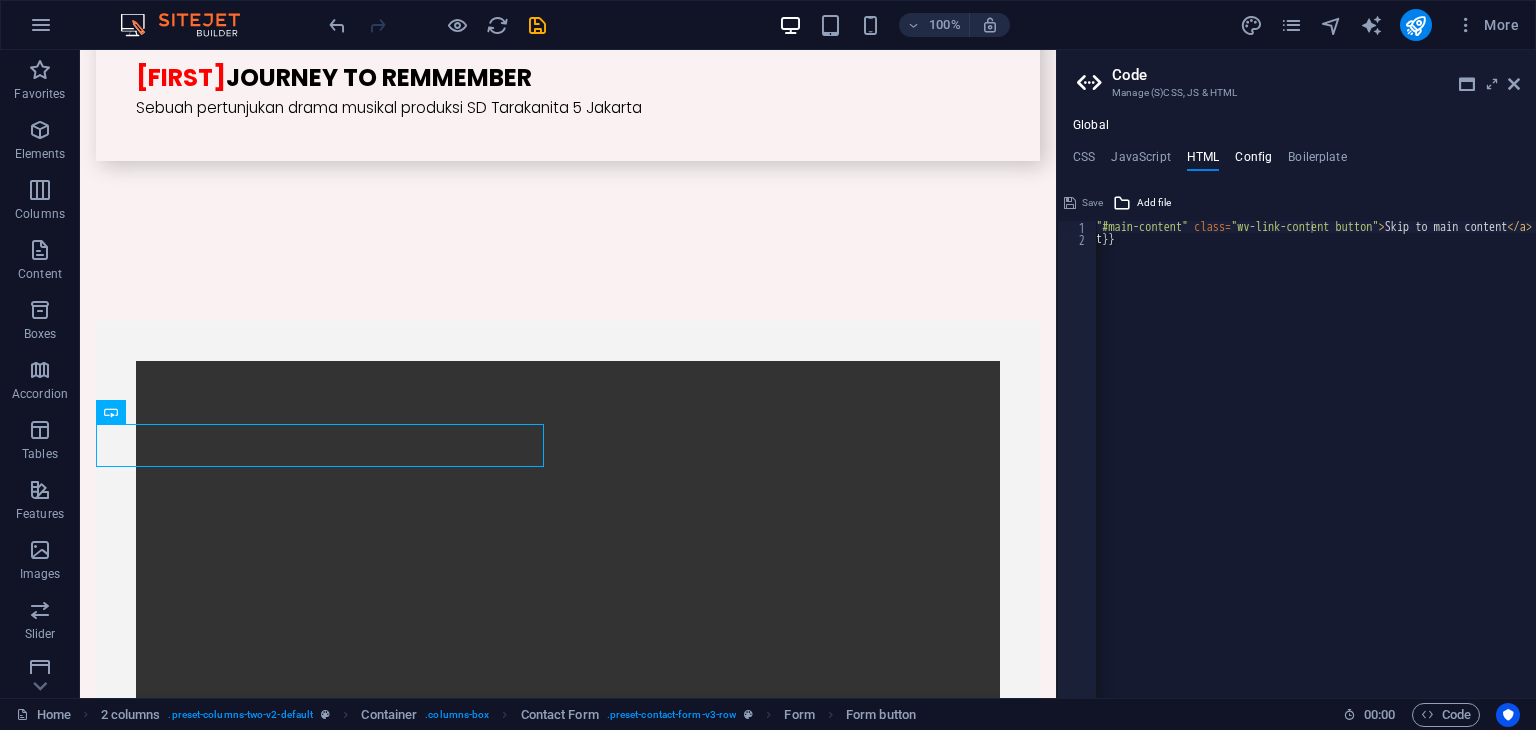 click on "Config" at bounding box center [1253, 161] 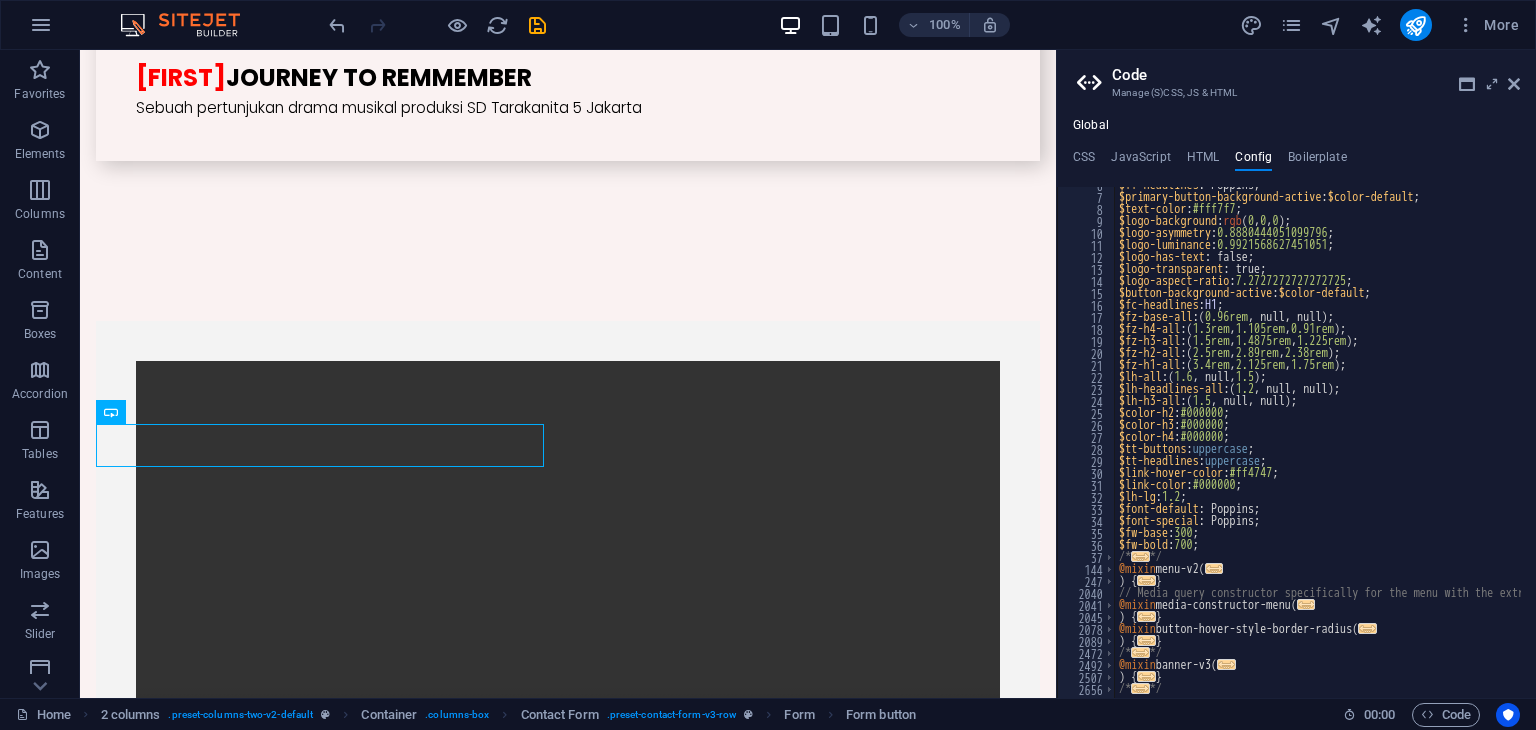 scroll, scrollTop: 0, scrollLeft: 0, axis: both 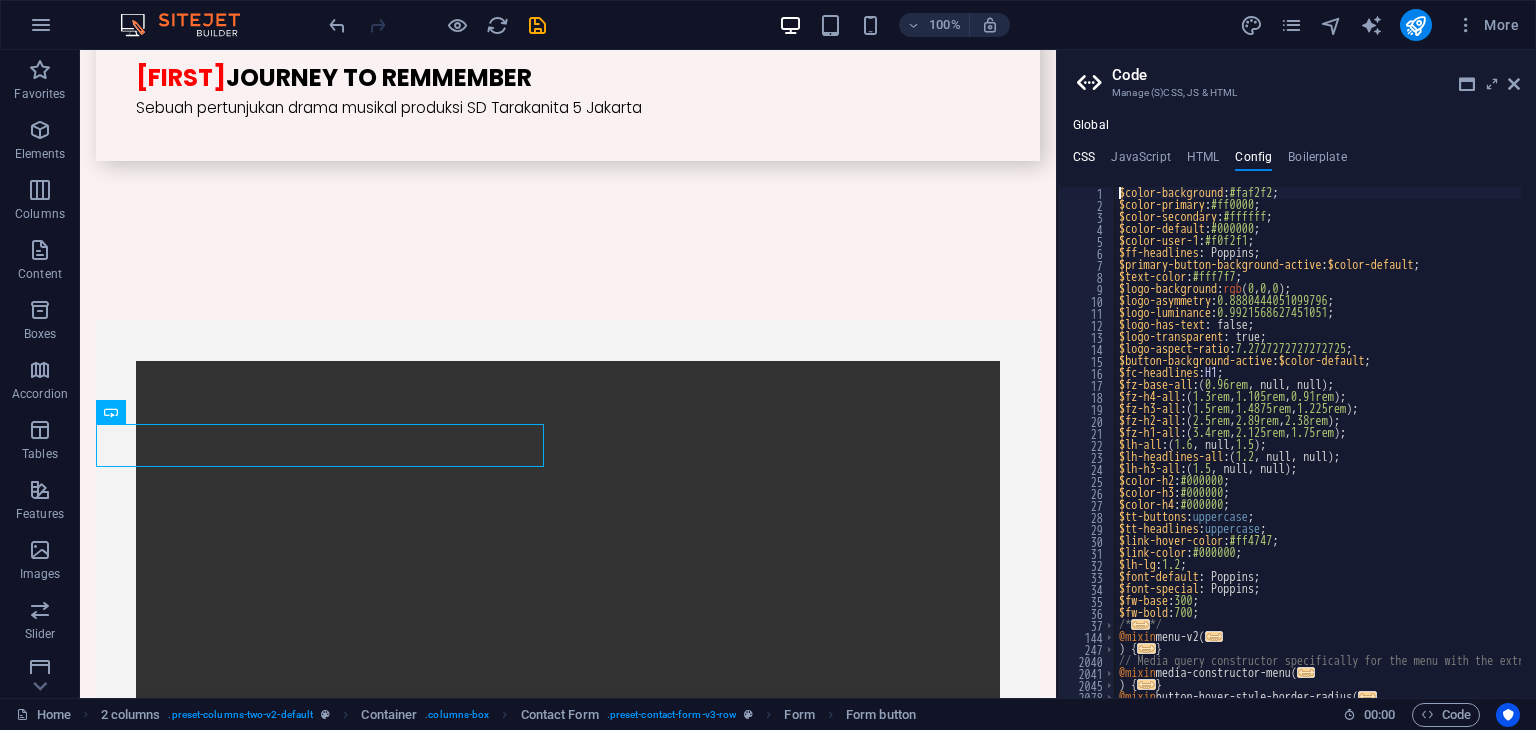 click on "CSS" at bounding box center (1084, 161) 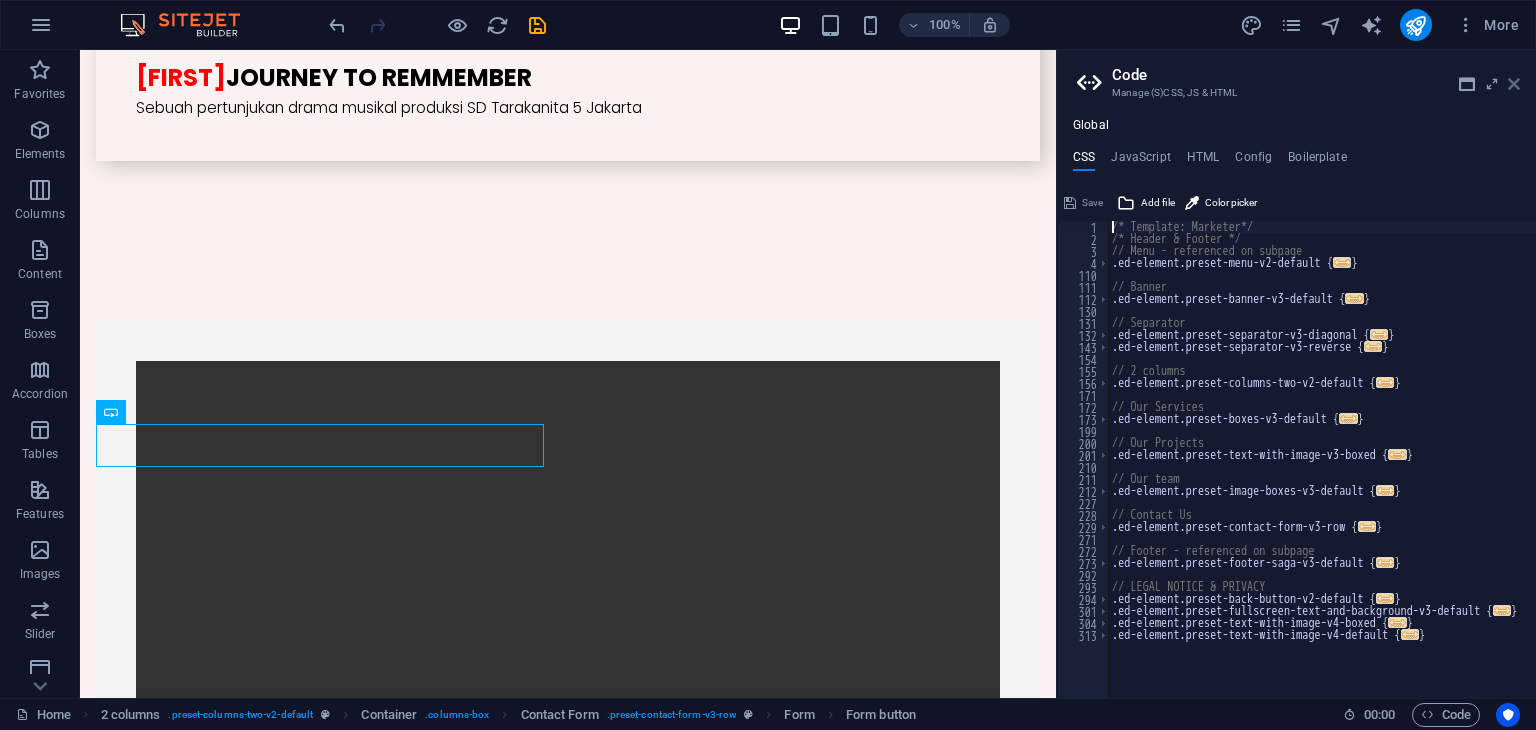 click at bounding box center [1514, 84] 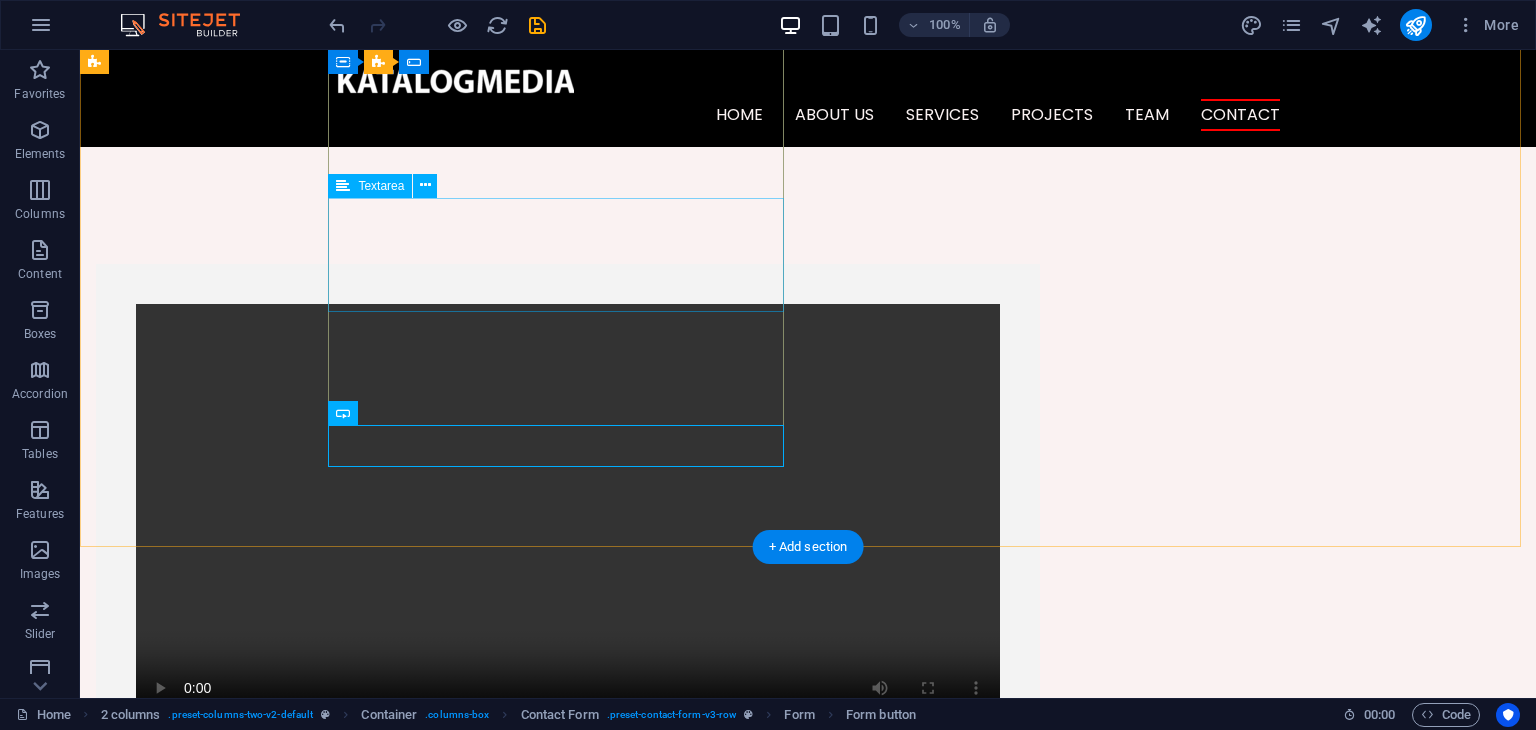 scroll, scrollTop: 5068, scrollLeft: 0, axis: vertical 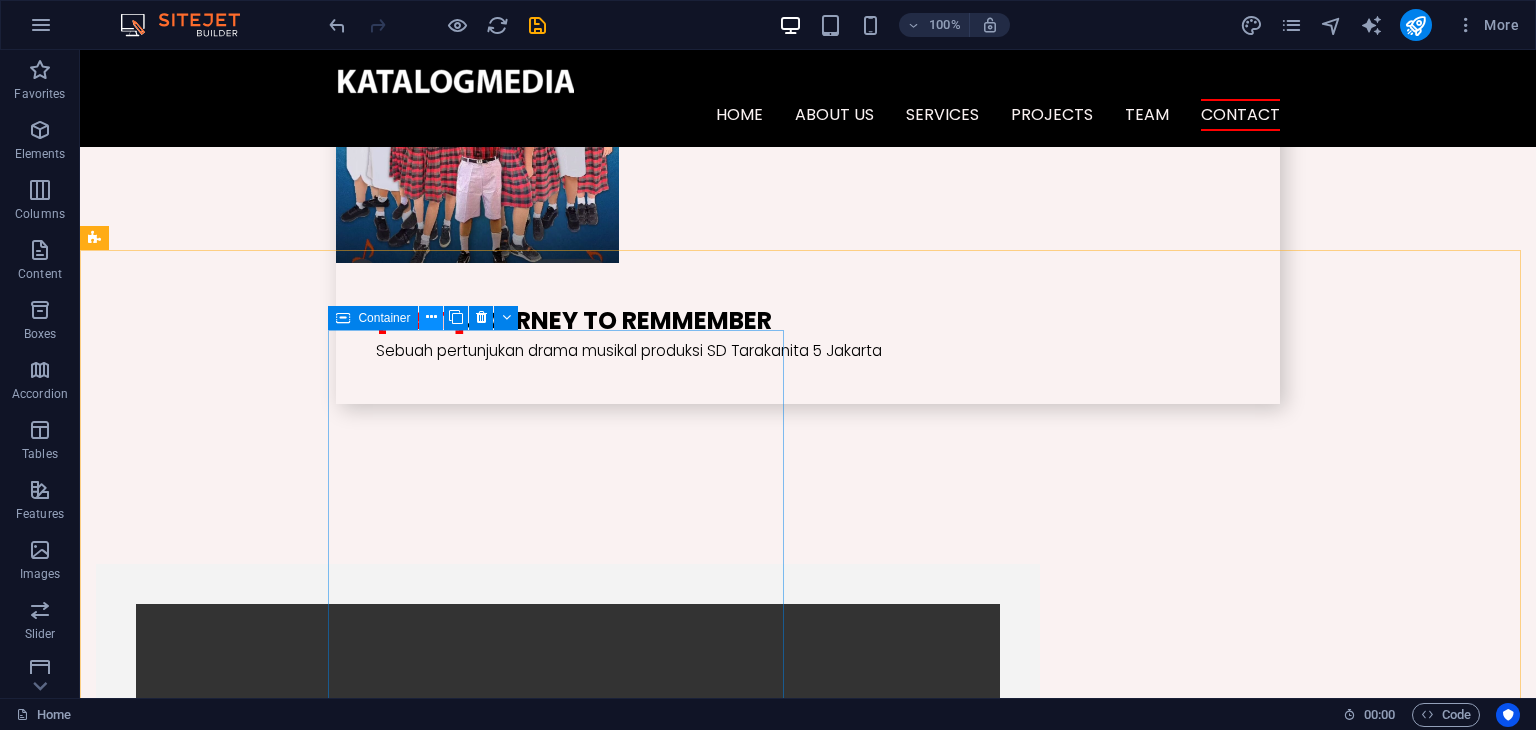 click at bounding box center [431, 318] 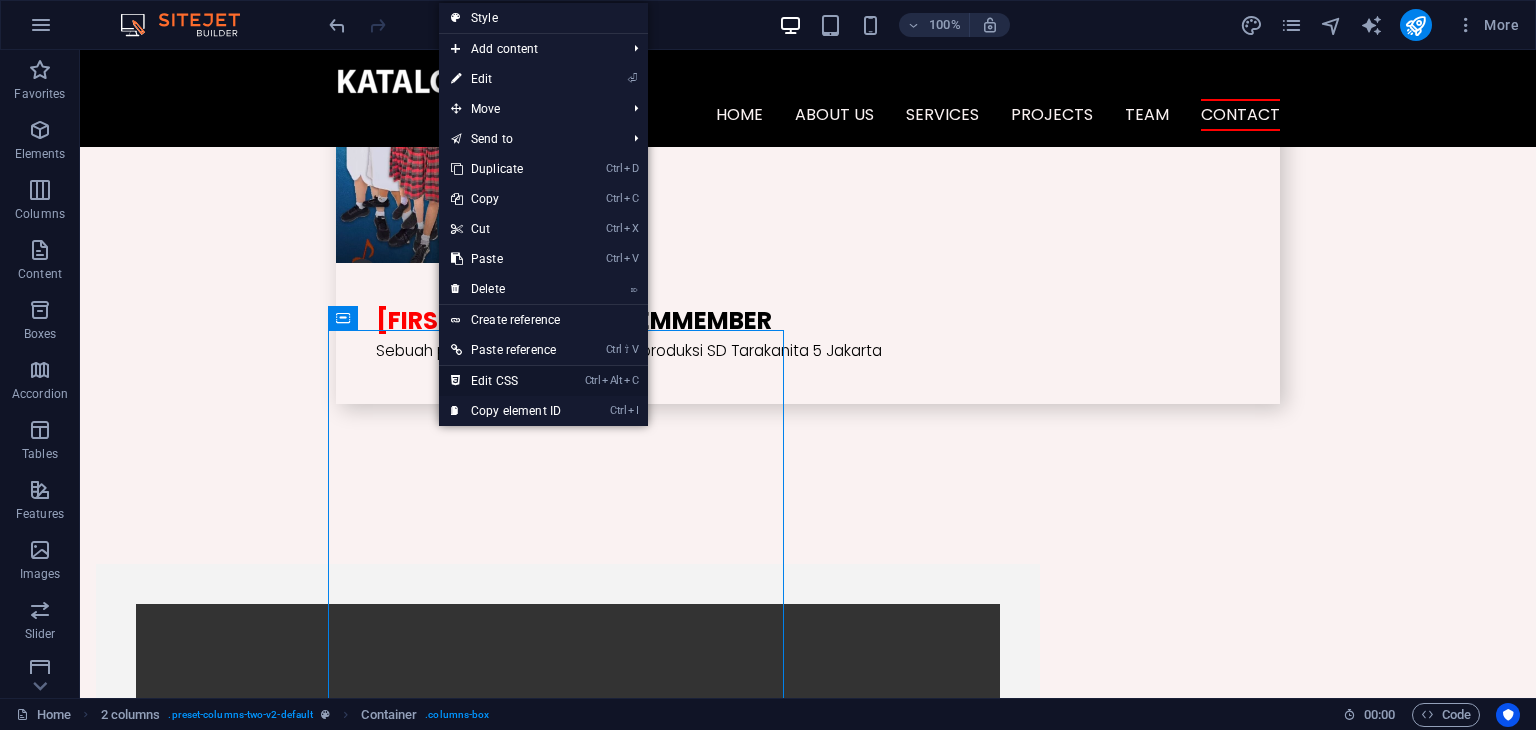 click on "Ctrl Alt C  Edit CSS" at bounding box center [506, 381] 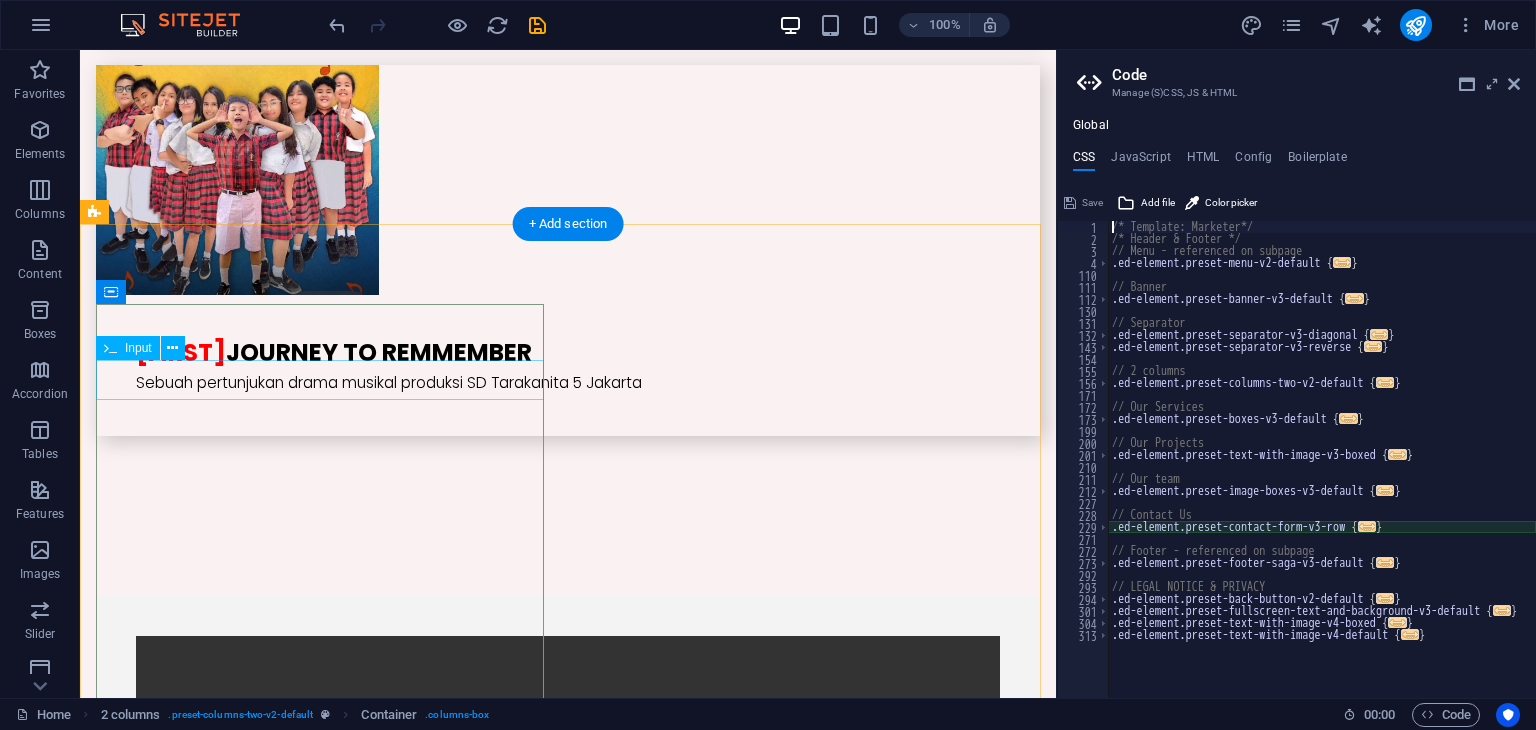 type on "@include contact-form-v3(" 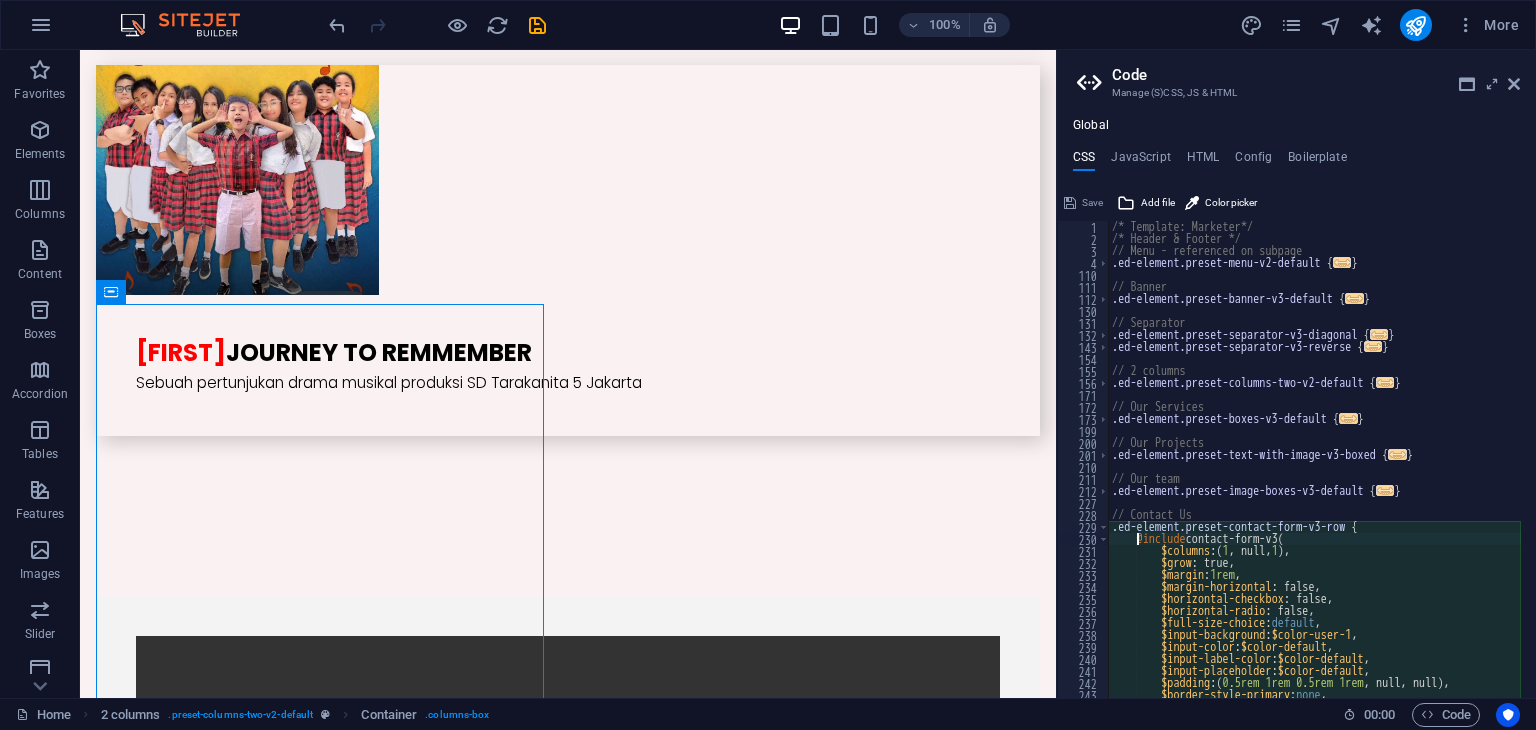 scroll, scrollTop: 0, scrollLeft: 0, axis: both 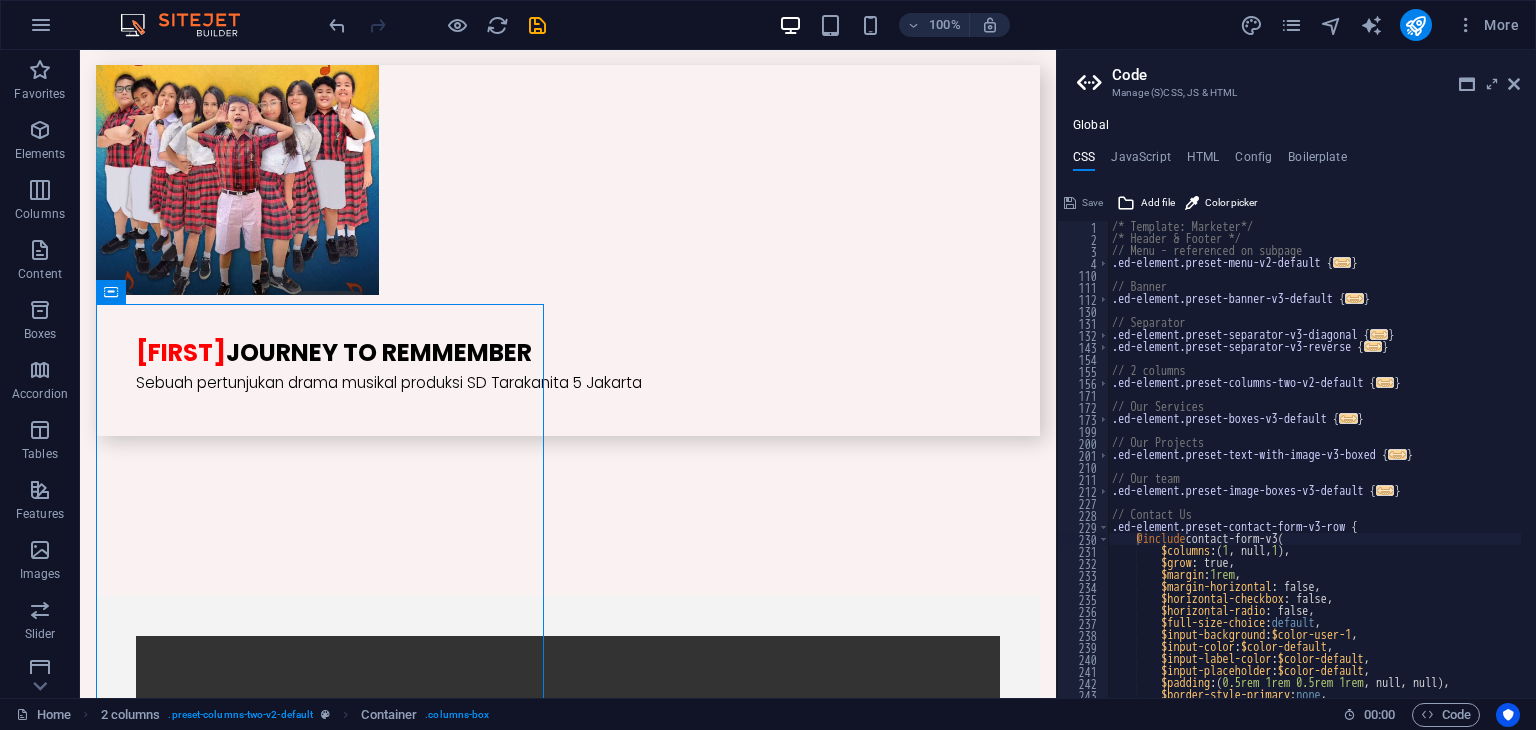 click on "Code Manage (S)CSS, JS & HTML Global CSS JavaScript HTML Config Boilerplate @include contact-form-v3( 1 2 3 4 110 111 112 130 131 132 143 154 155 156 171 172 173 199 200 201 210 211 212 227 228 229 230 231 232 233 234 235 236 237 238 239 240 241 242 243 244 /* Template: Marketer*/ /* Header & Footer */ // Menu - referenced on subpage .ed-element.preset-menu-v2-default { ... } // Banner .ed-element.preset-banner-v3-default { ... } // Separator .ed-element.preset-separator-v3-diagonal { ... } .ed-element.preset-separator-v3-reverse { ... } // 2 columns .ed-element.preset-columns-two-v2-default { ... } // Our Services .ed-element.preset-boxes-v3-default { ... } // Our Projects .ed-element.preset-text-with-image-v3-boxed { ... } // Our team .ed-element.preset-image-boxes-v3-default { ... } // Contact Us .ed-element.preset-contact-form-v3-row { @include contact-form-v3 ( $columns : ( 1 , null, 1 ) , $grow : true, $margin : 1rem , : false," at bounding box center [1296, 374] 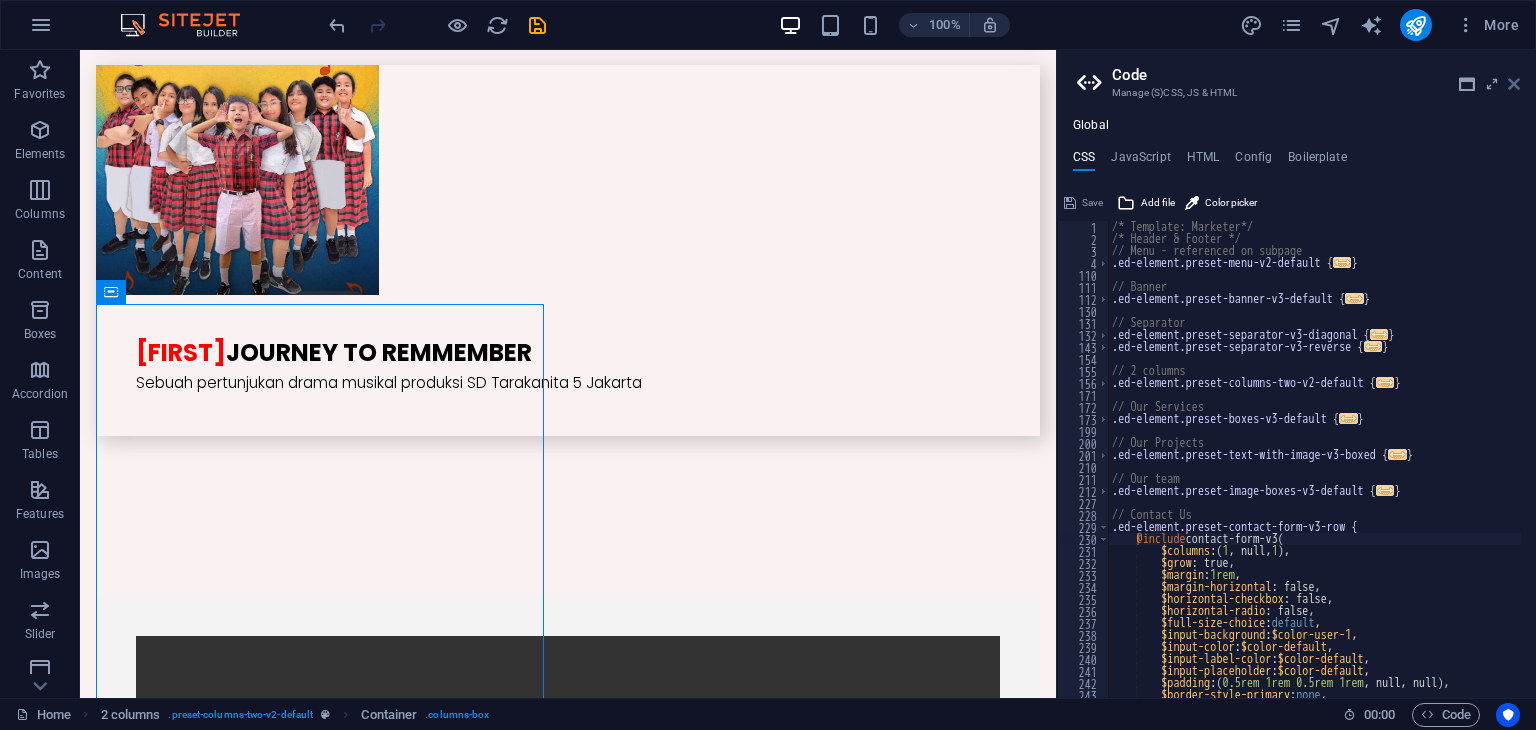 click at bounding box center (1514, 84) 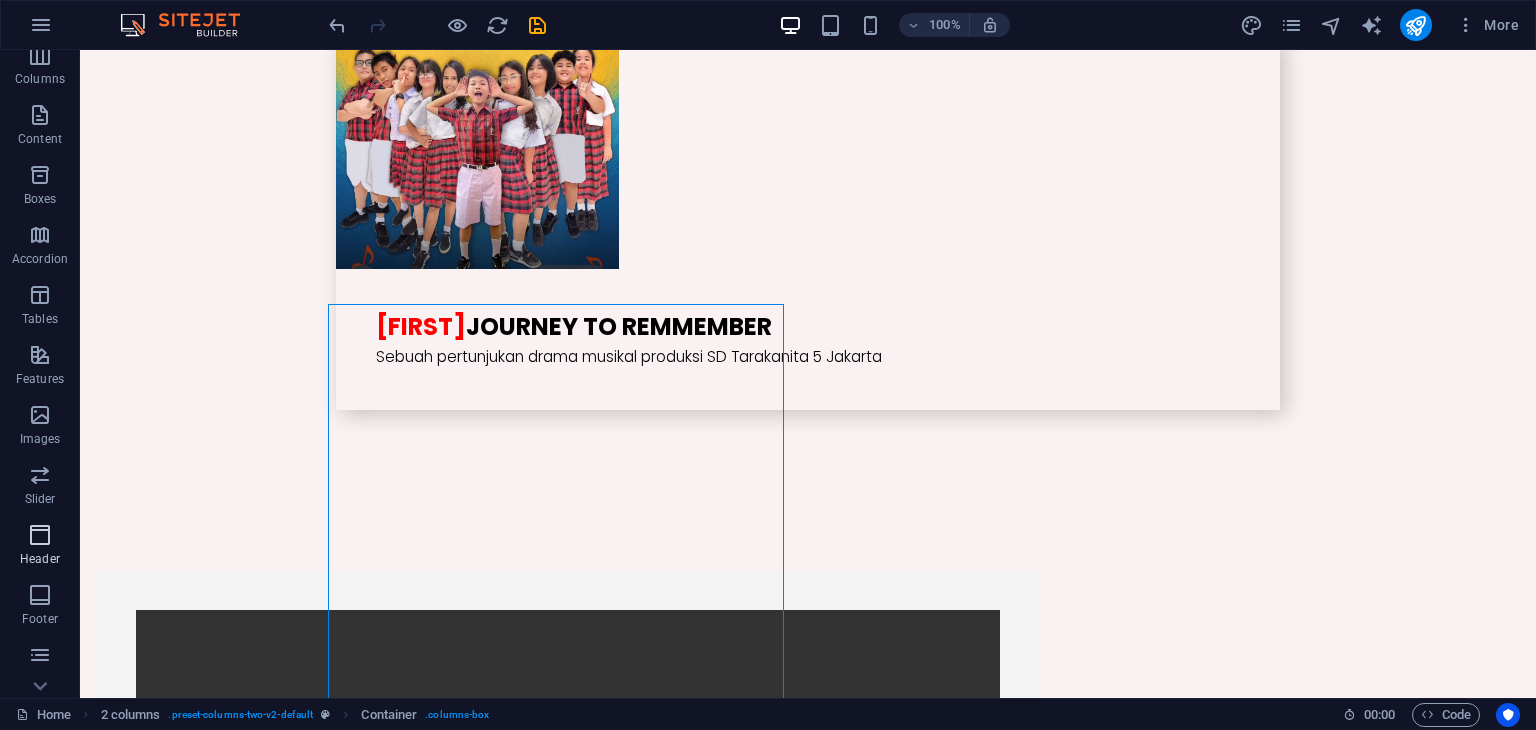scroll, scrollTop: 252, scrollLeft: 0, axis: vertical 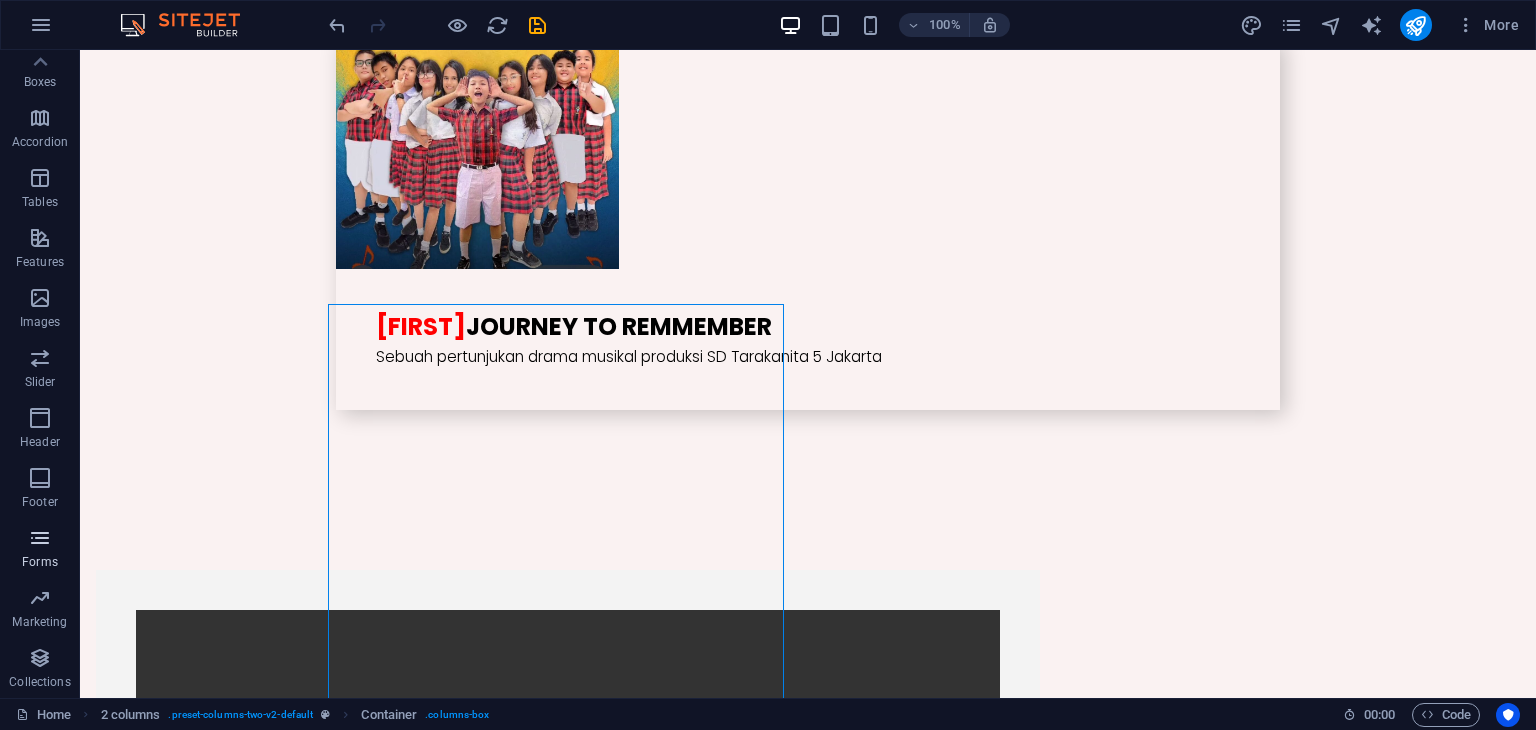 click at bounding box center [40, 538] 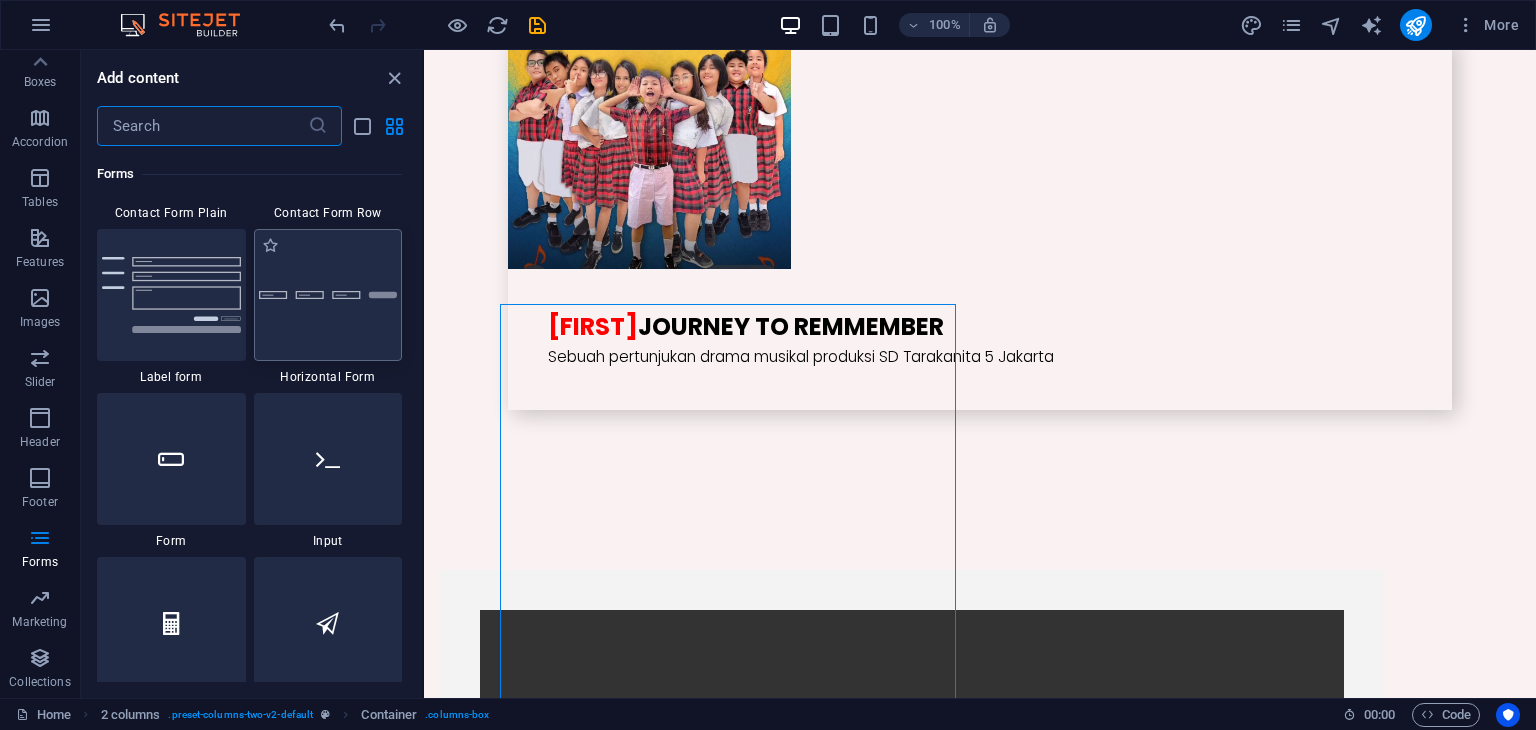 scroll, scrollTop: 15000, scrollLeft: 0, axis: vertical 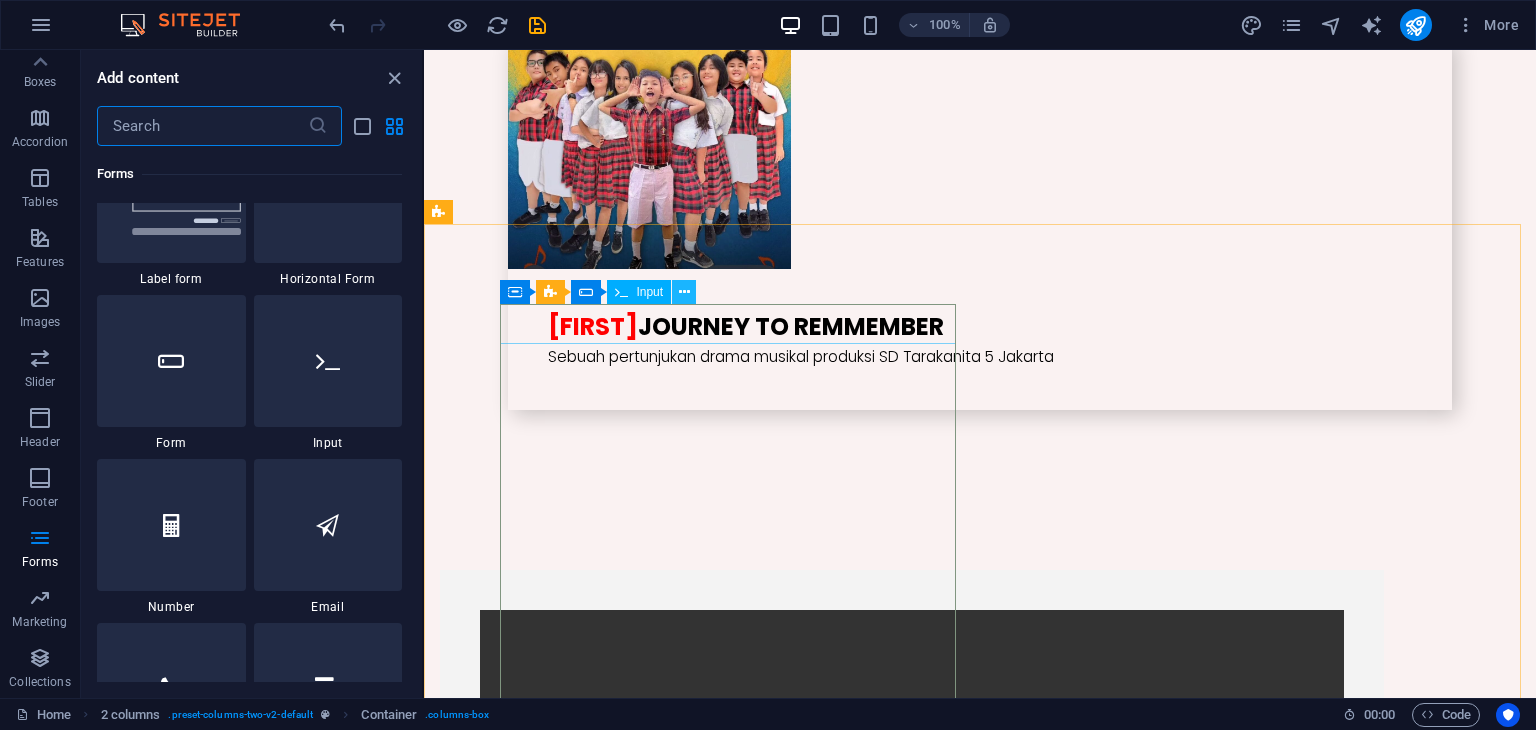 click at bounding box center (684, 292) 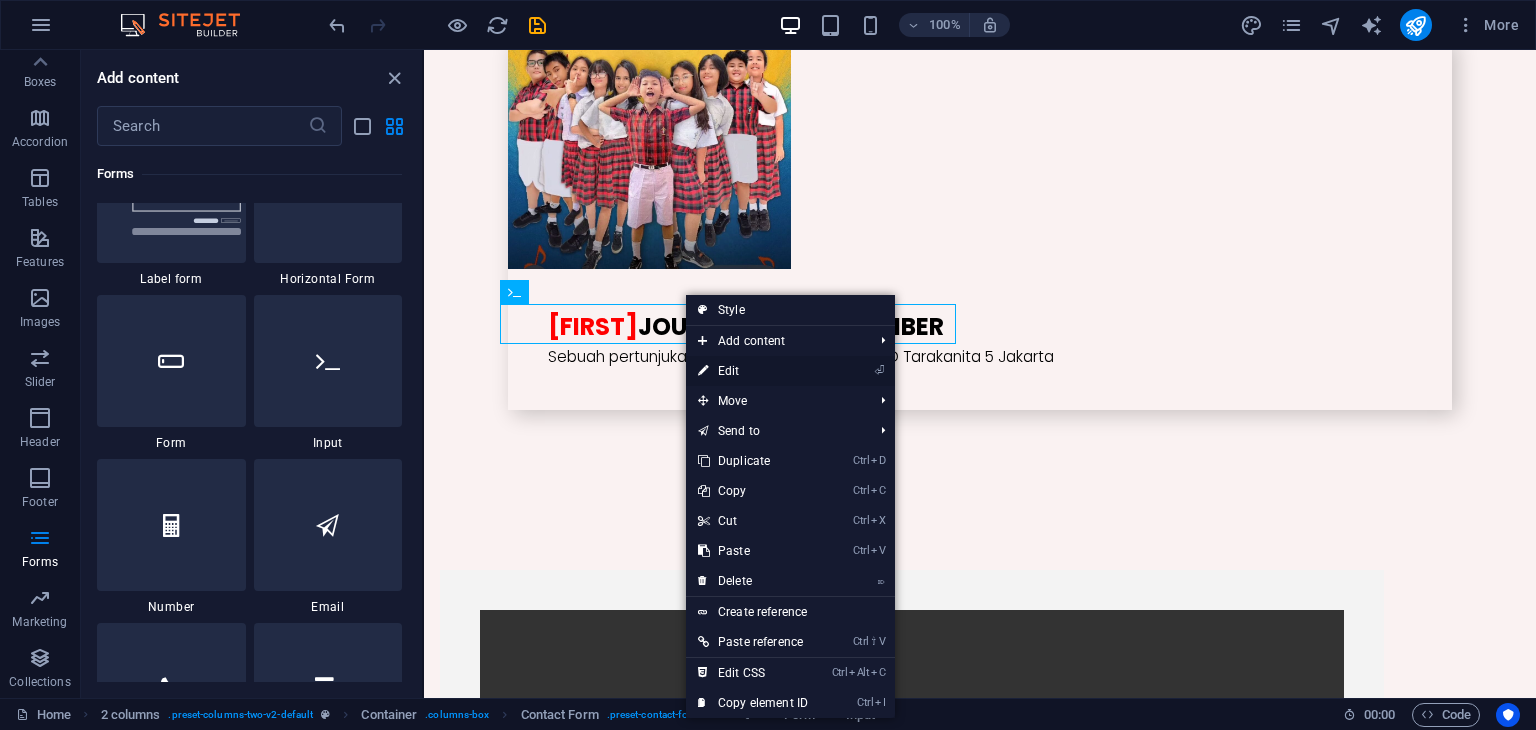 click on "⏎  Edit" at bounding box center (753, 371) 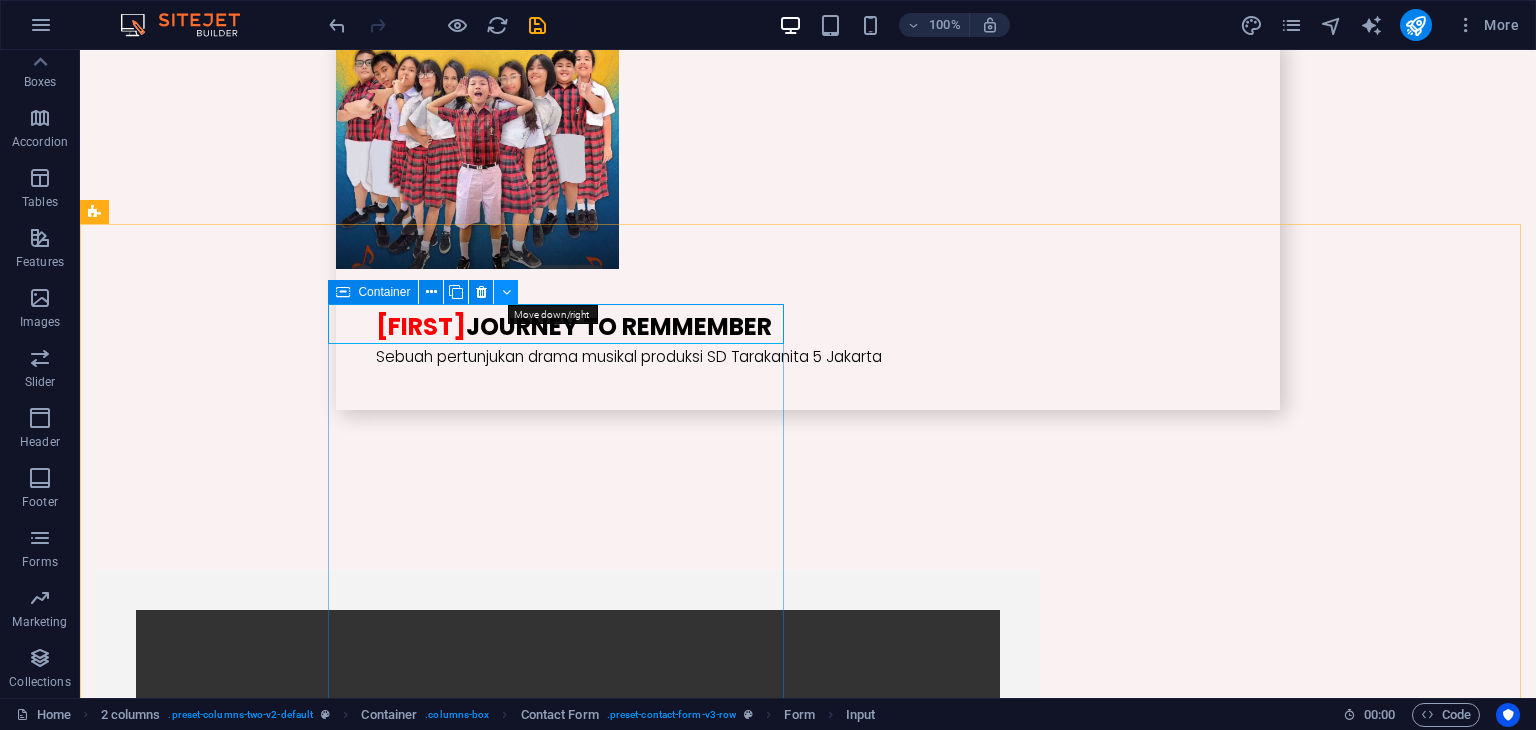 click at bounding box center [506, 292] 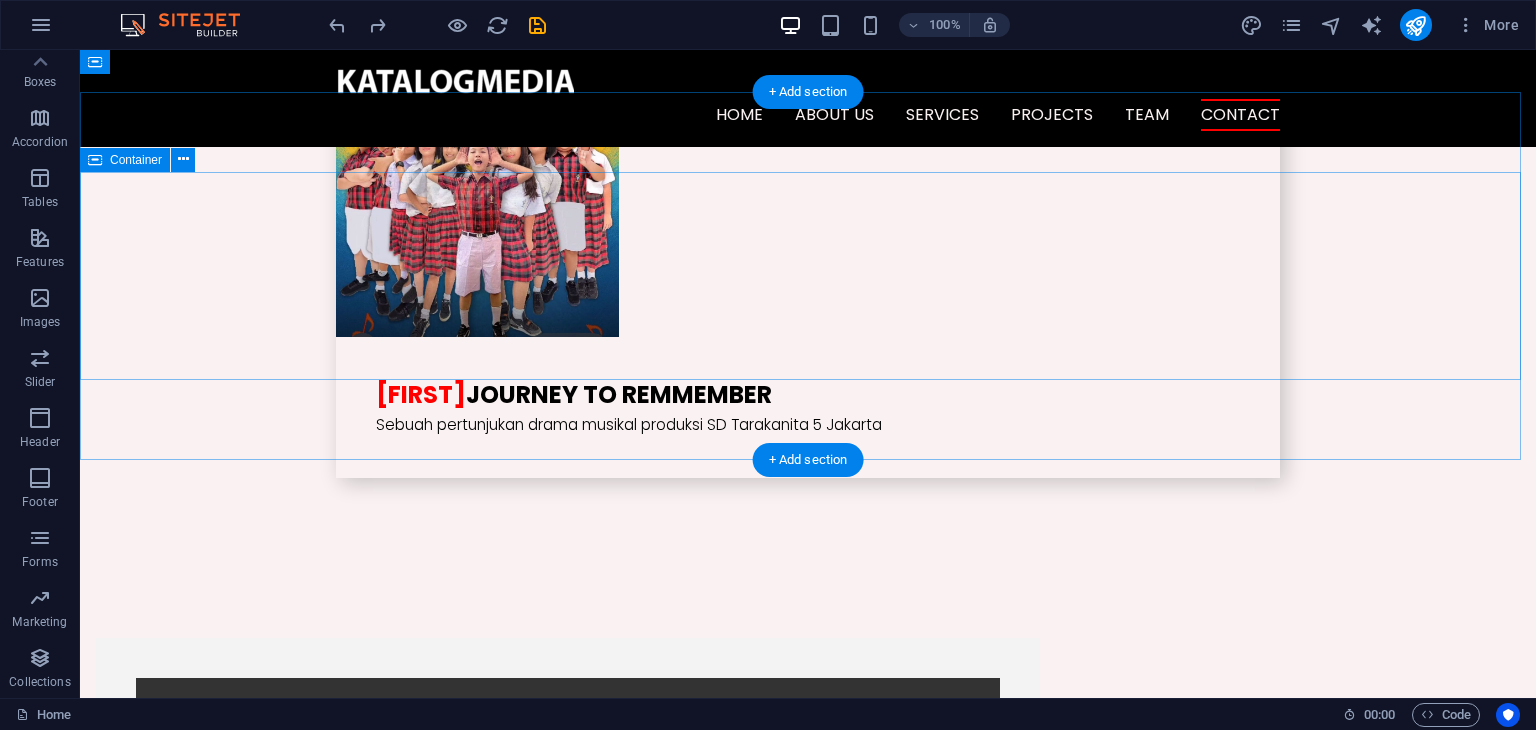 scroll, scrollTop: 4794, scrollLeft: 0, axis: vertical 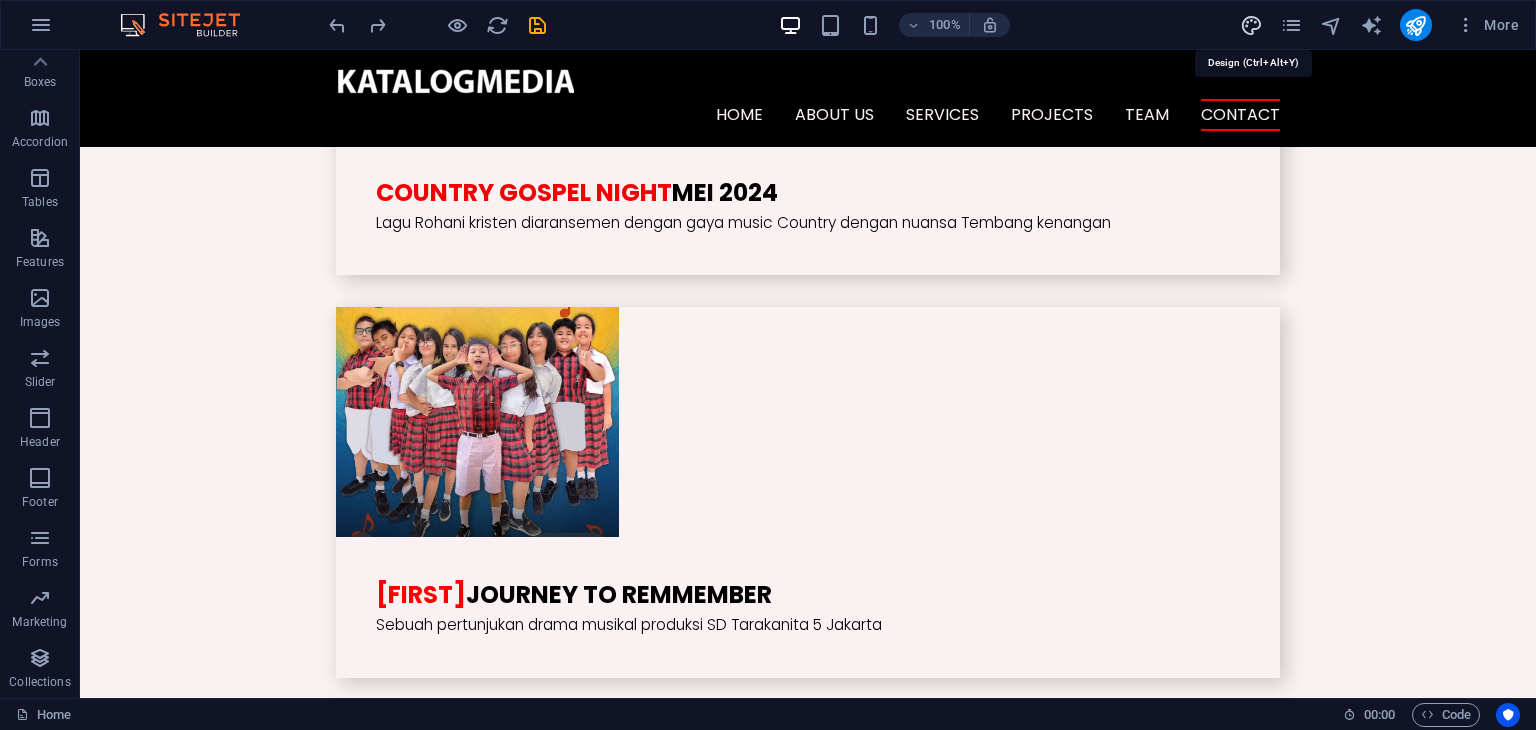click at bounding box center [1251, 25] 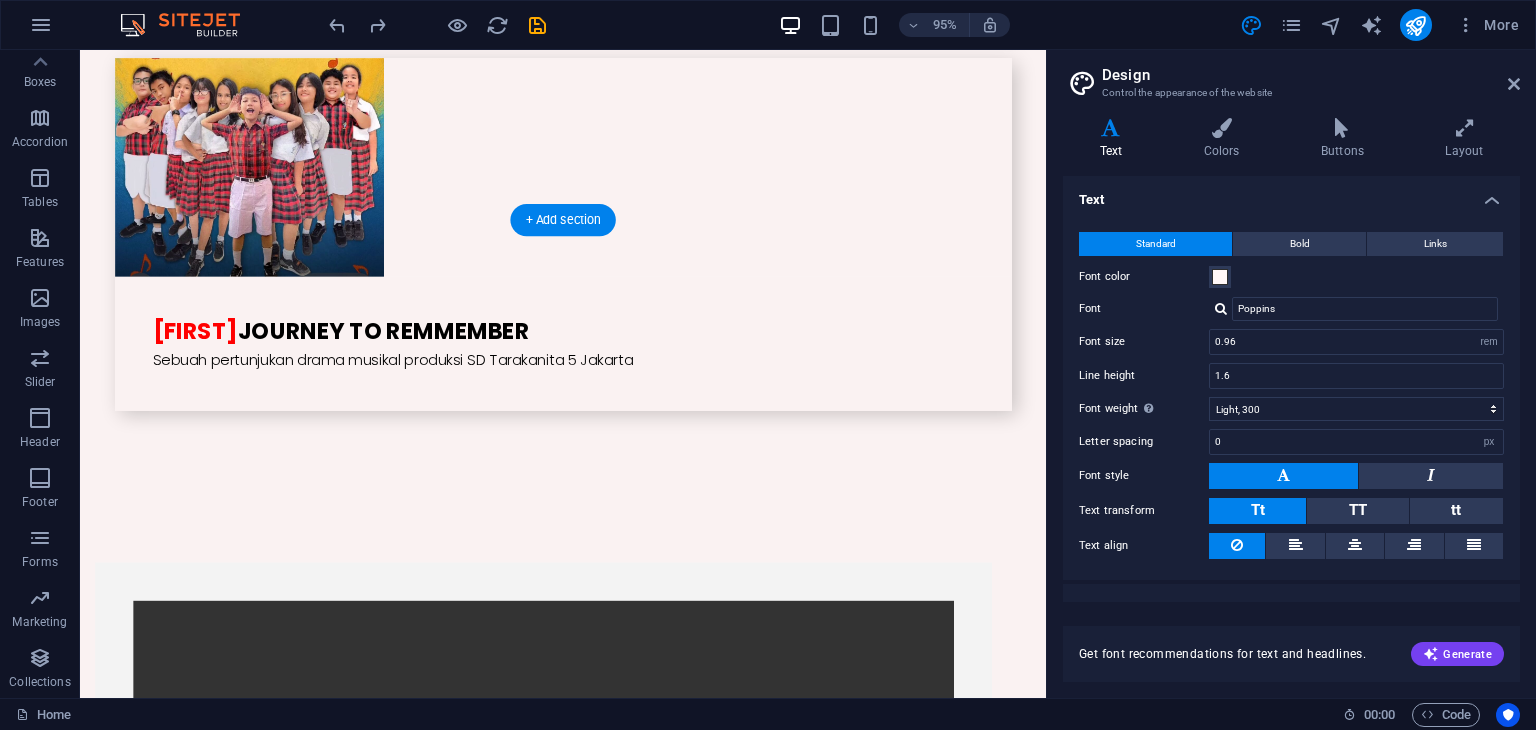 scroll, scrollTop: 5128, scrollLeft: 0, axis: vertical 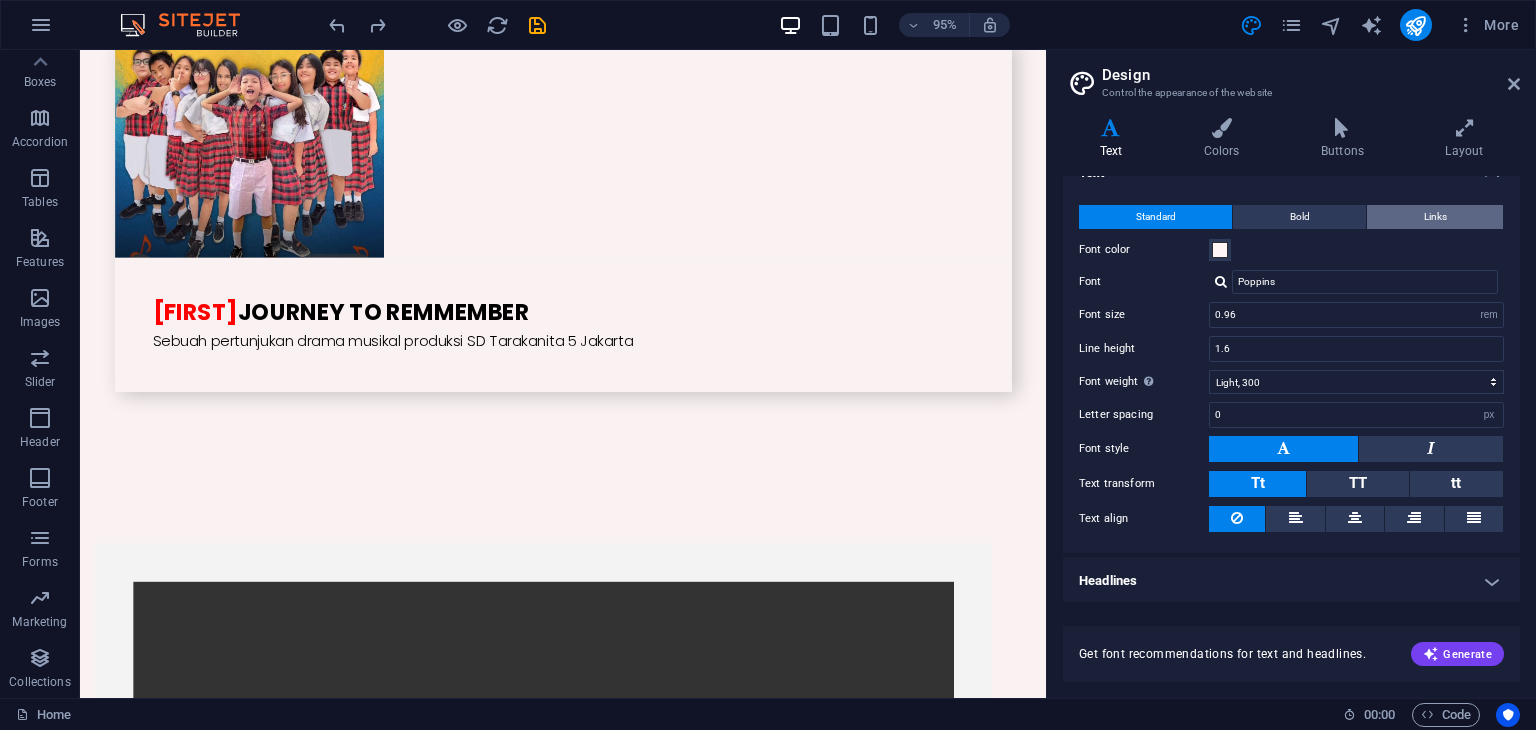 click on "Links" at bounding box center [1435, 217] 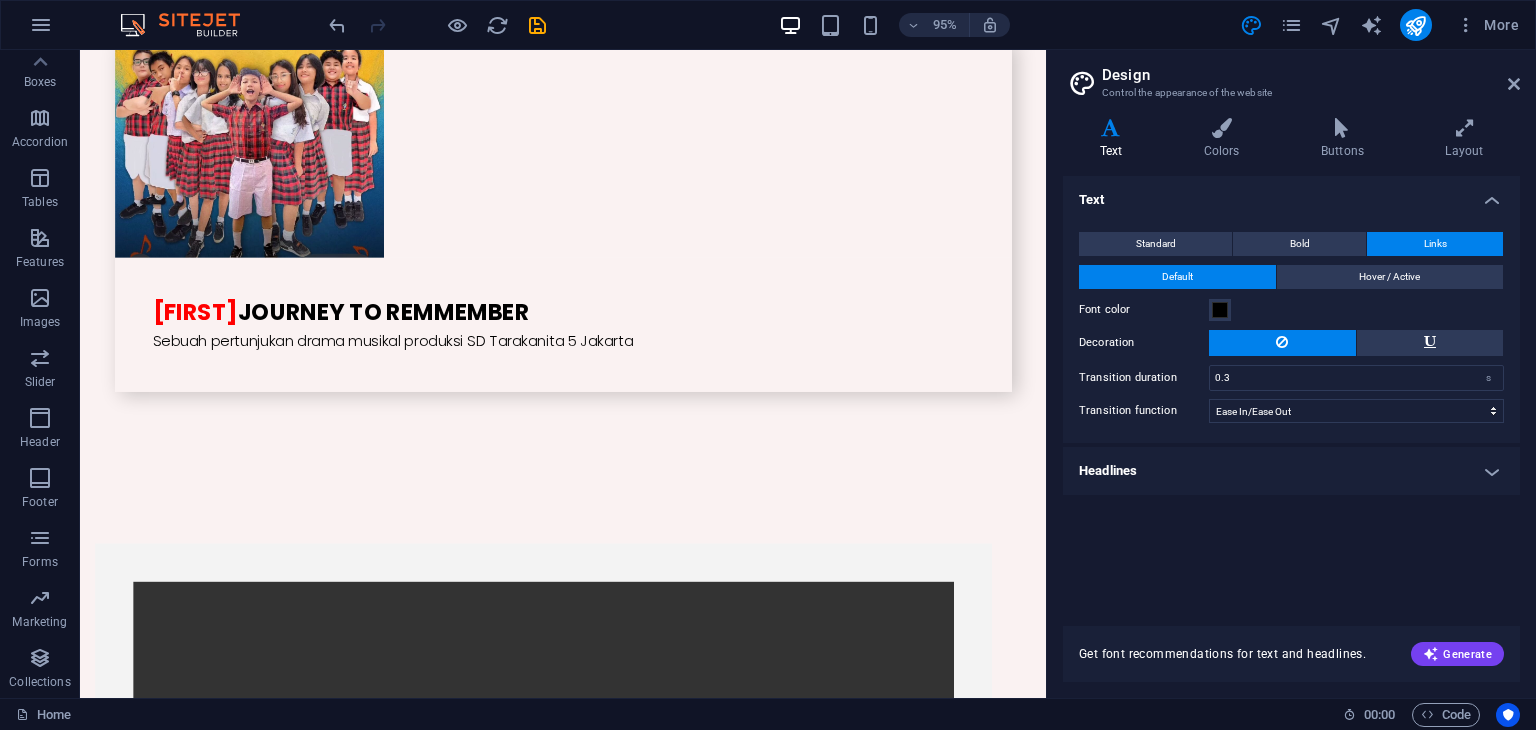 scroll, scrollTop: 0, scrollLeft: 0, axis: both 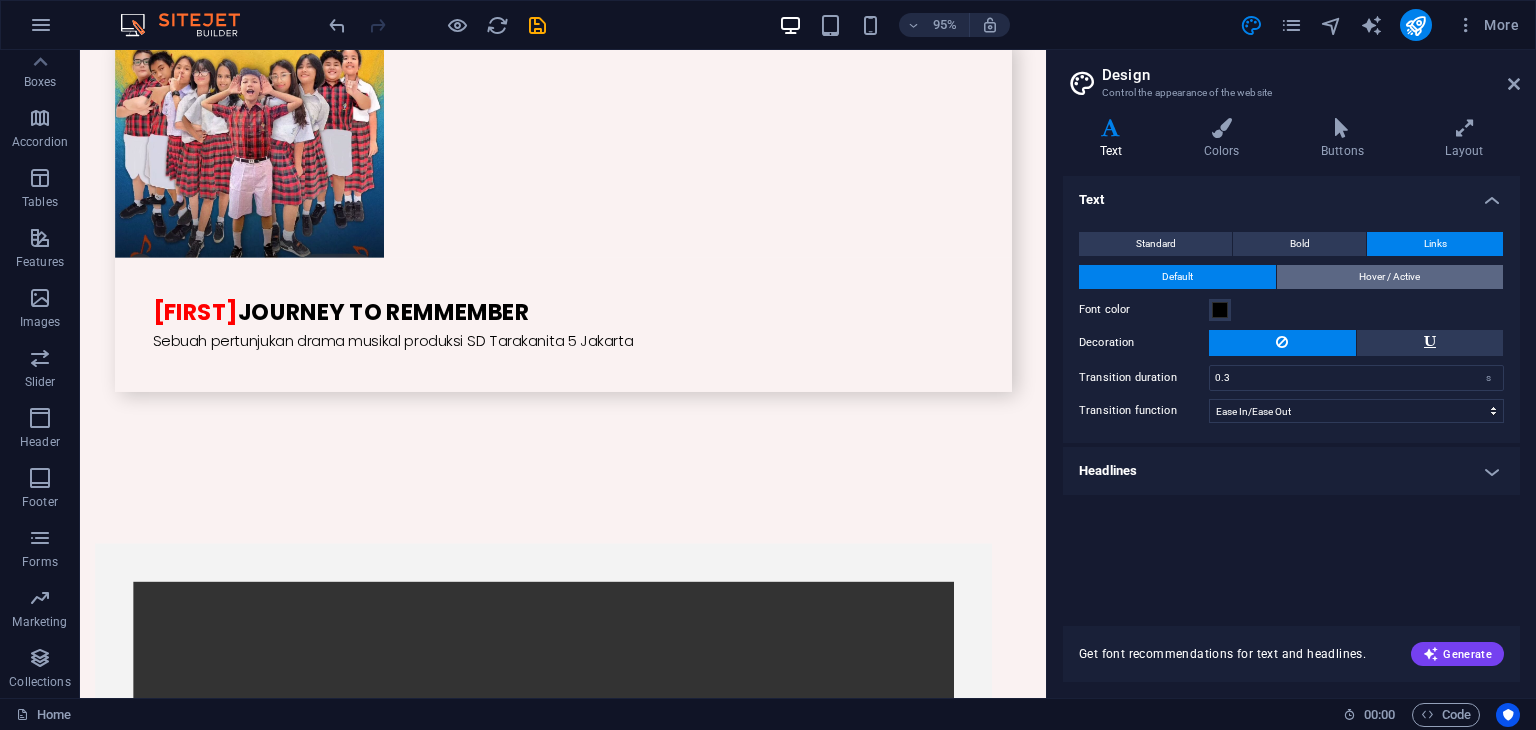 click on "Hover / Active" at bounding box center (1389, 277) 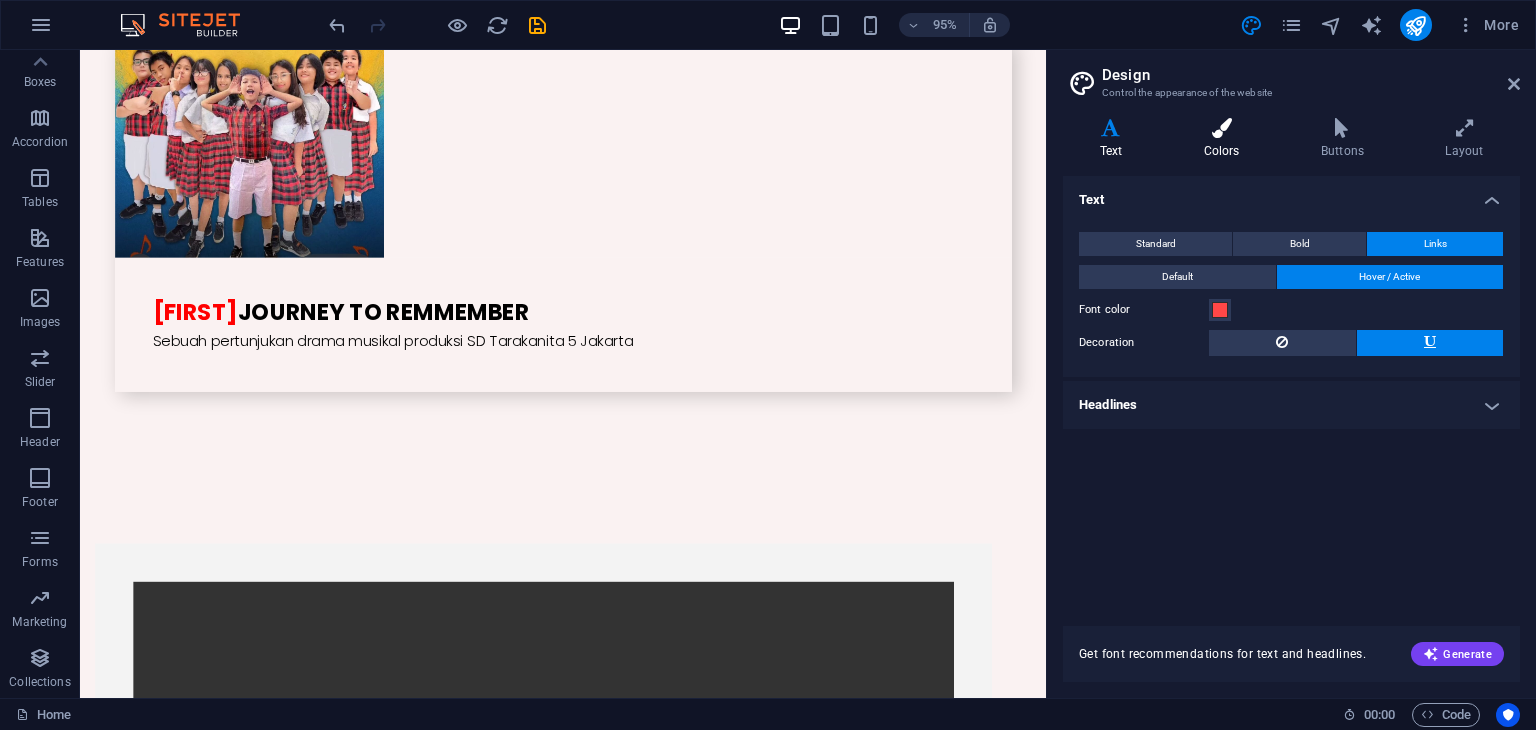click on "Colors" at bounding box center [1225, 139] 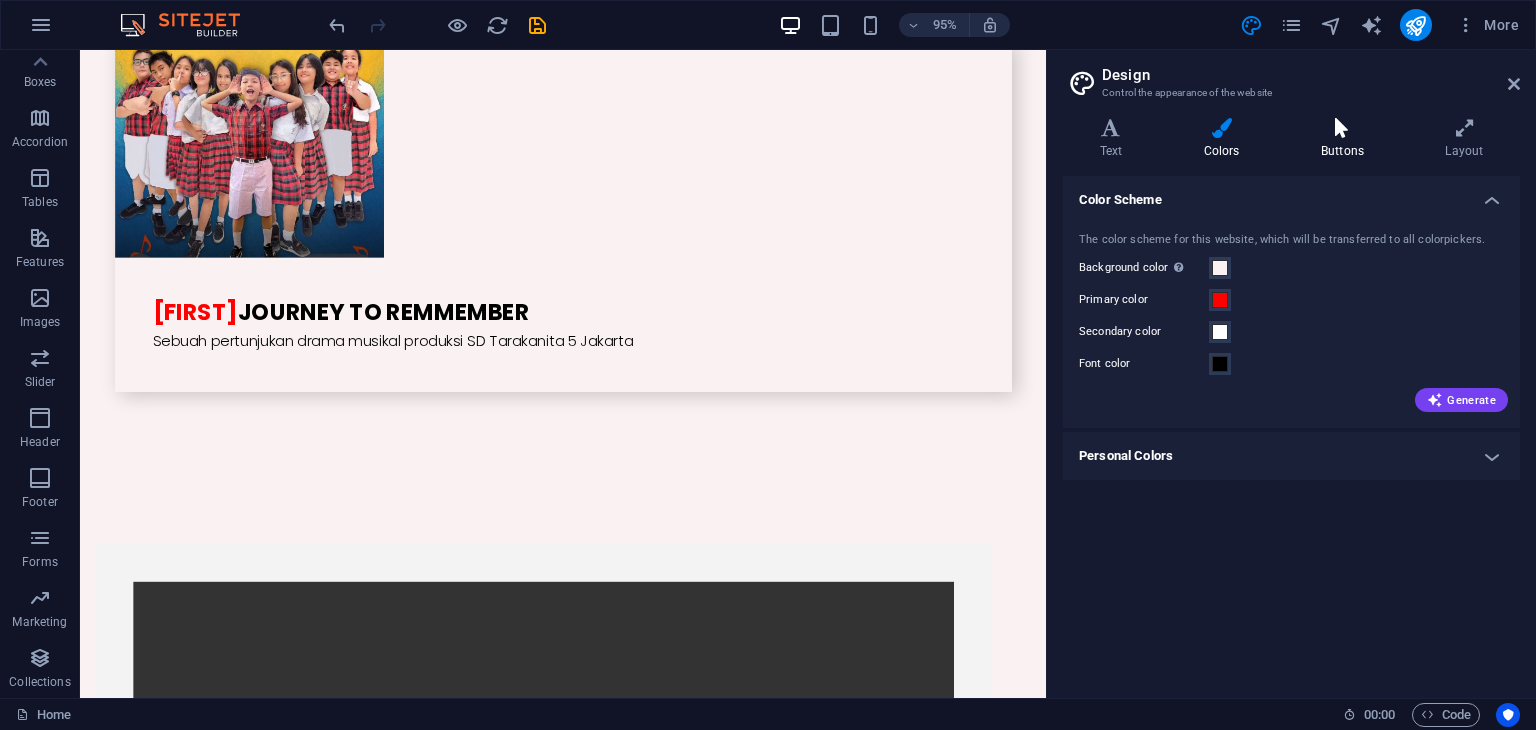 click on "Buttons" at bounding box center (1346, 139) 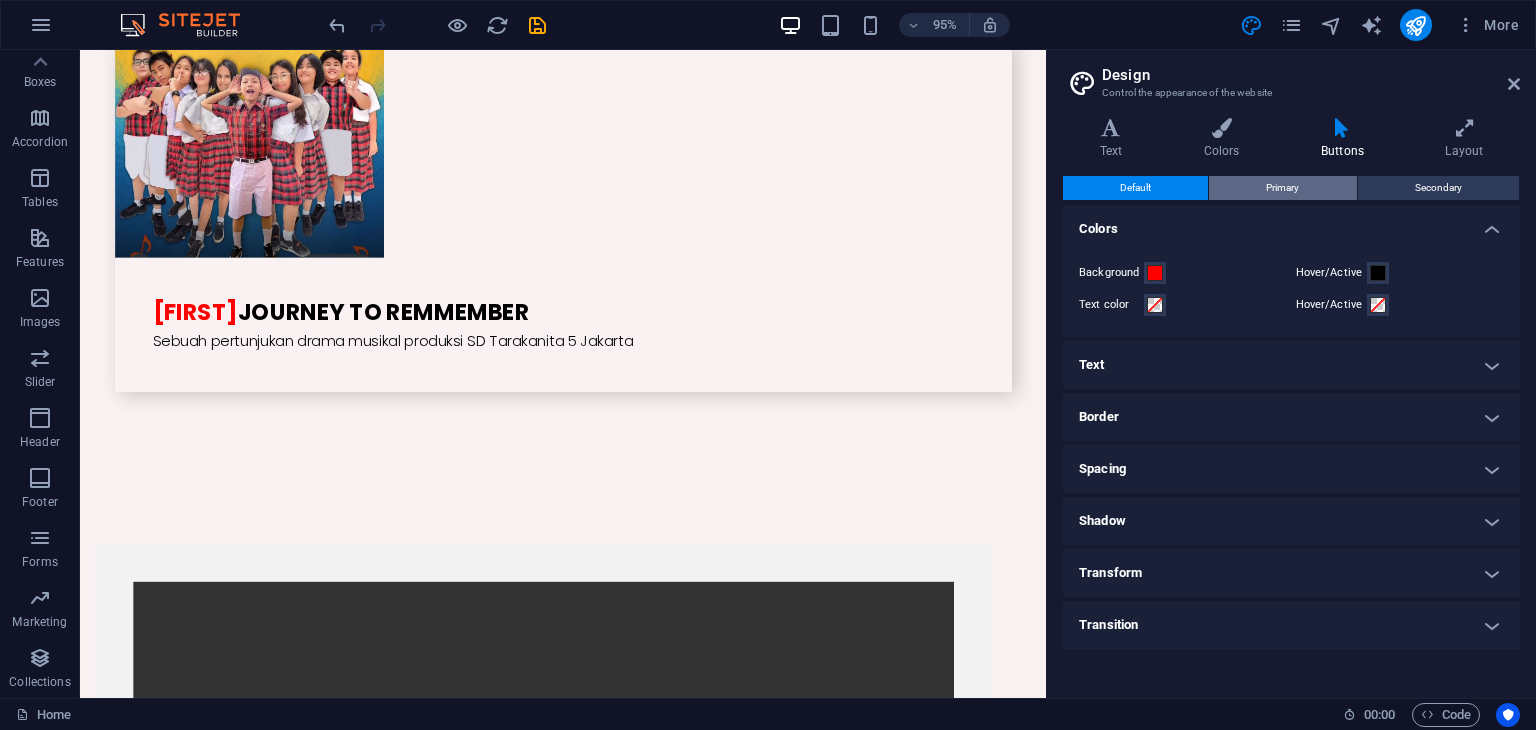 click on "Primary" at bounding box center [1282, 188] 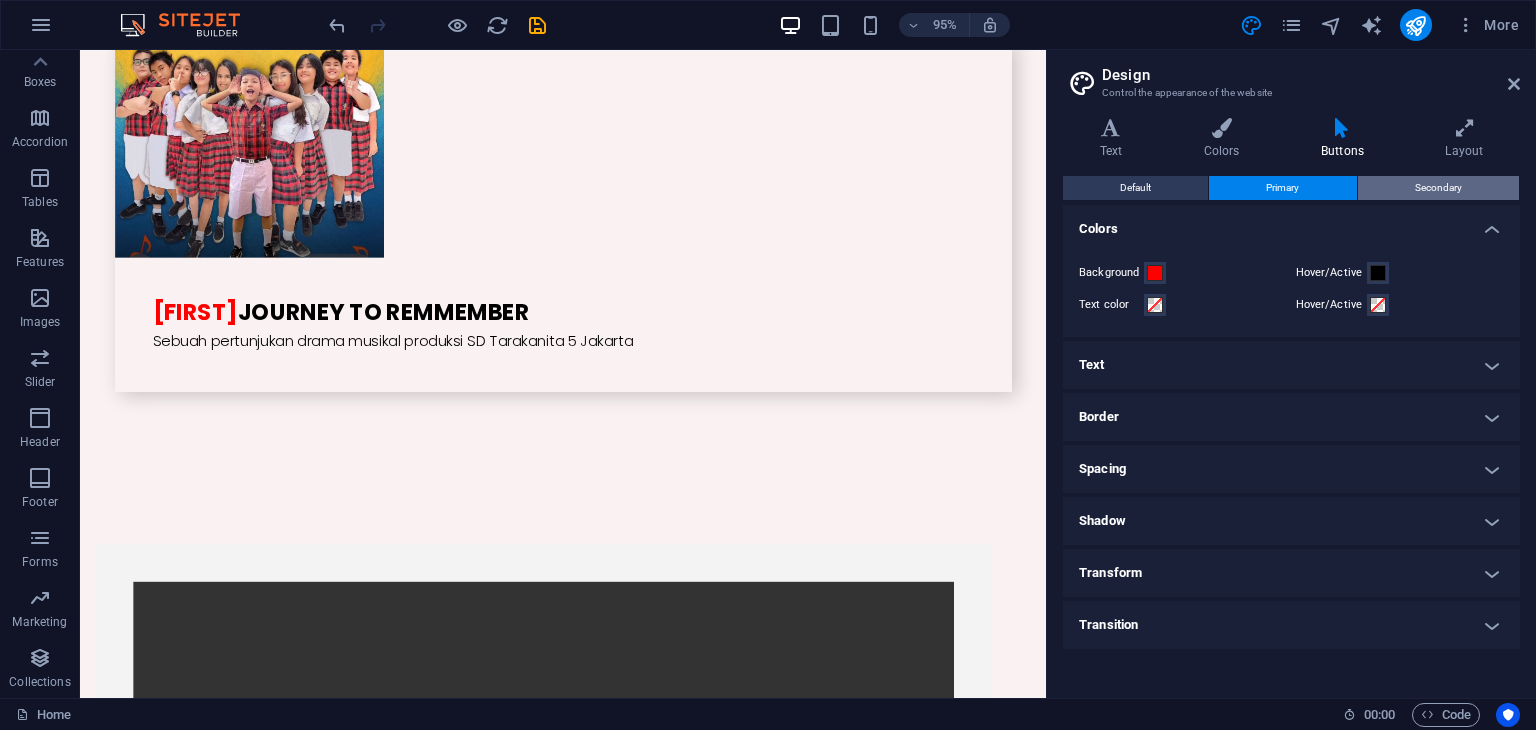 click on "Secondary" at bounding box center [1438, 188] 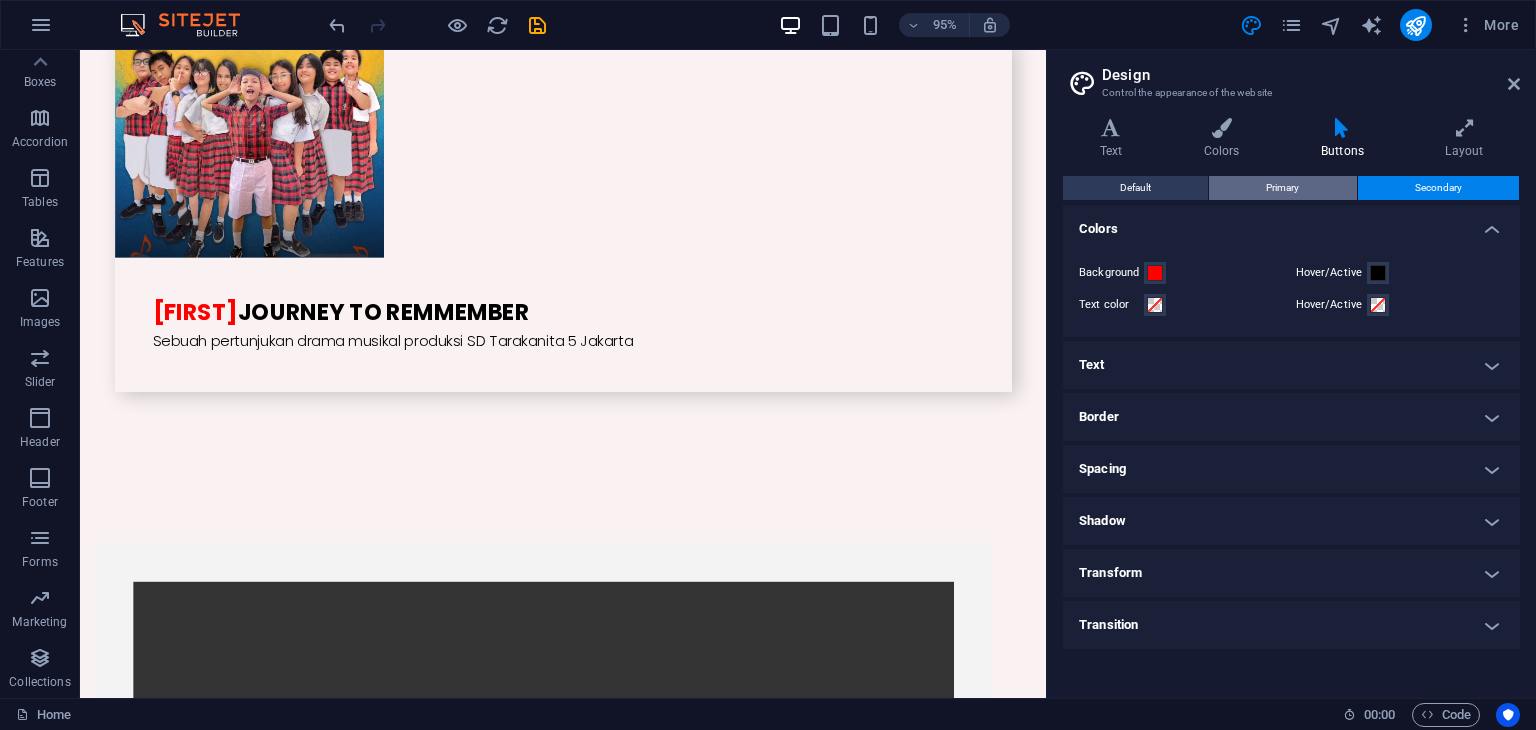 click on "Primary" at bounding box center [1282, 188] 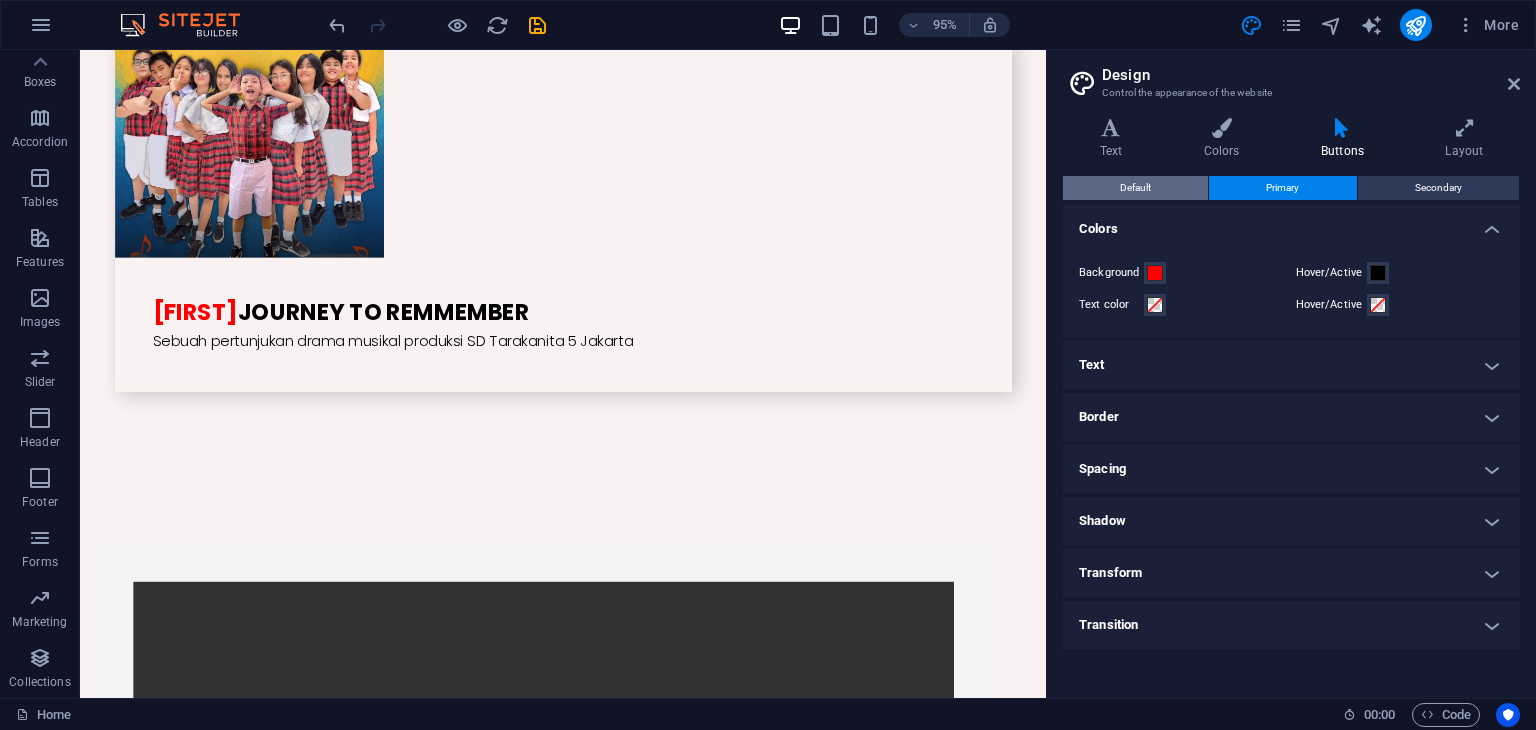 click on "Default" at bounding box center [1135, 188] 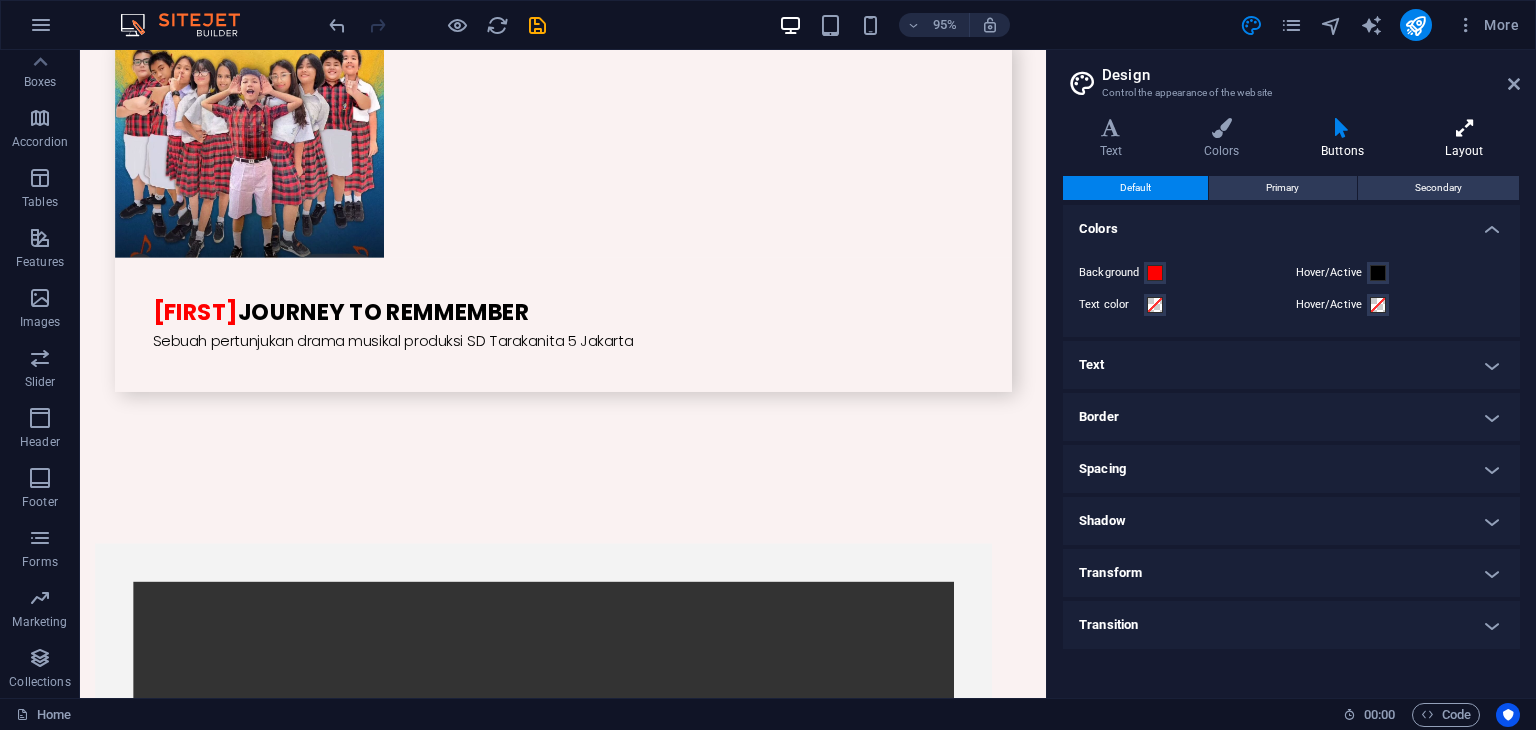 click on "Layout" at bounding box center (1464, 139) 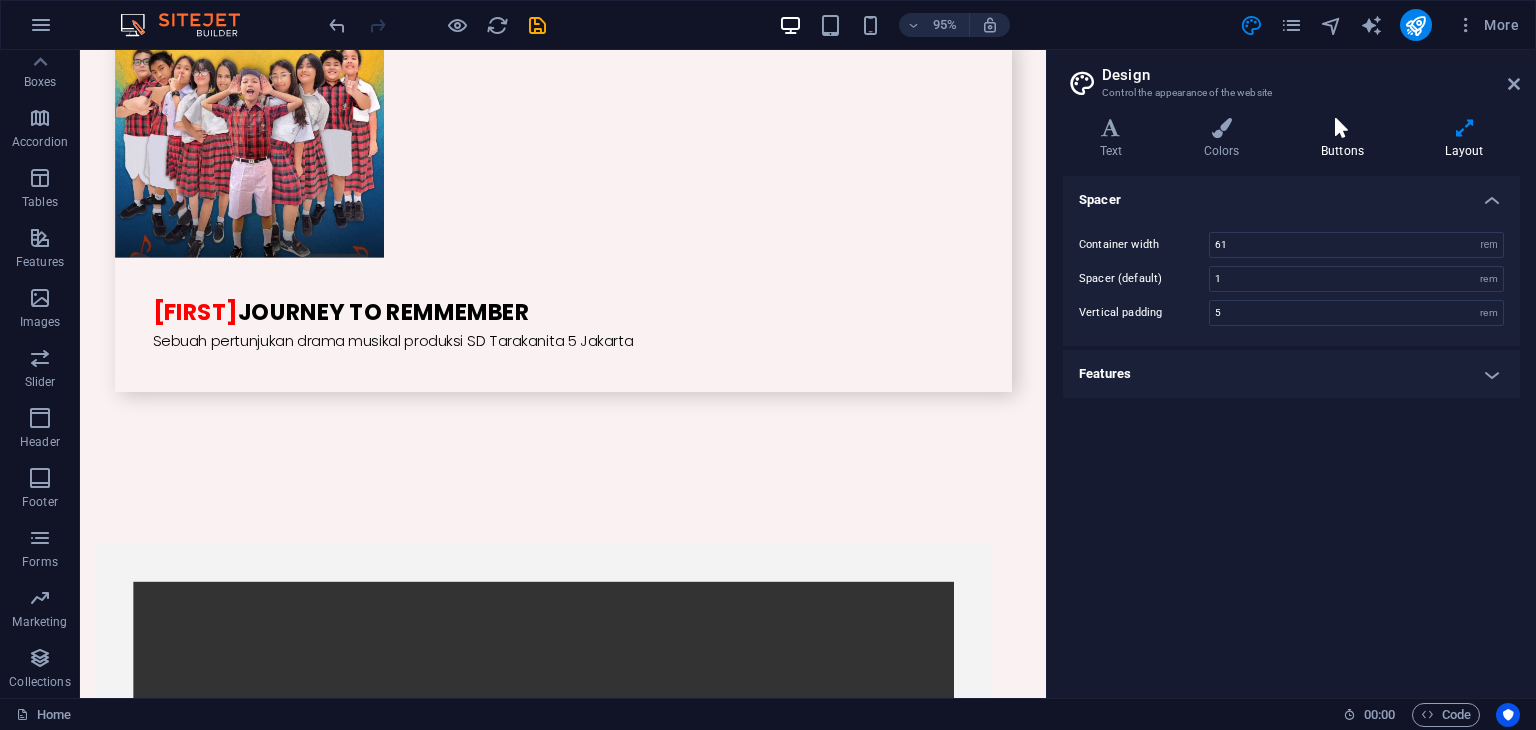 click on "Buttons" at bounding box center [1346, 139] 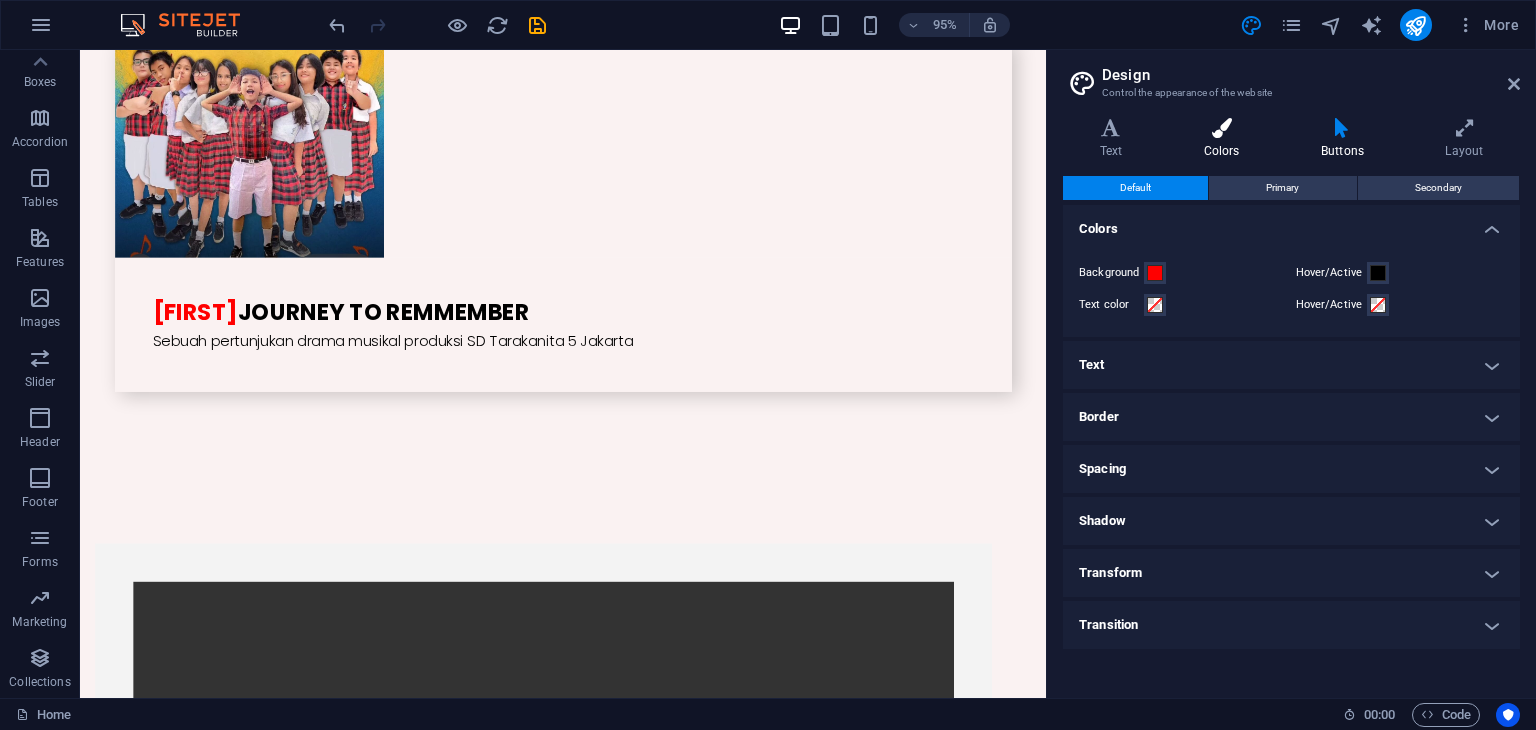 click on "Colors" at bounding box center (1225, 139) 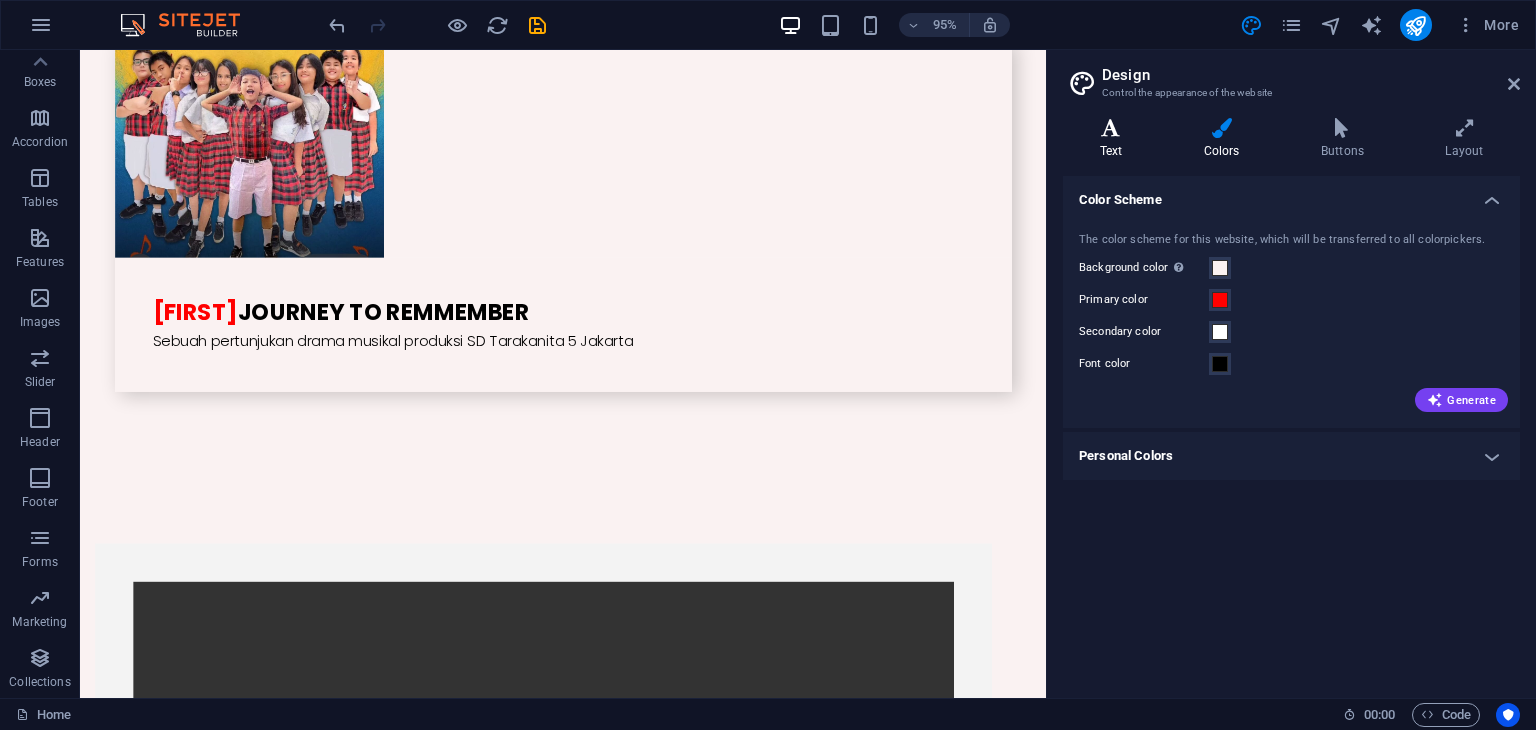 click on "Text" at bounding box center (1115, 139) 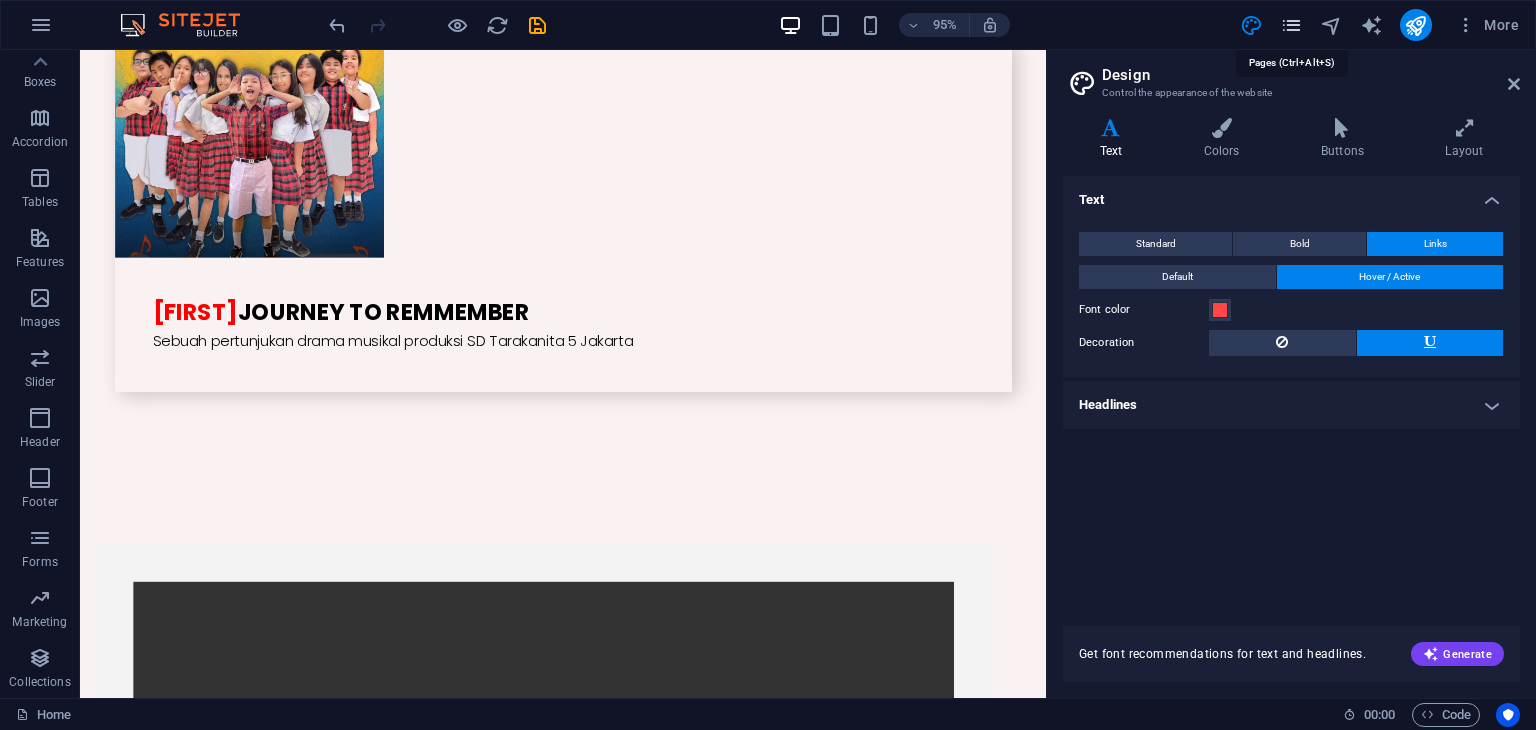 click at bounding box center (1291, 25) 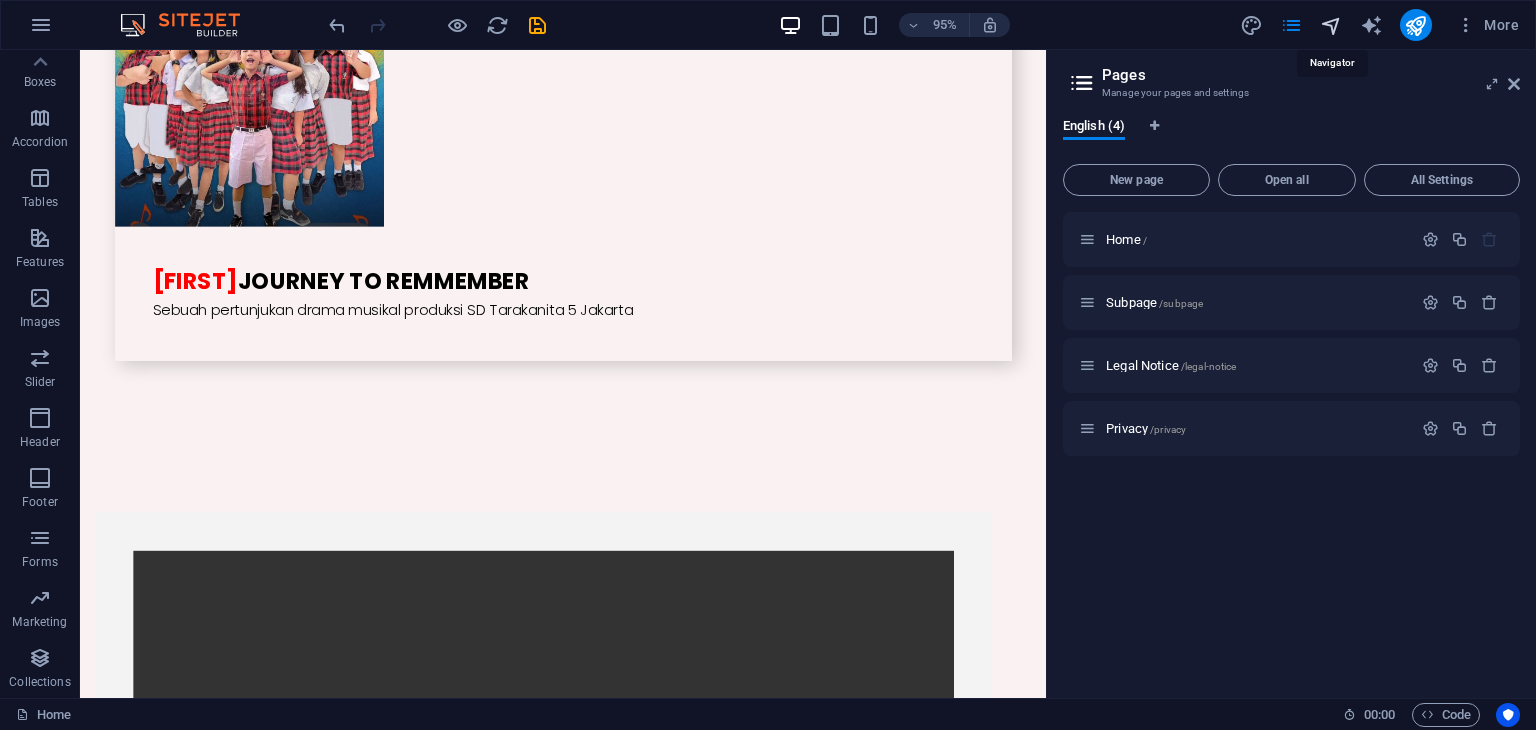 click at bounding box center [1331, 25] 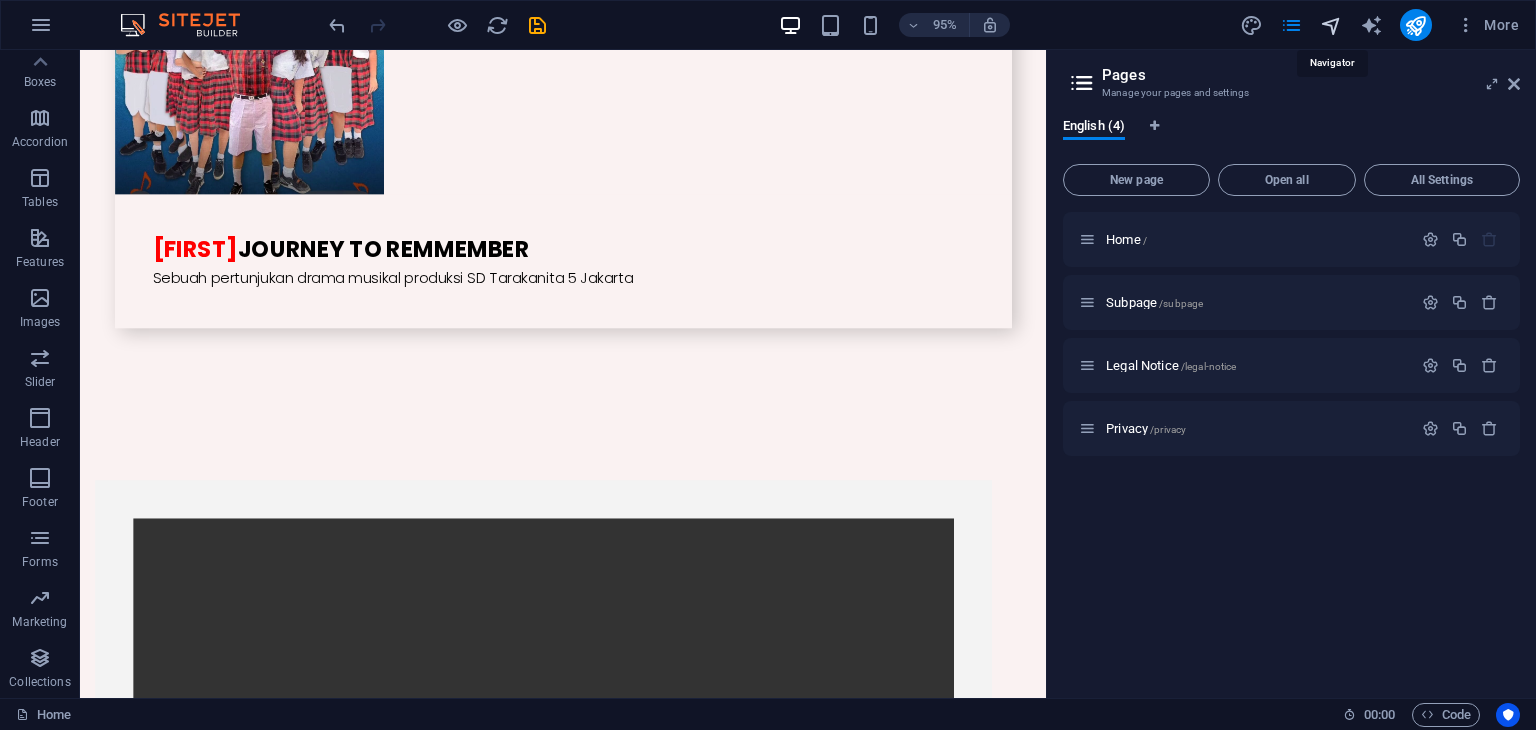 scroll, scrollTop: 5136, scrollLeft: 0, axis: vertical 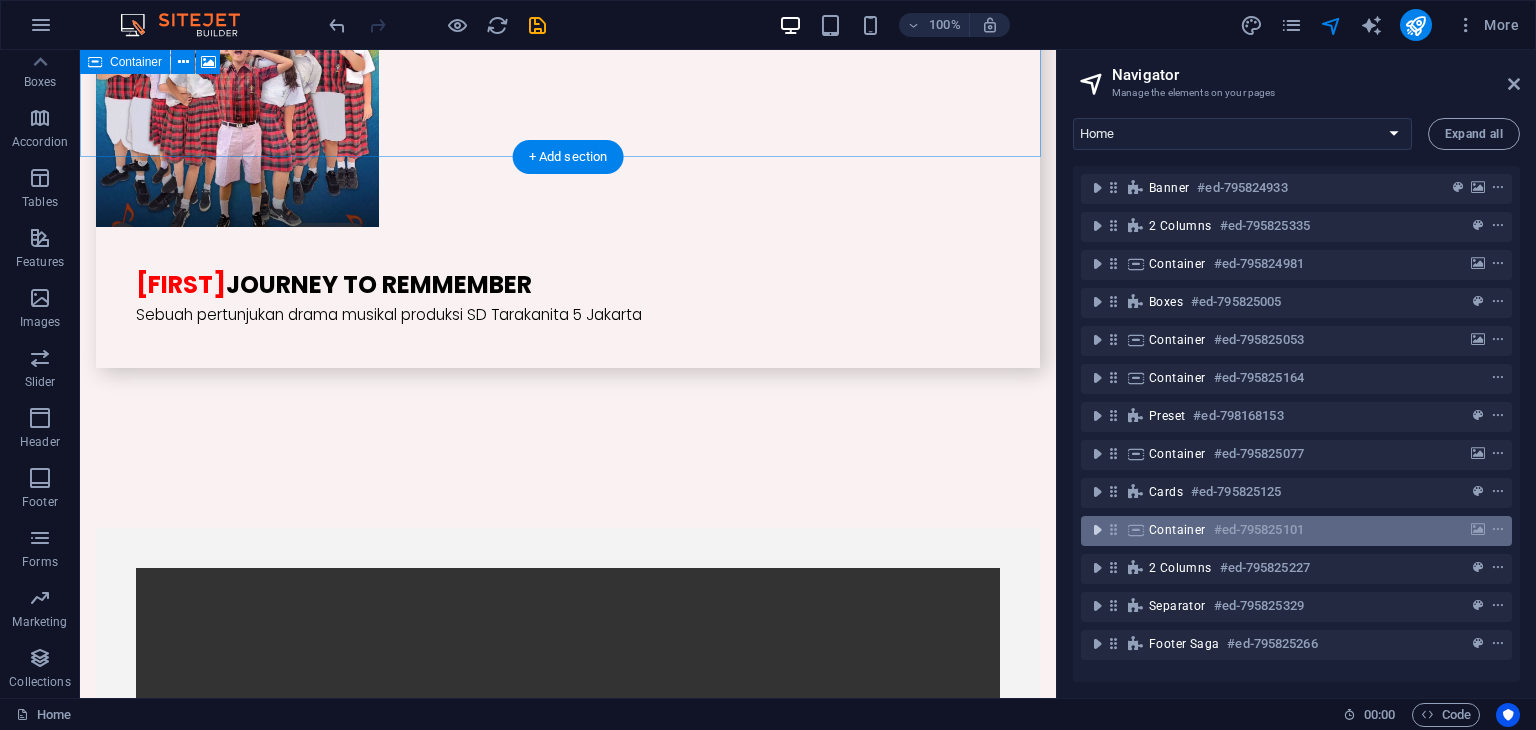 click at bounding box center (1097, 530) 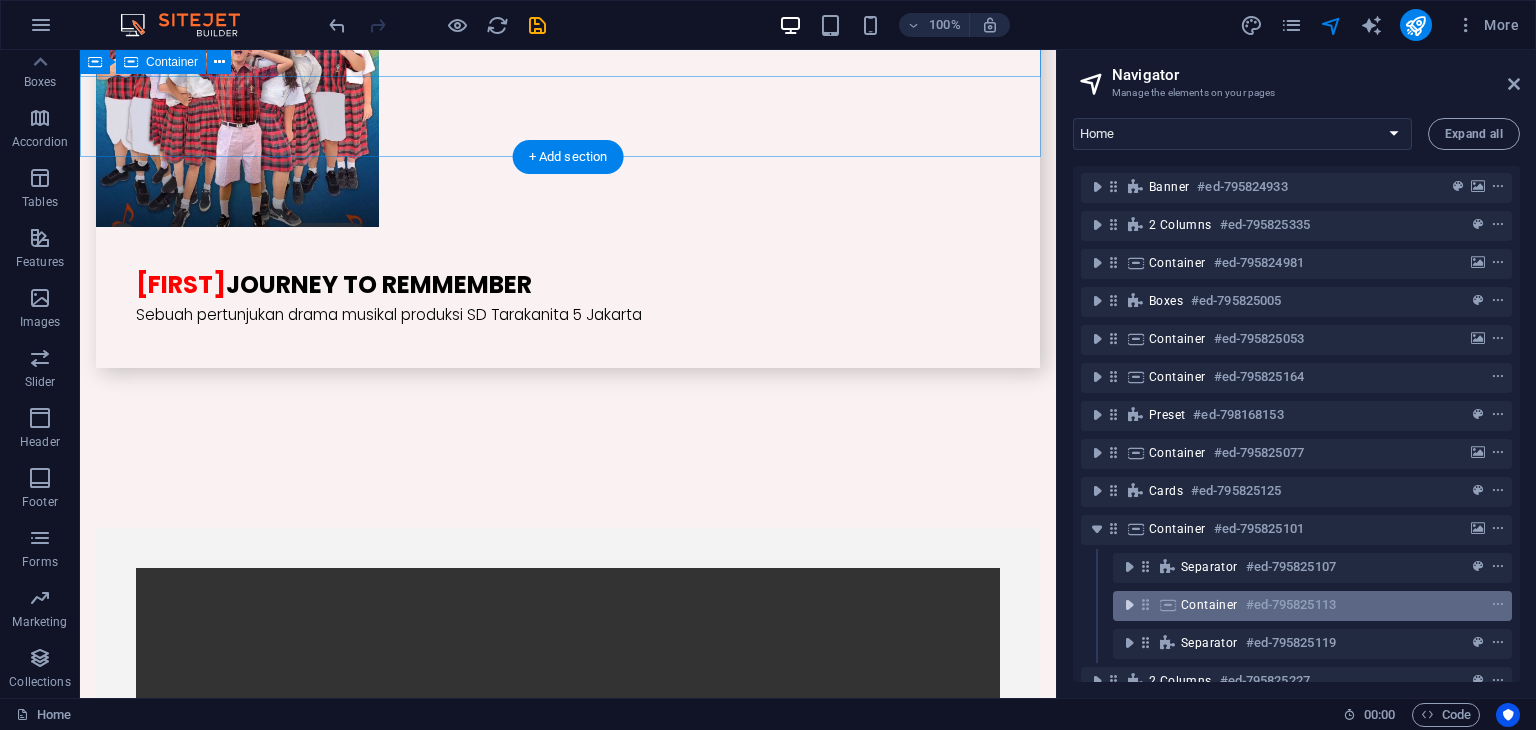 click at bounding box center (1129, 605) 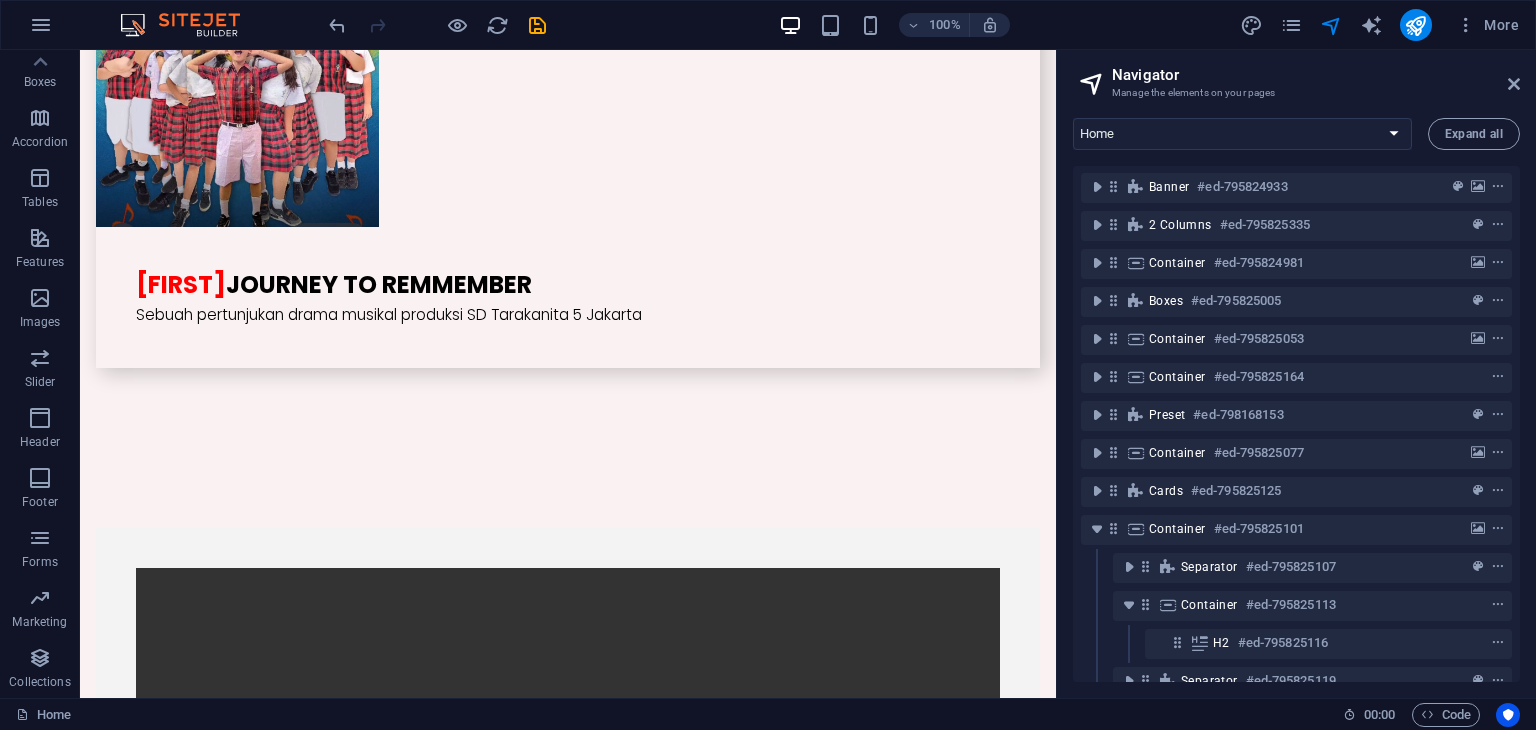 scroll, scrollTop: 0, scrollLeft: 0, axis: both 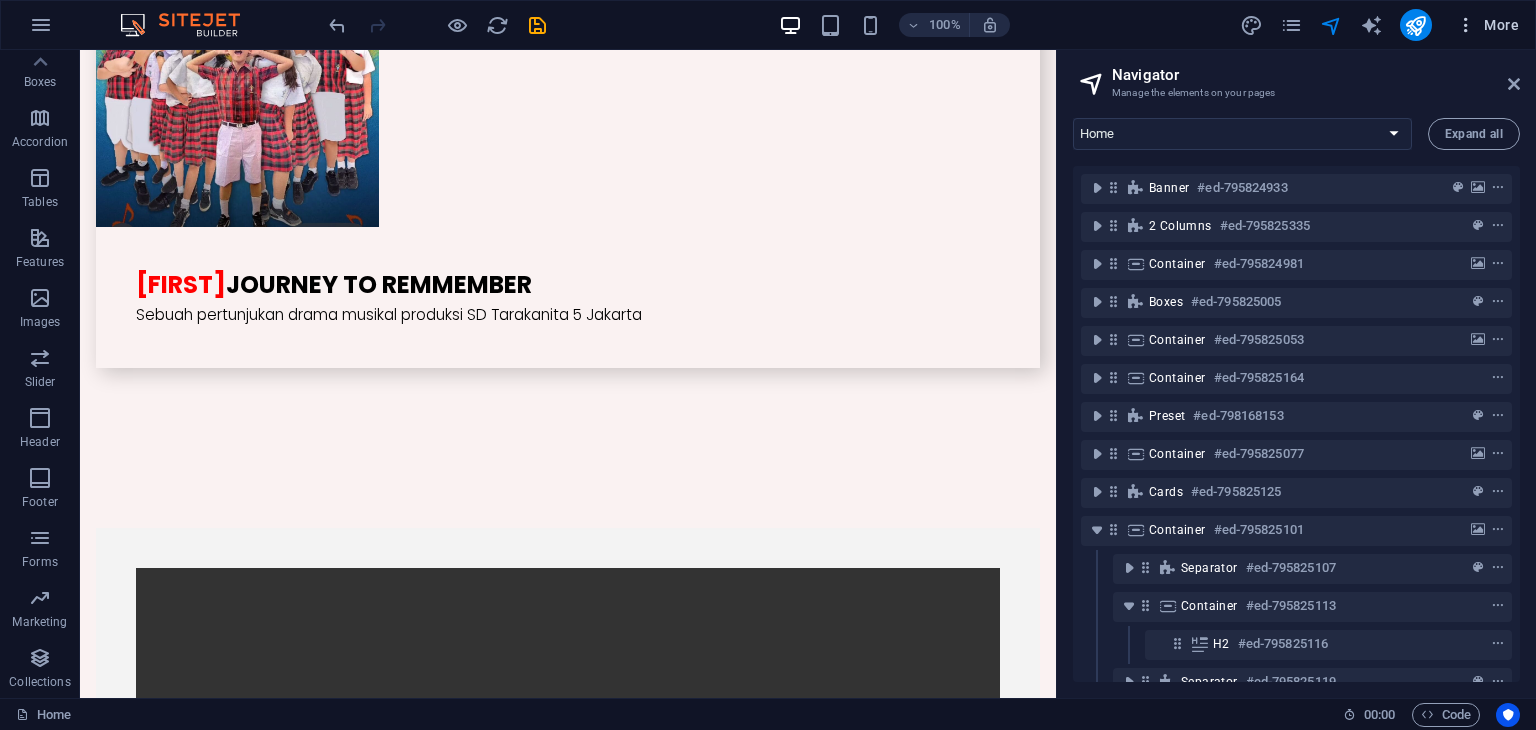 click on "More" at bounding box center [1487, 25] 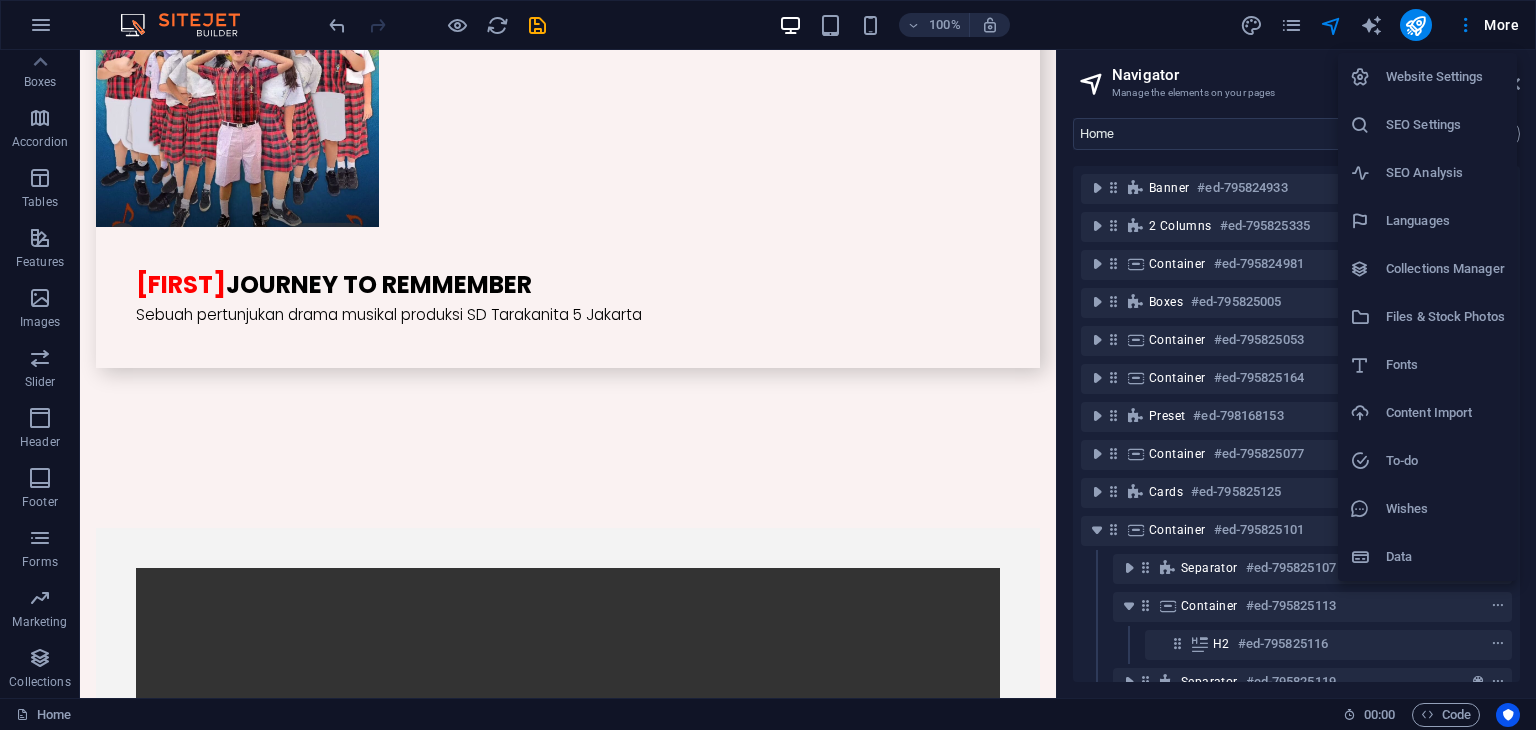 click on "To-do" at bounding box center [1427, 461] 